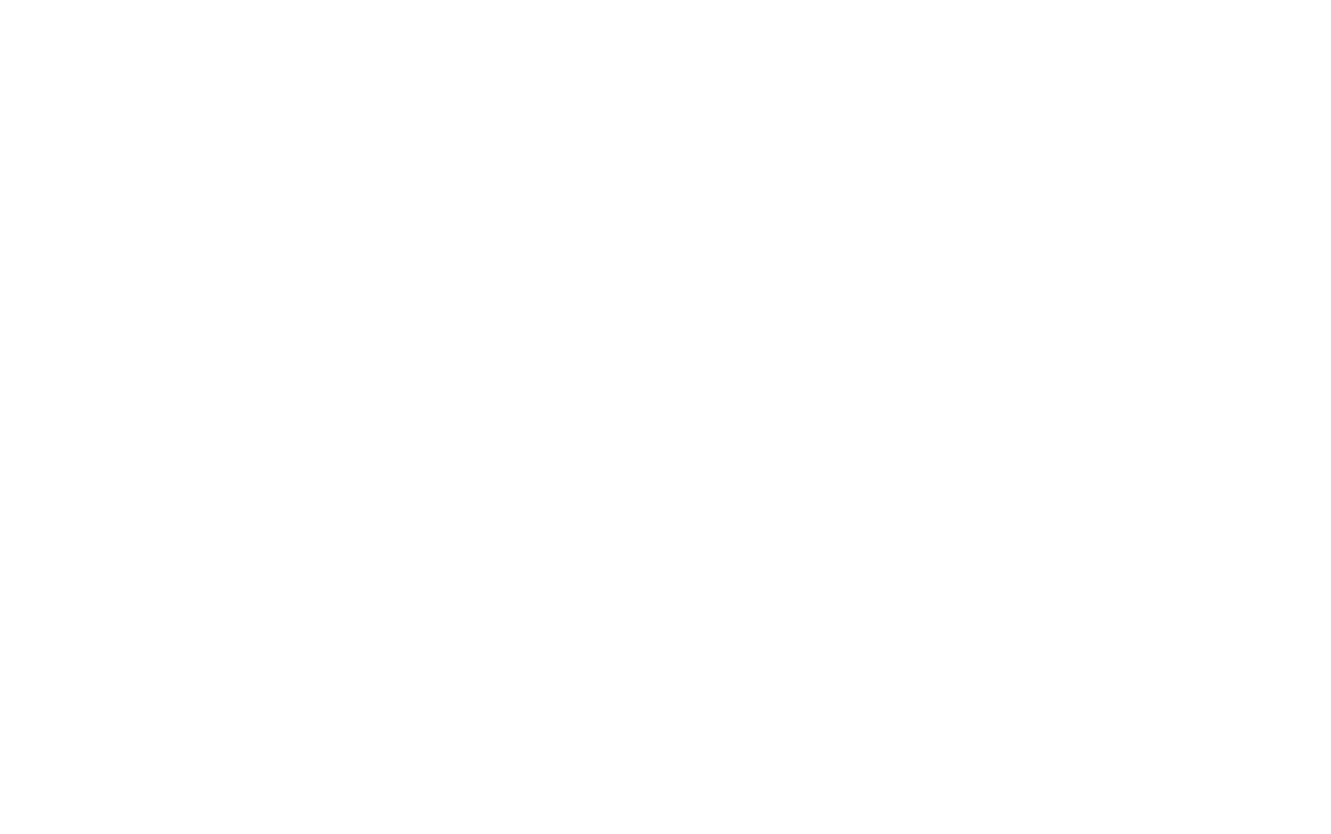 scroll, scrollTop: 0, scrollLeft: 0, axis: both 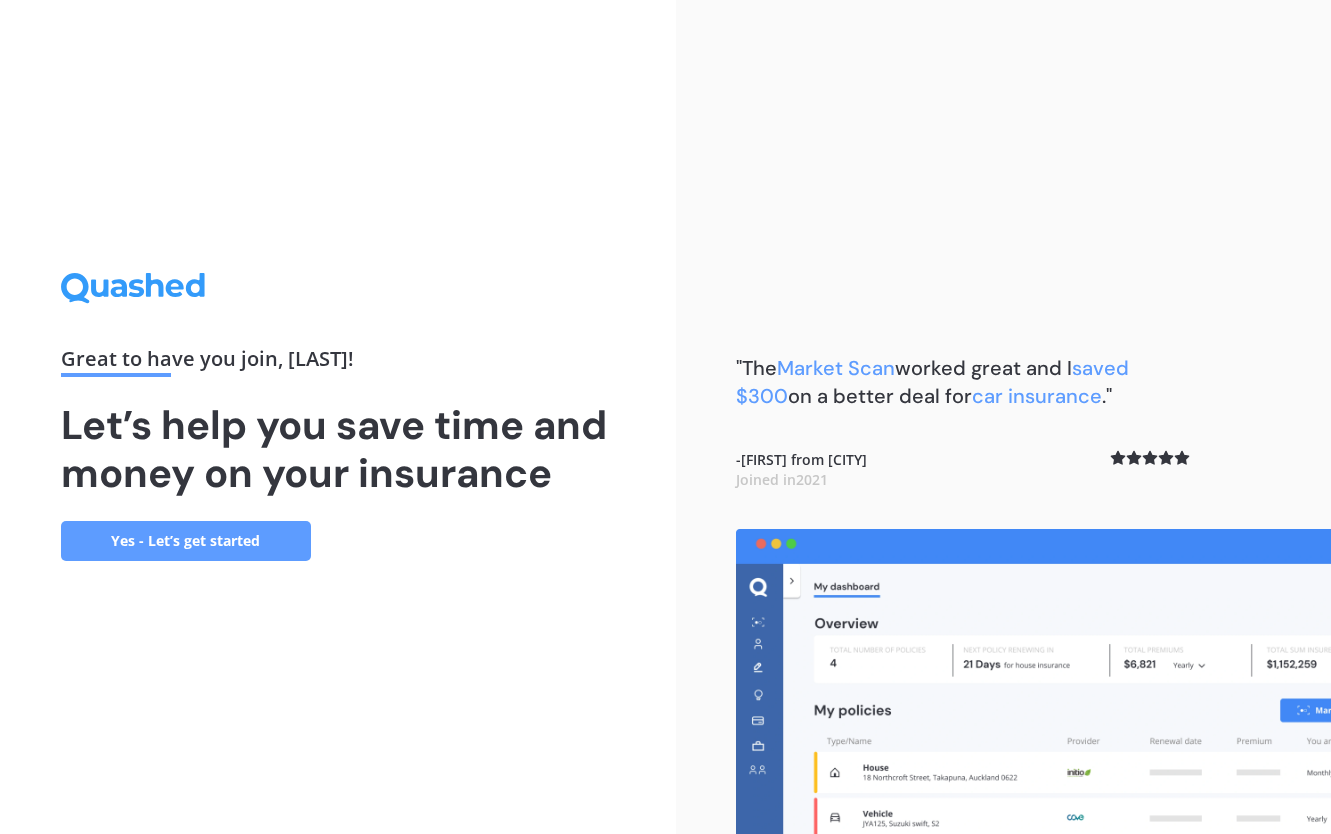 click on "Yes - Let’s get started" at bounding box center [186, 541] 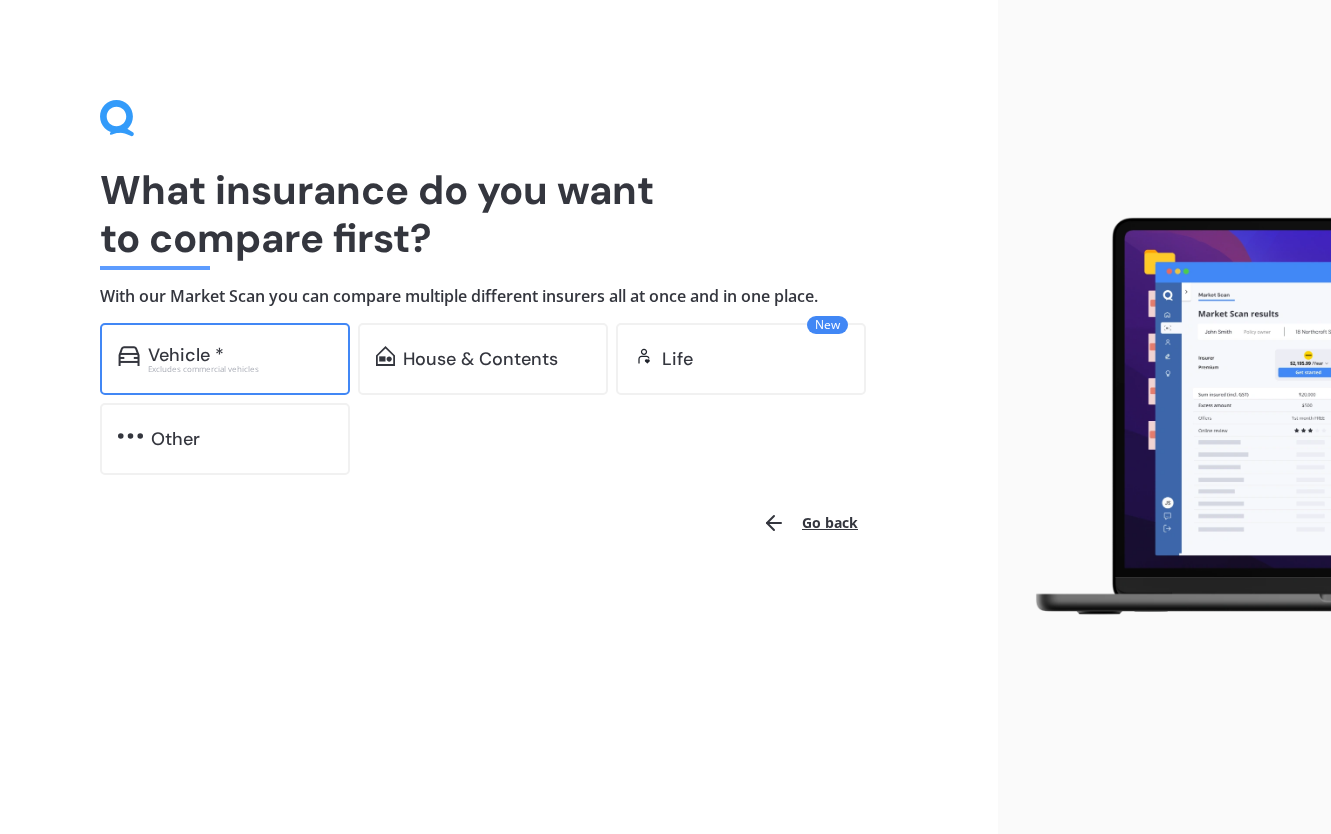 click on "Vehicle *" at bounding box center (186, 355) 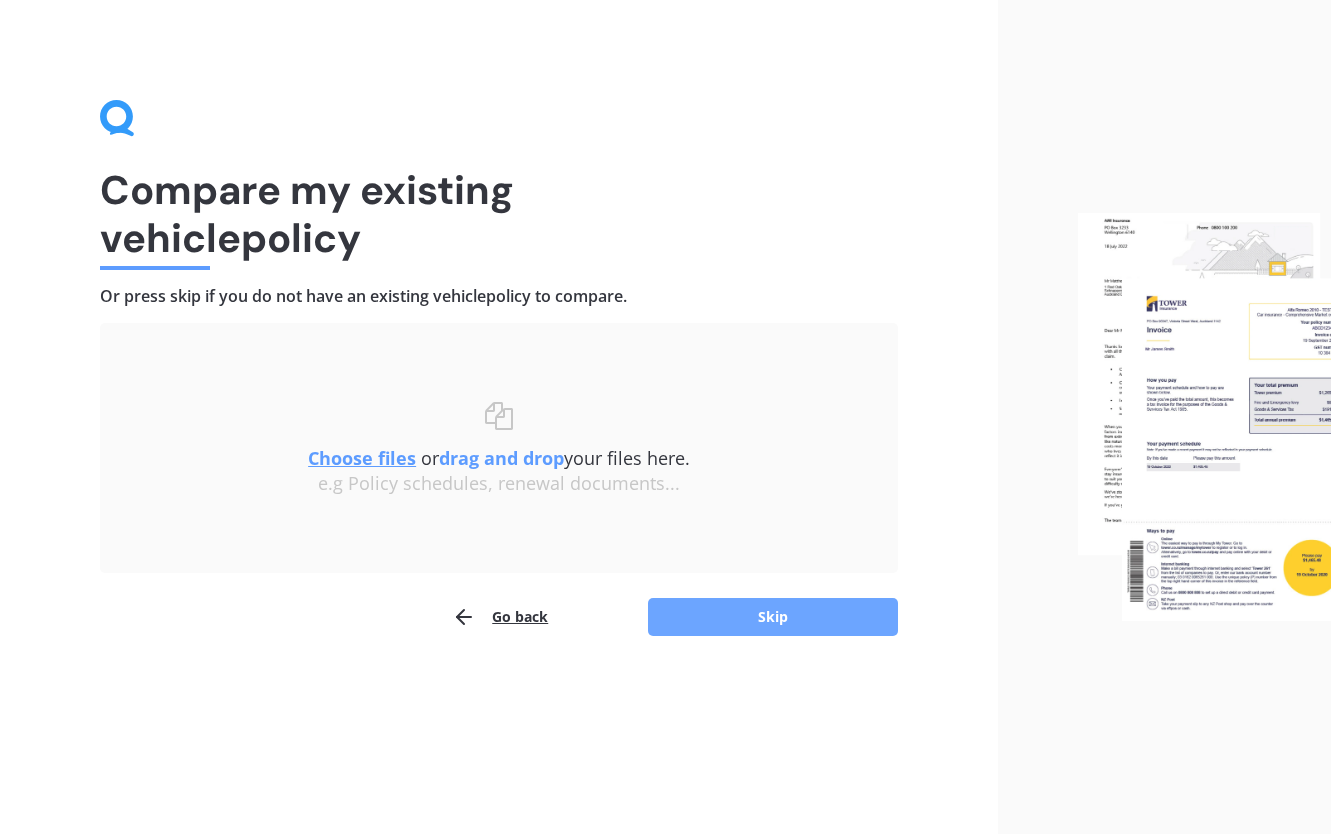 click on "Skip" at bounding box center [773, 617] 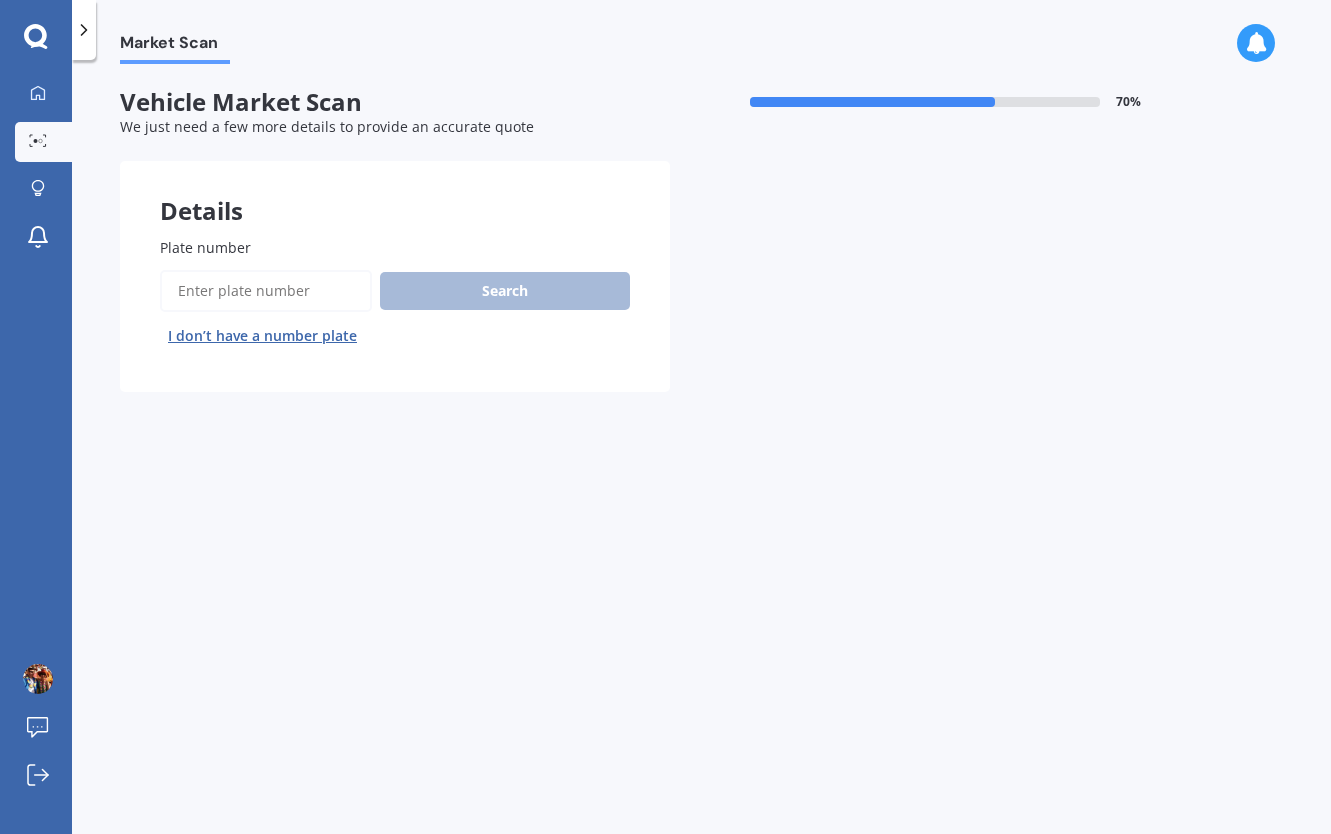 click on "Plate number" at bounding box center [266, 291] 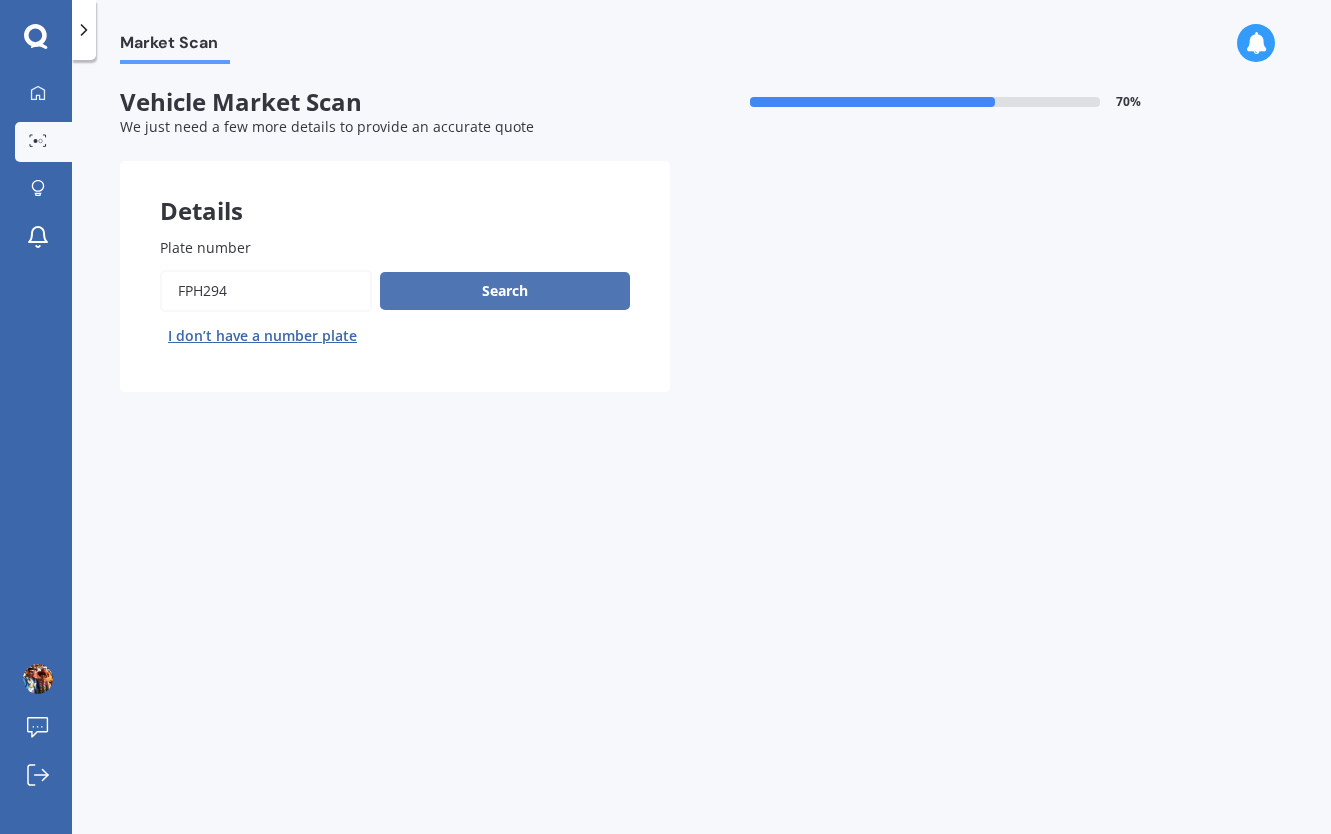 type on "fph294" 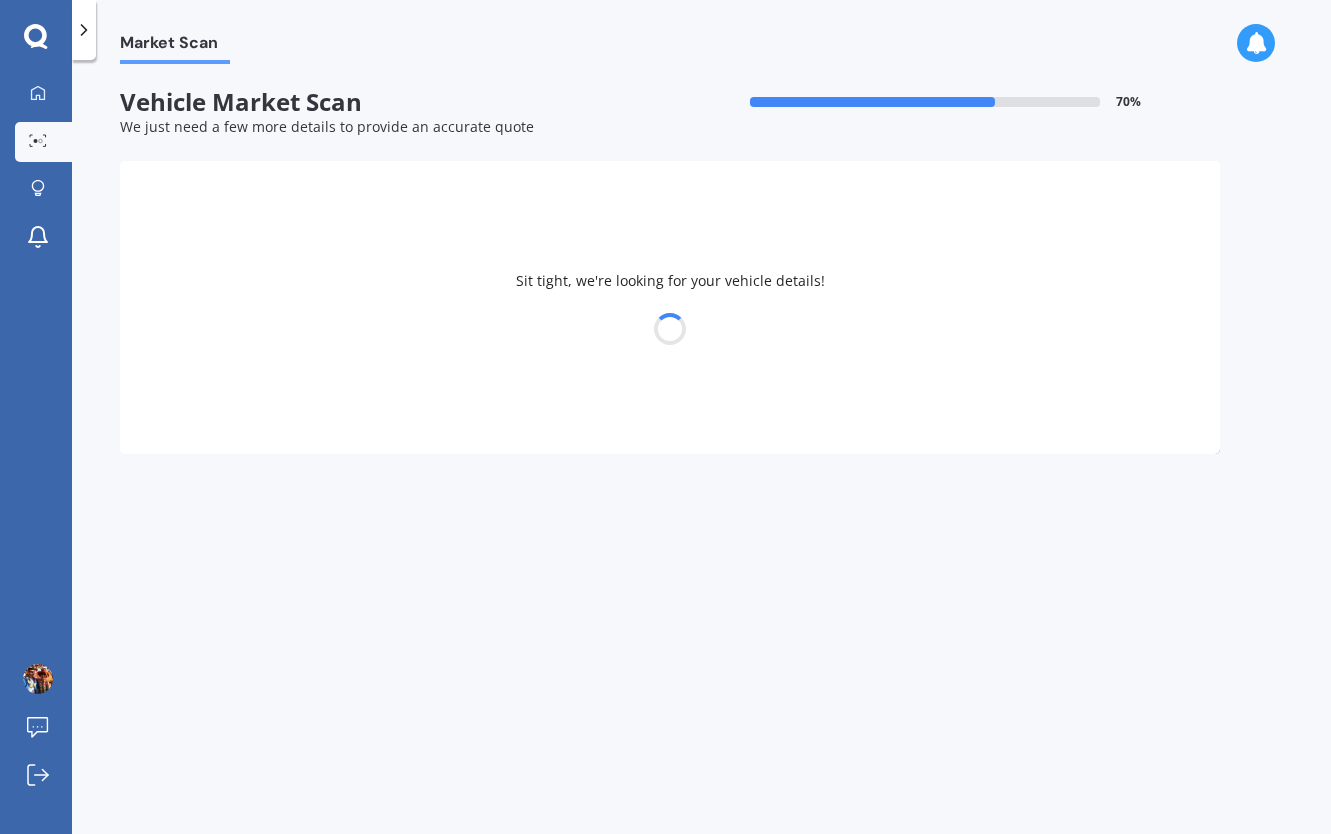select on "TOYOTA" 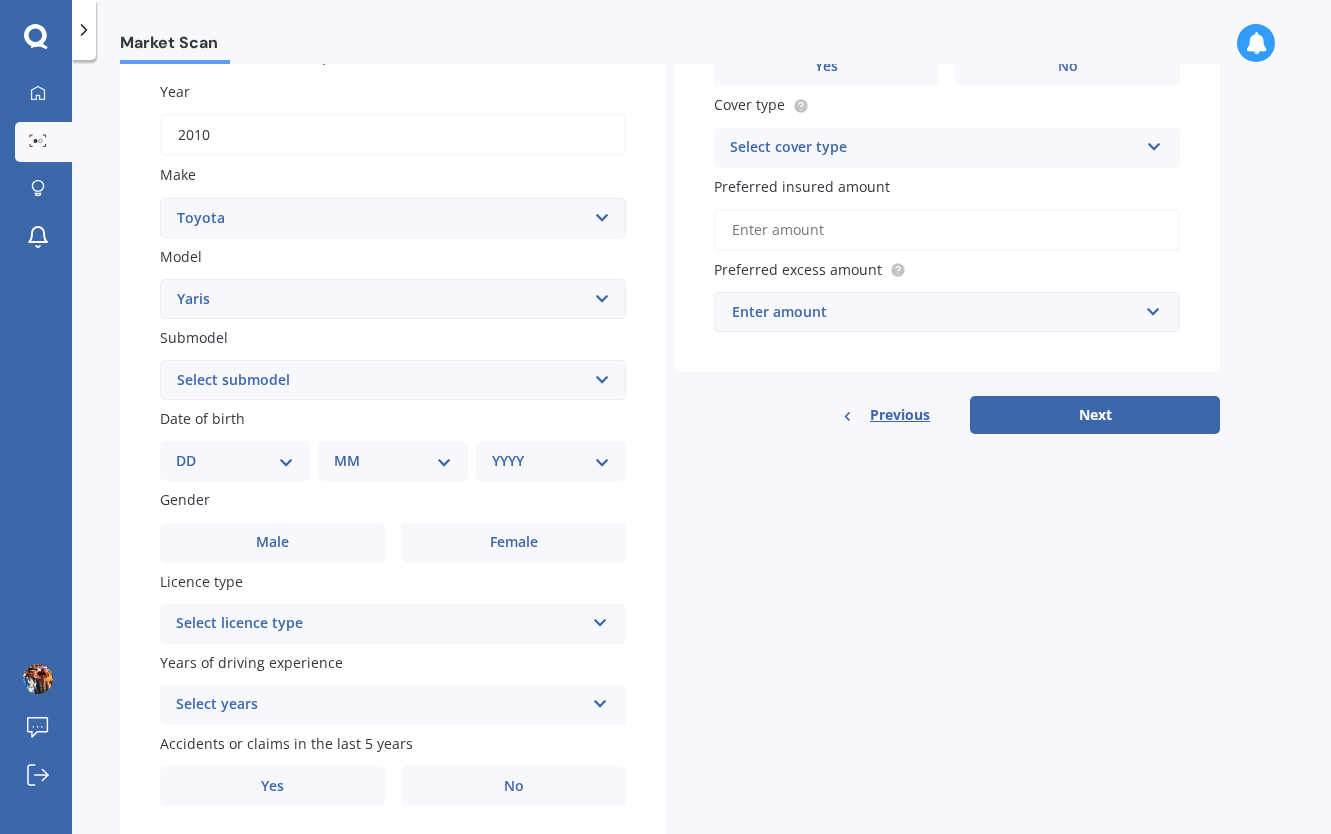 scroll, scrollTop: 343, scrollLeft: 0, axis: vertical 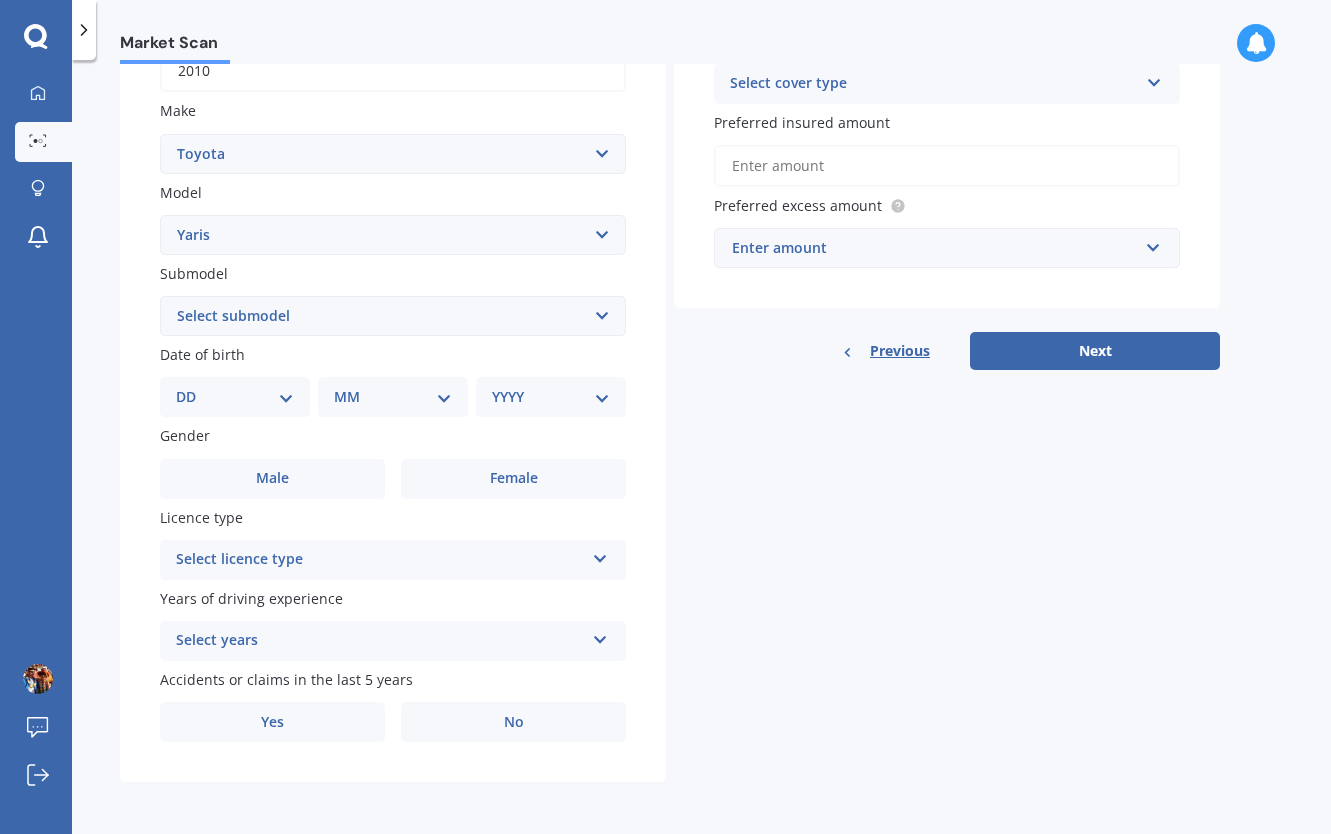 click on "DD 01 02 03 04 05 06 07 08 09 10 11 12 13 14 15 16 17 18 19 20 21 22 23 24 25 26 27 28 29 30 31" at bounding box center (235, 397) 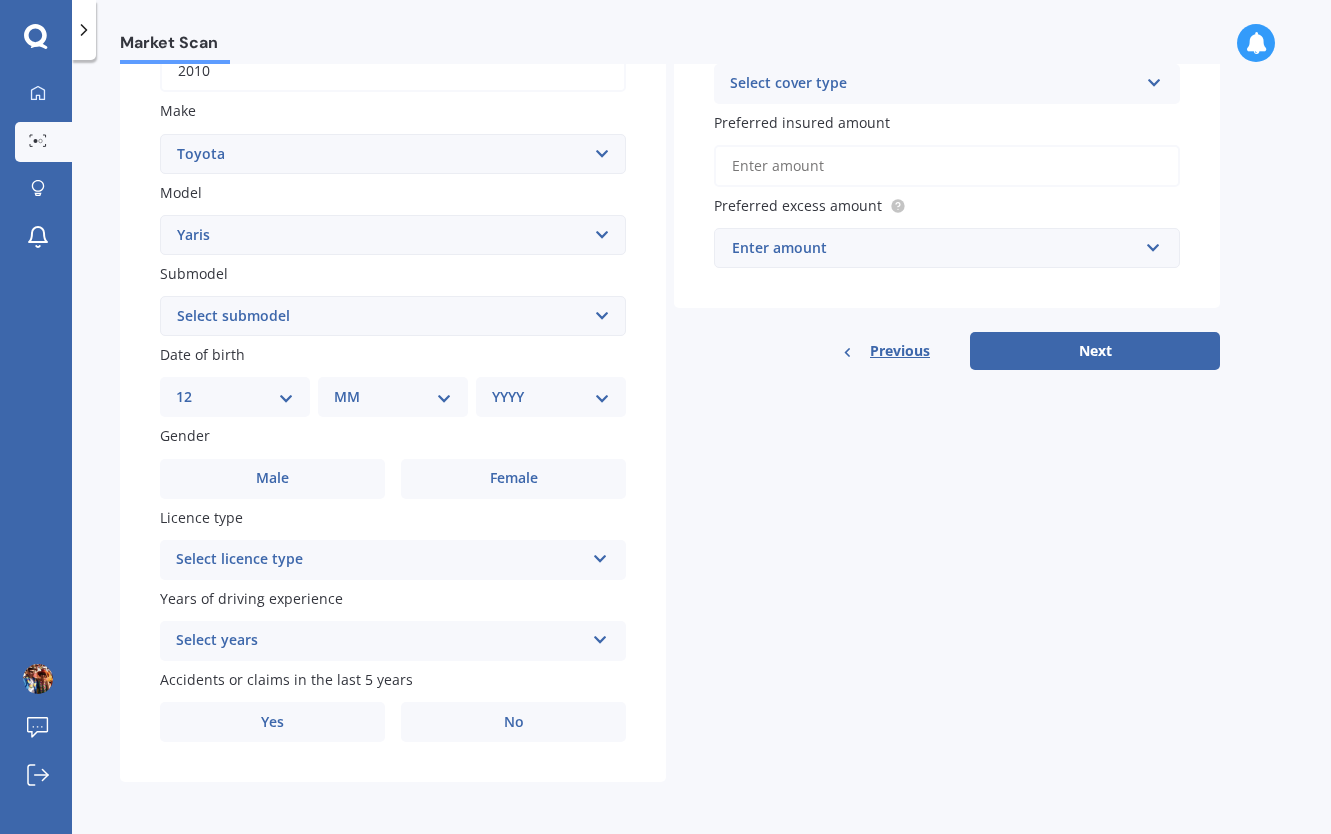 click on "DD 01 02 03 04 05 06 07 08 09 10 11 12 13 14 15 16 17 18 19 20 21 22 23 24 25 26 27 28 29 30 31" at bounding box center [235, 397] 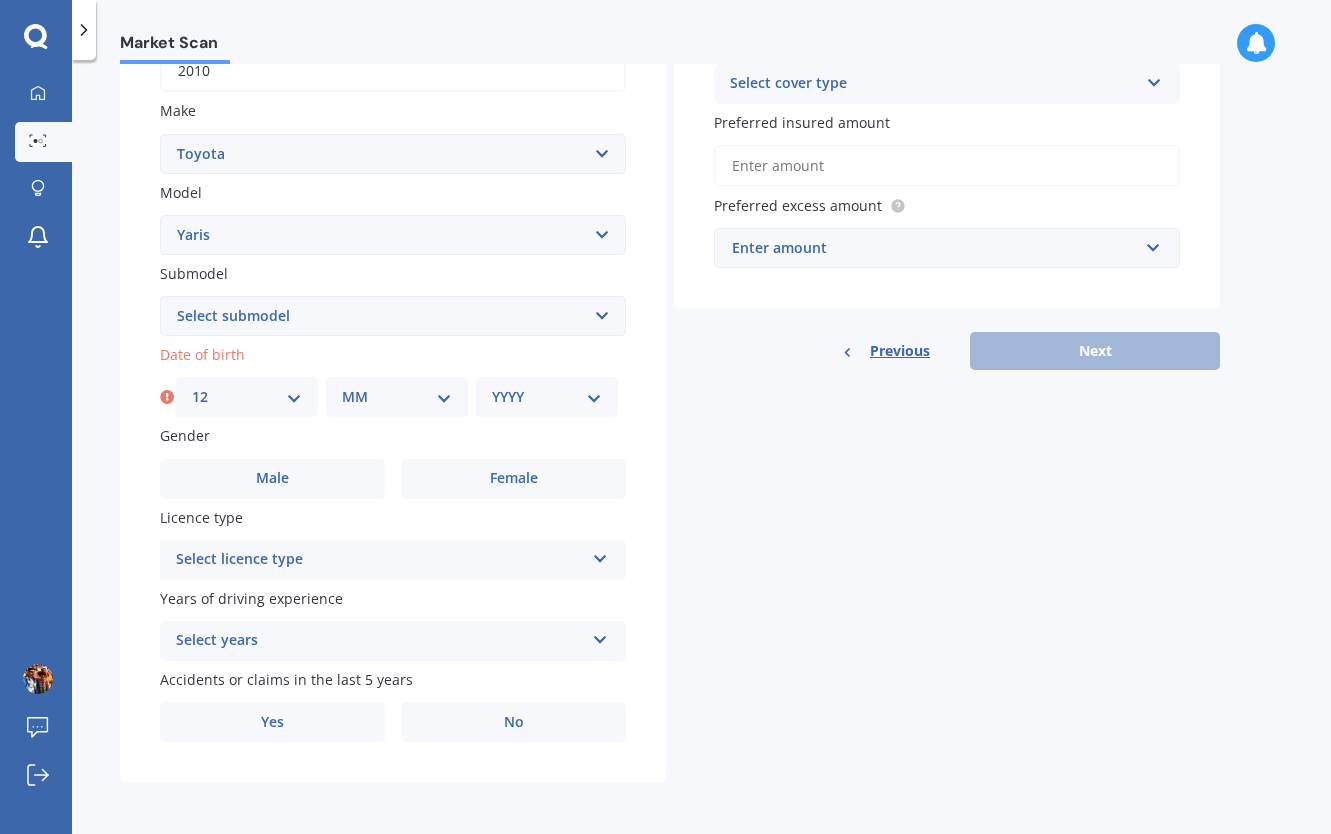 click on "DD 01 02 03 04 05 06 07 08 09 10 11 12 13 14 15 16 17 18 19 20 21 22 23 24 25 26 27 28 29 30 31" at bounding box center [247, 397] 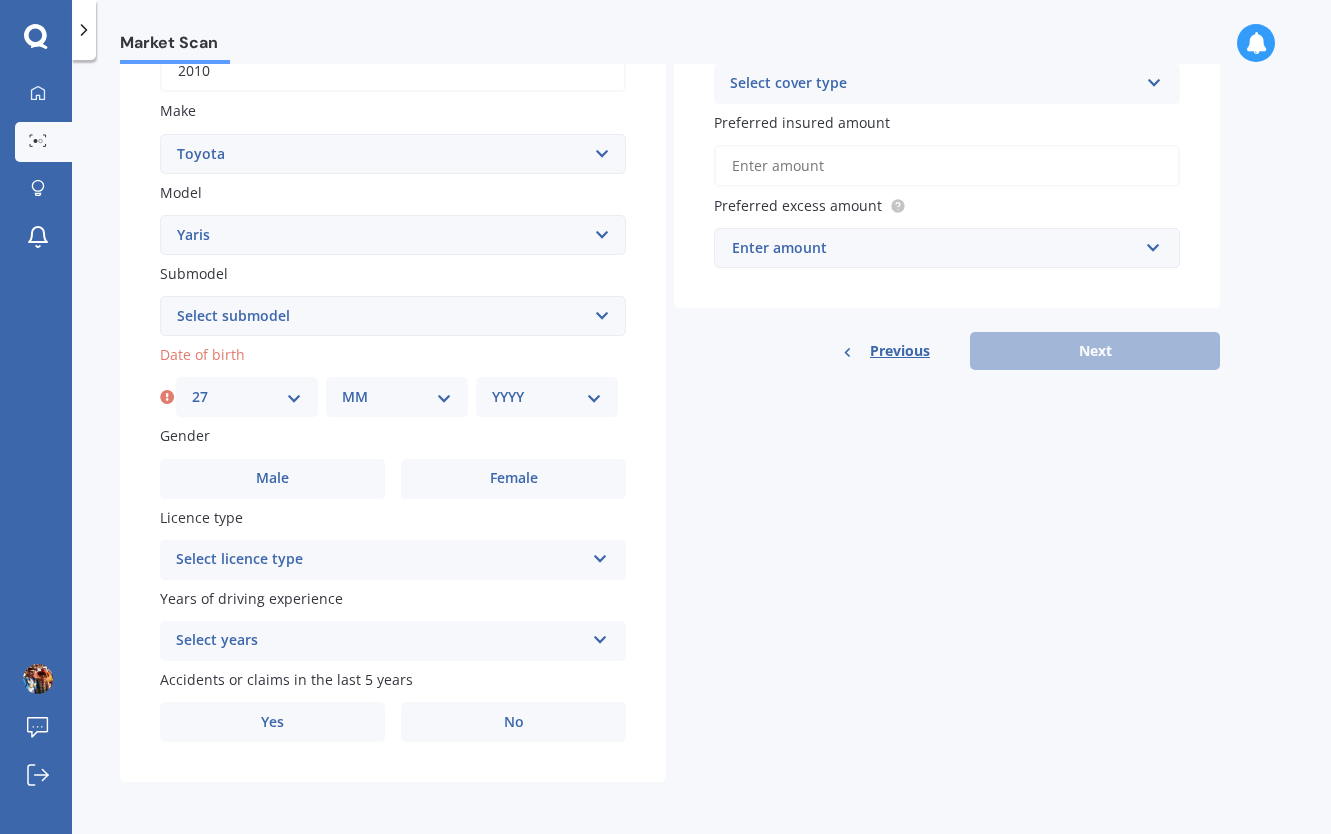 click on "DD 01 02 03 04 05 06 07 08 09 10 11 12 13 14 15 16 17 18 19 20 21 22 23 24 25 26 27 28 29 30 31" at bounding box center (247, 397) 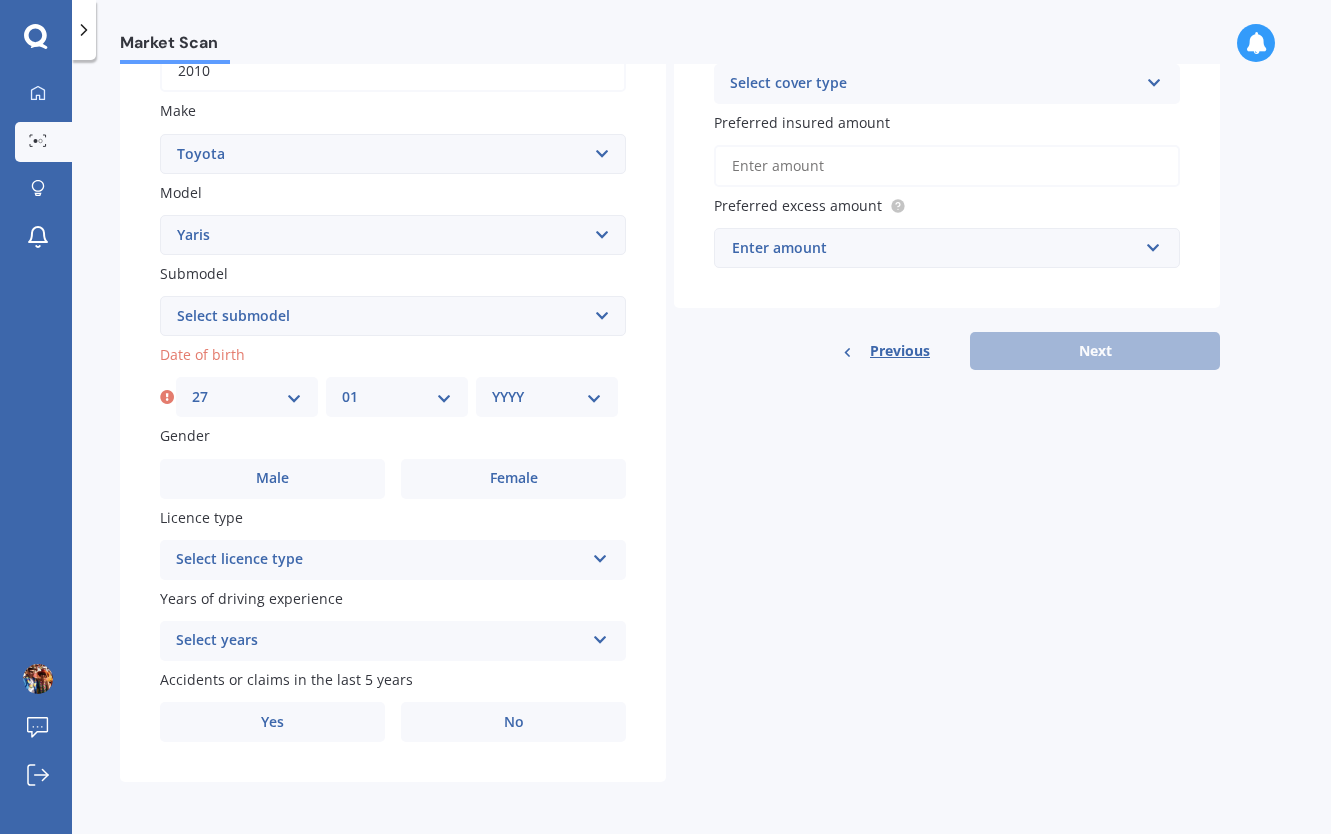 click on "MM 01 02 03 04 05 06 07 08 09 10 11 12" at bounding box center (397, 397) 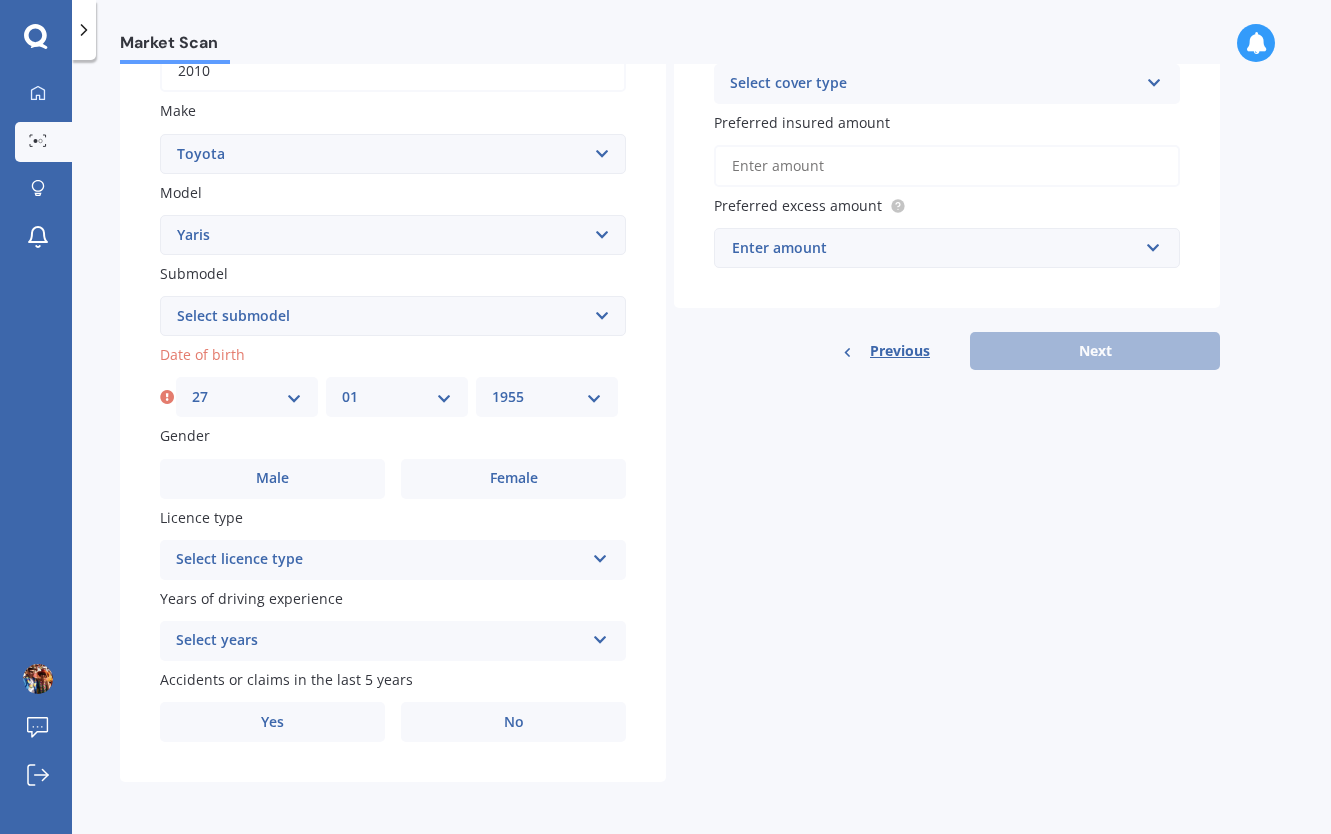 click on "YYYY 2025 2024 2023 2022 2021 2020 2019 2018 2017 2016 2015 2014 2013 2012 2011 2010 2009 2008 2007 2006 2005 2004 2003 2002 2001 2000 1999 1998 1997 1996 1995 1994 1993 1992 1991 1990 1989 1988 1987 1986 1985 1984 1983 1982 1981 1980 1979 1978 1977 1976 1975 1974 1973 1972 1971 1970 1969 1968 1967 1966 1965 1964 1963 1962 1961 1960 1959 1958 1957 1956 1955 1954 1953 1952 1951 1950 1949 1948 1947 1946 1945 1944 1943 1942 1941 1940 1939 1938 1937 1936 1935 1934 1933 1932 1931 1930 1929 1928 1927 1926" at bounding box center (547, 397) 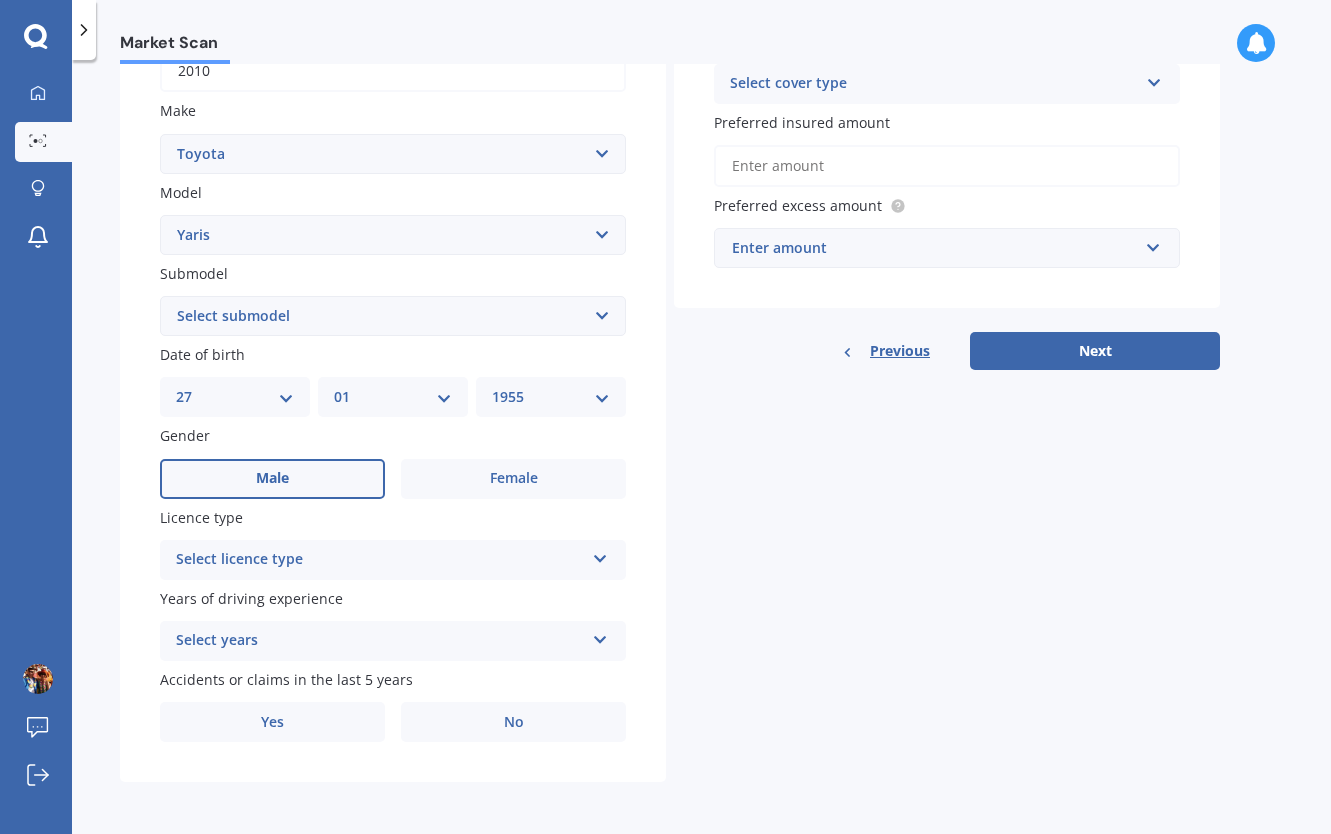 click on "Male" at bounding box center (272, 479) 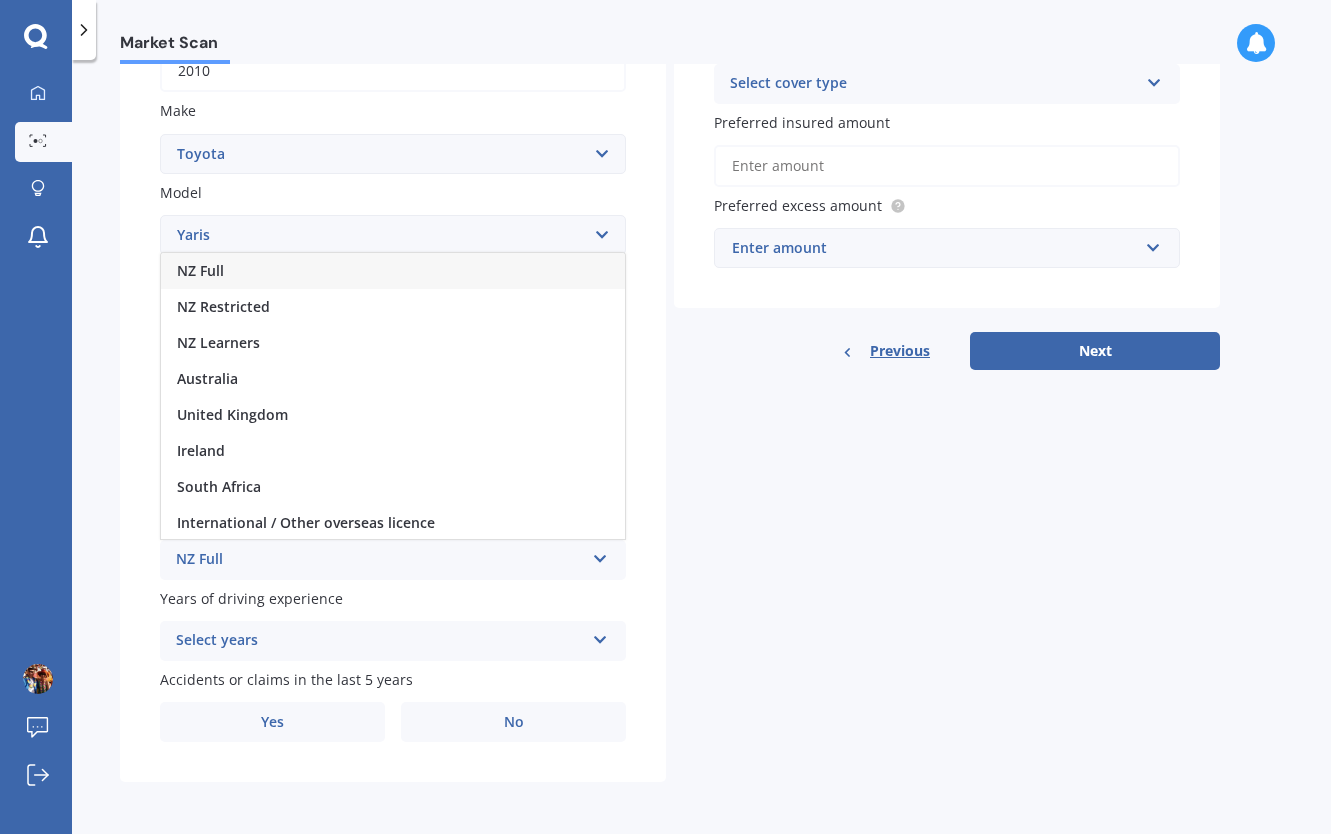 click on "NZ Full" at bounding box center [200, 270] 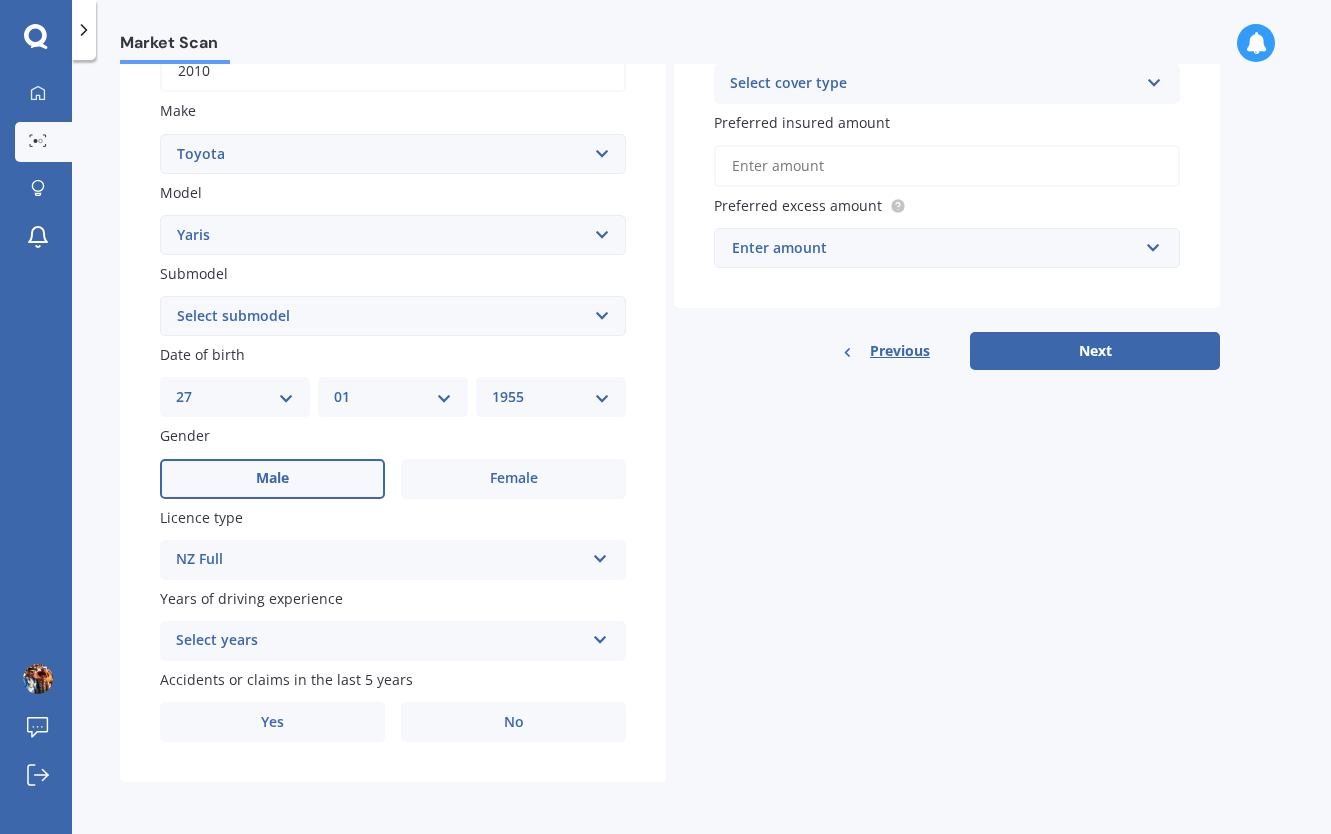 click at bounding box center [600, 636] 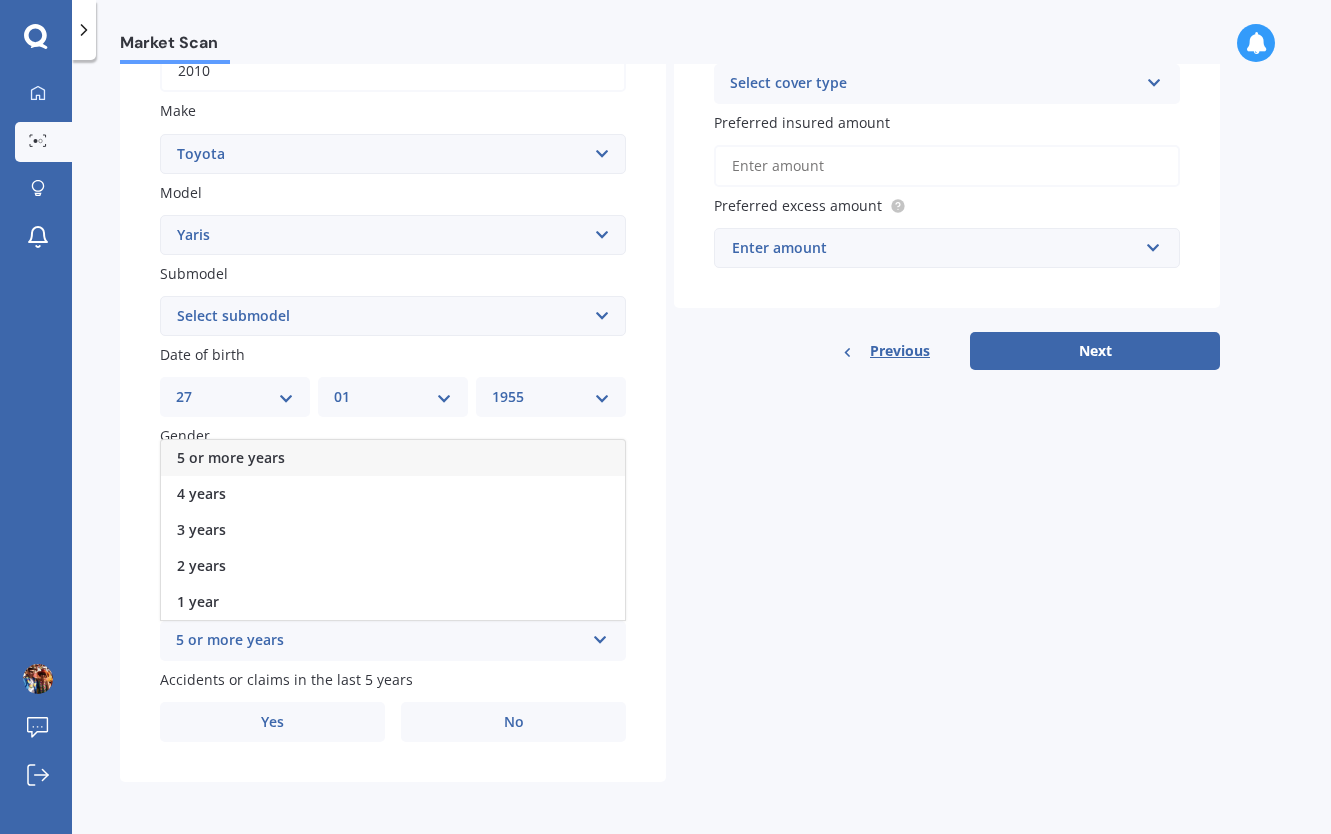 click on "5 or more years" at bounding box center [393, 458] 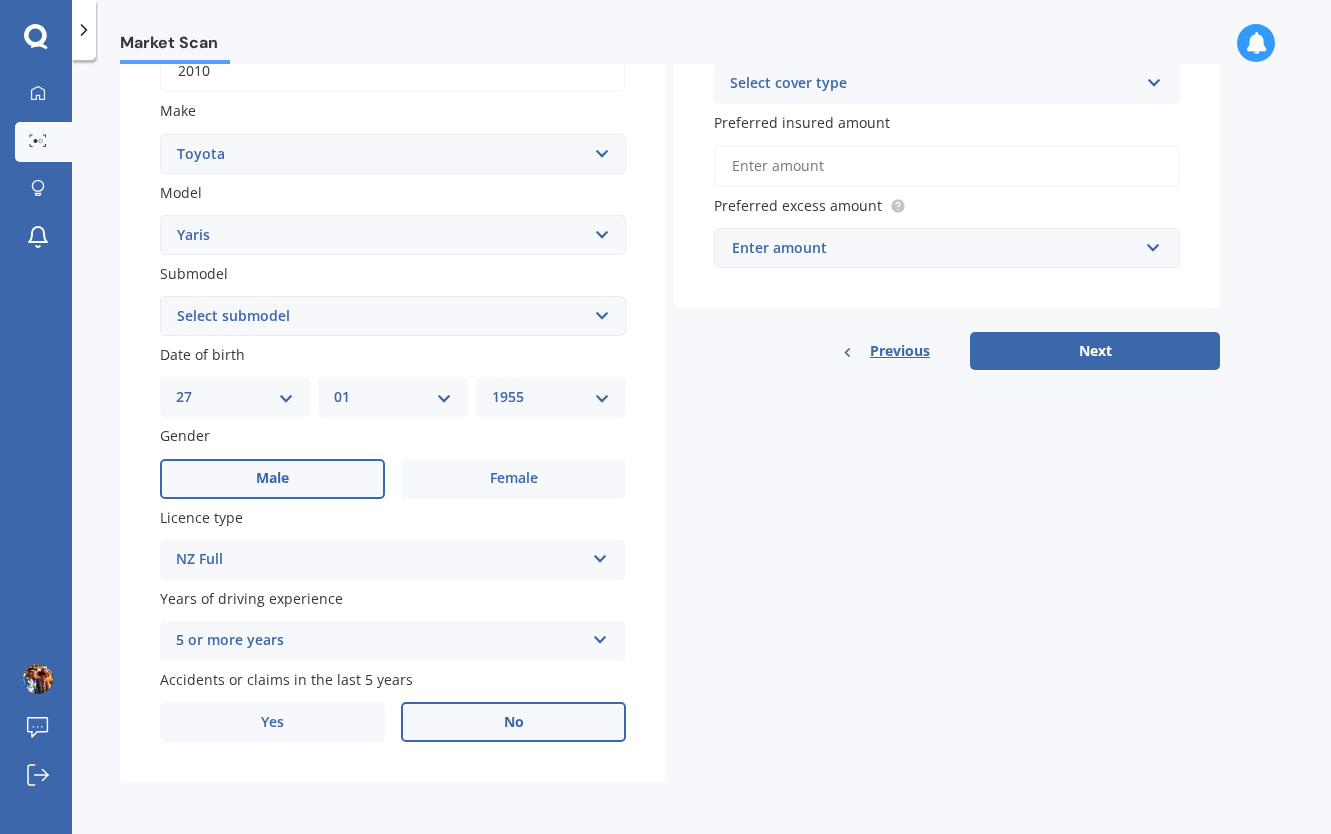 click on "No" at bounding box center (513, 722) 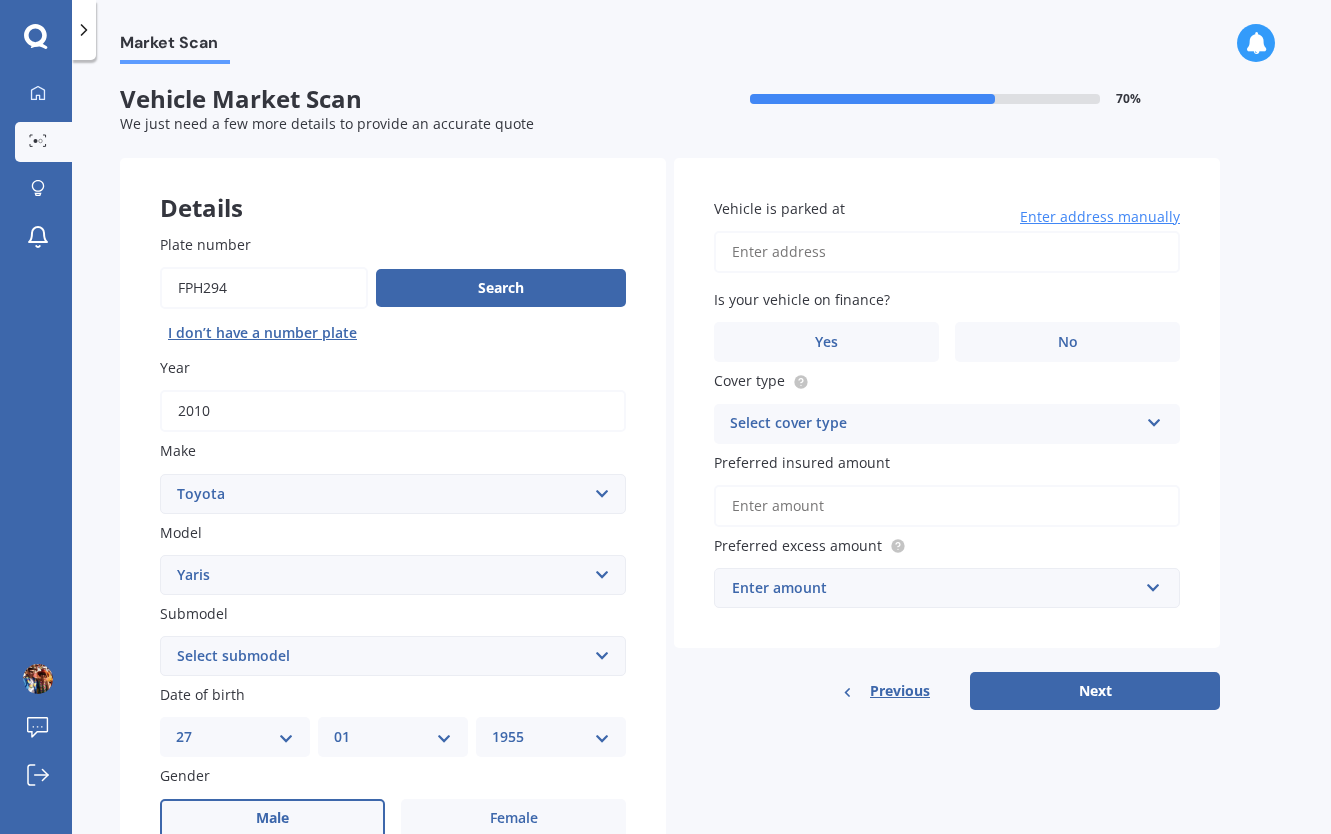 scroll, scrollTop: 0, scrollLeft: 0, axis: both 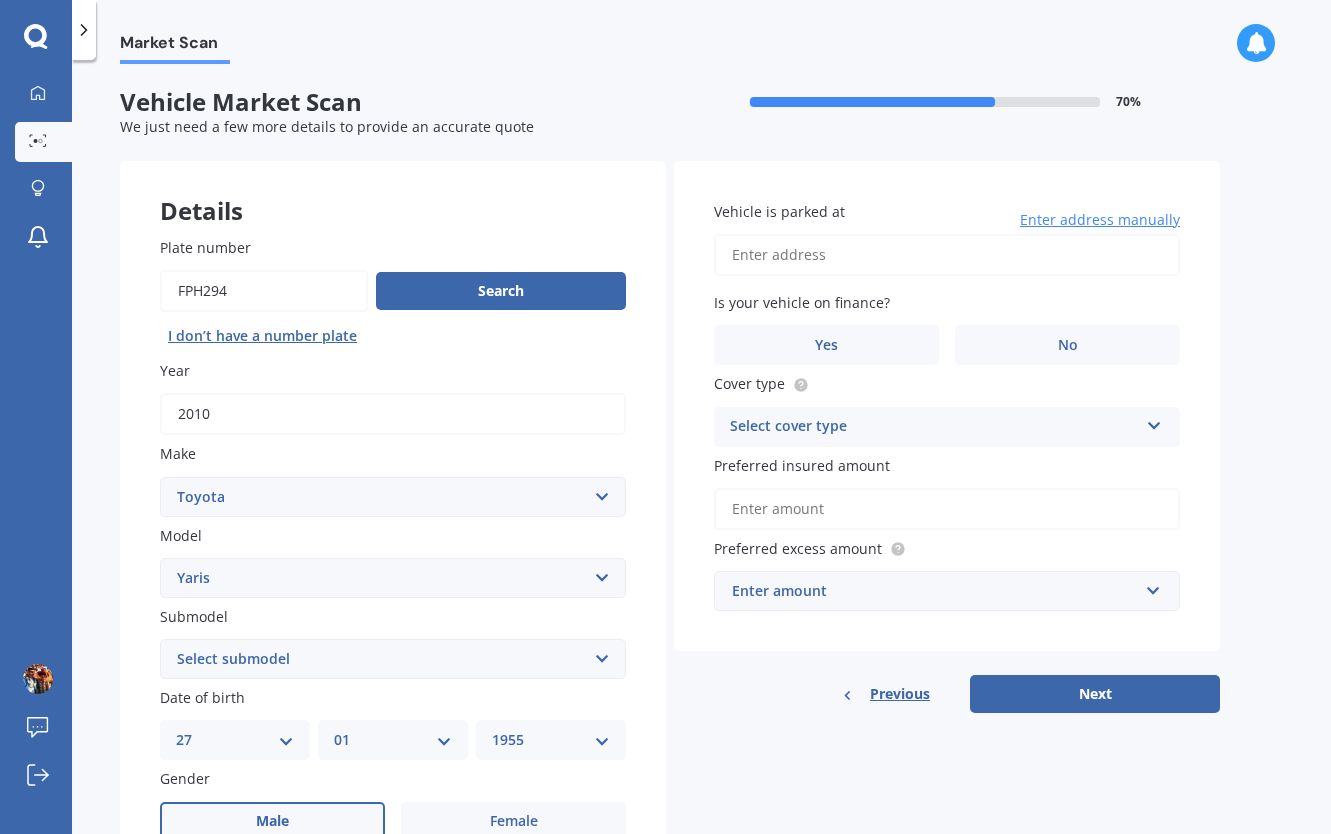 click on "Vehicle is parked at" at bounding box center (947, 255) 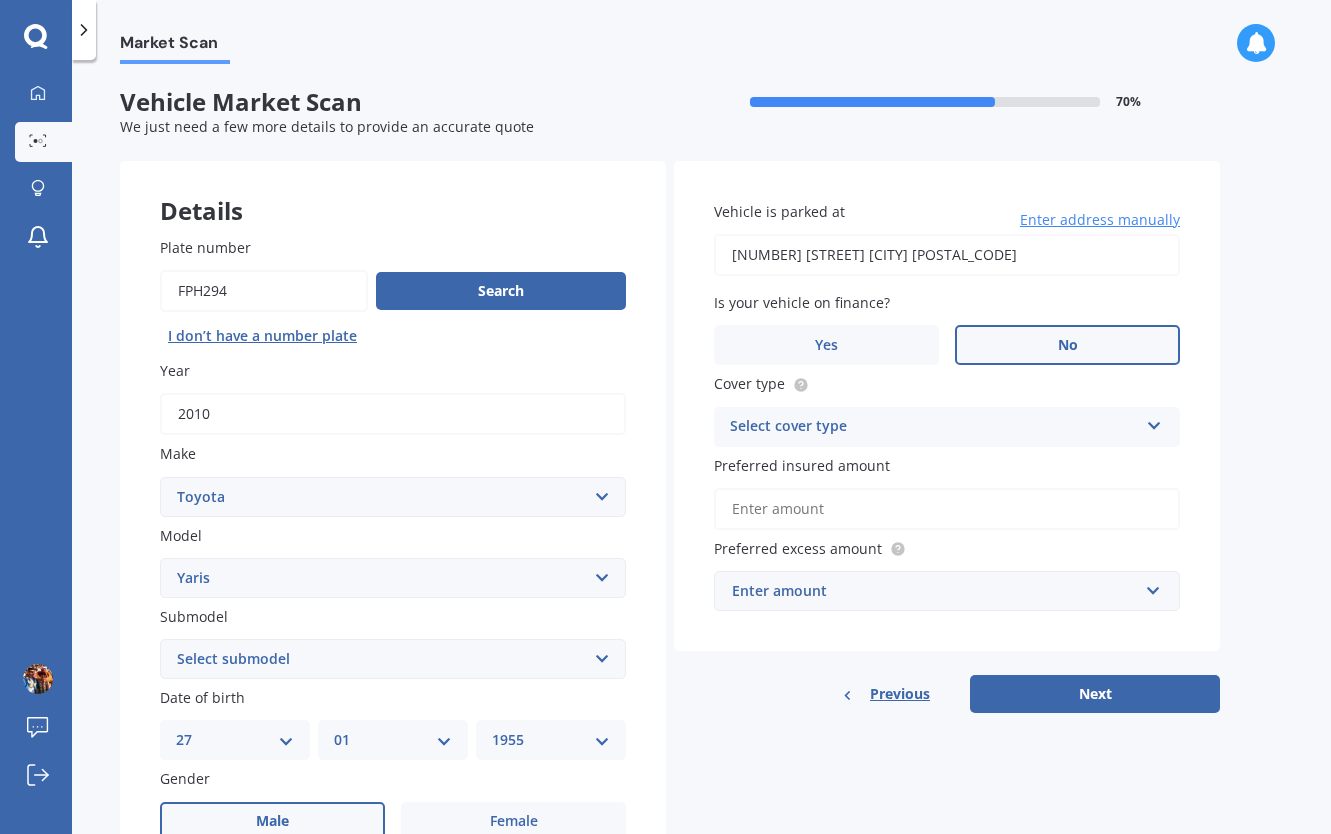 click on "No" at bounding box center (1068, 345) 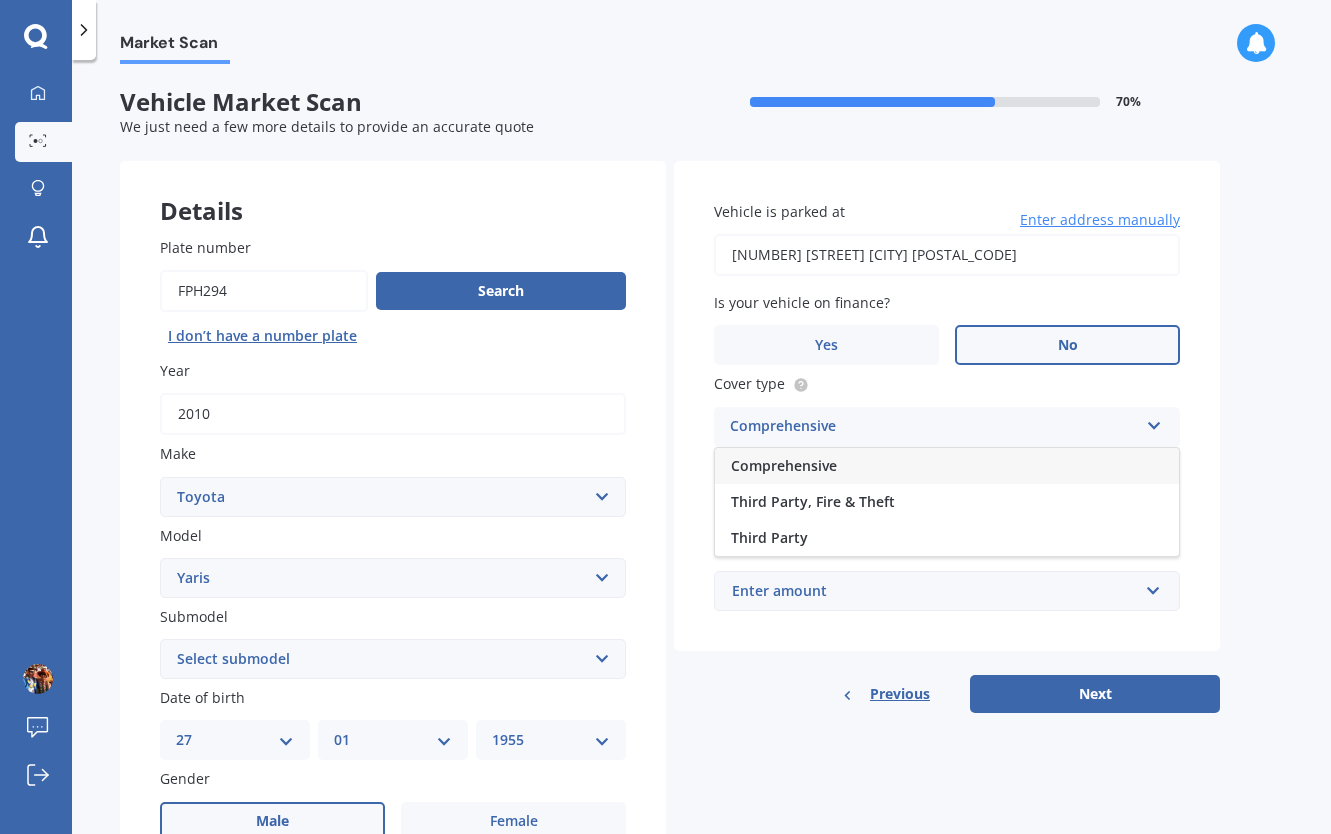 click on "Comprehensive" at bounding box center [947, 466] 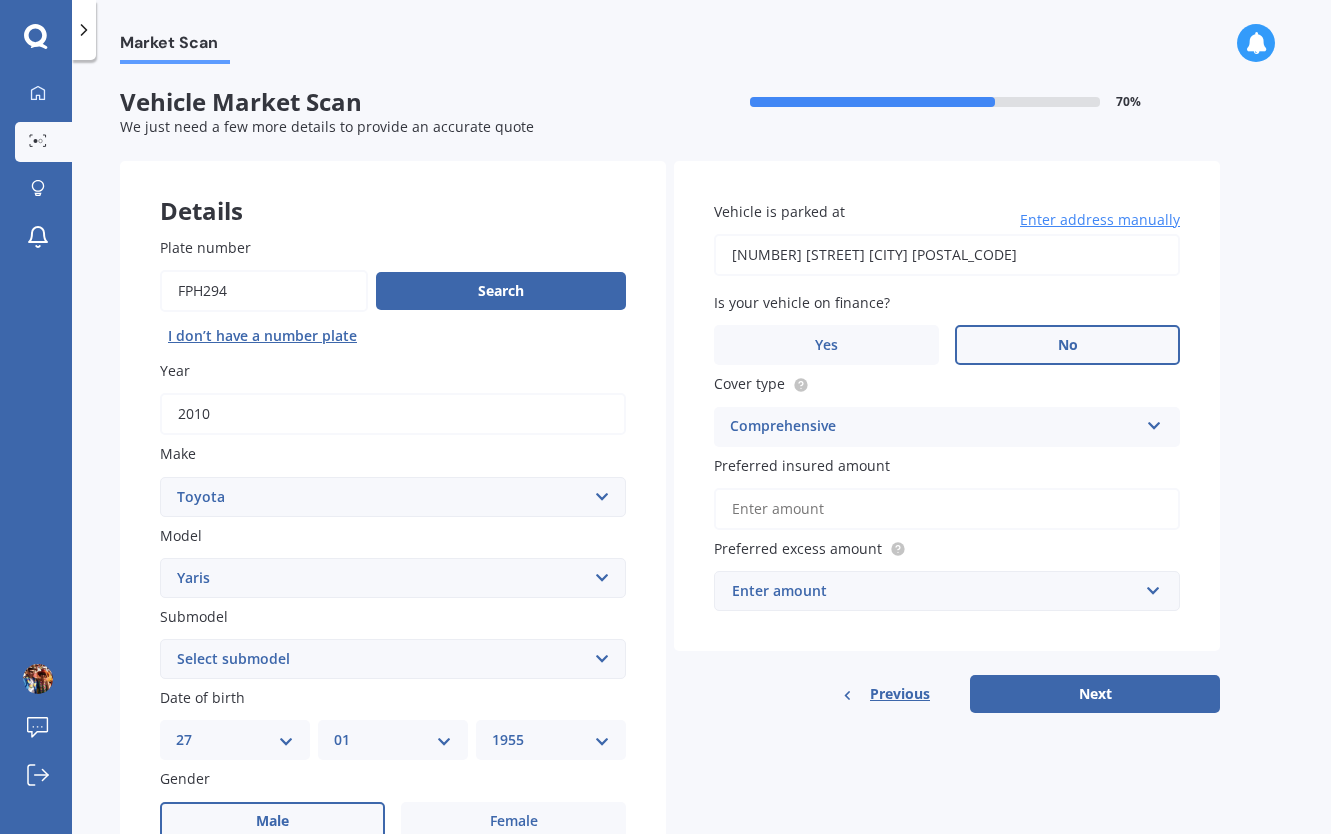 click on "Preferred insured amount" at bounding box center (943, 465) 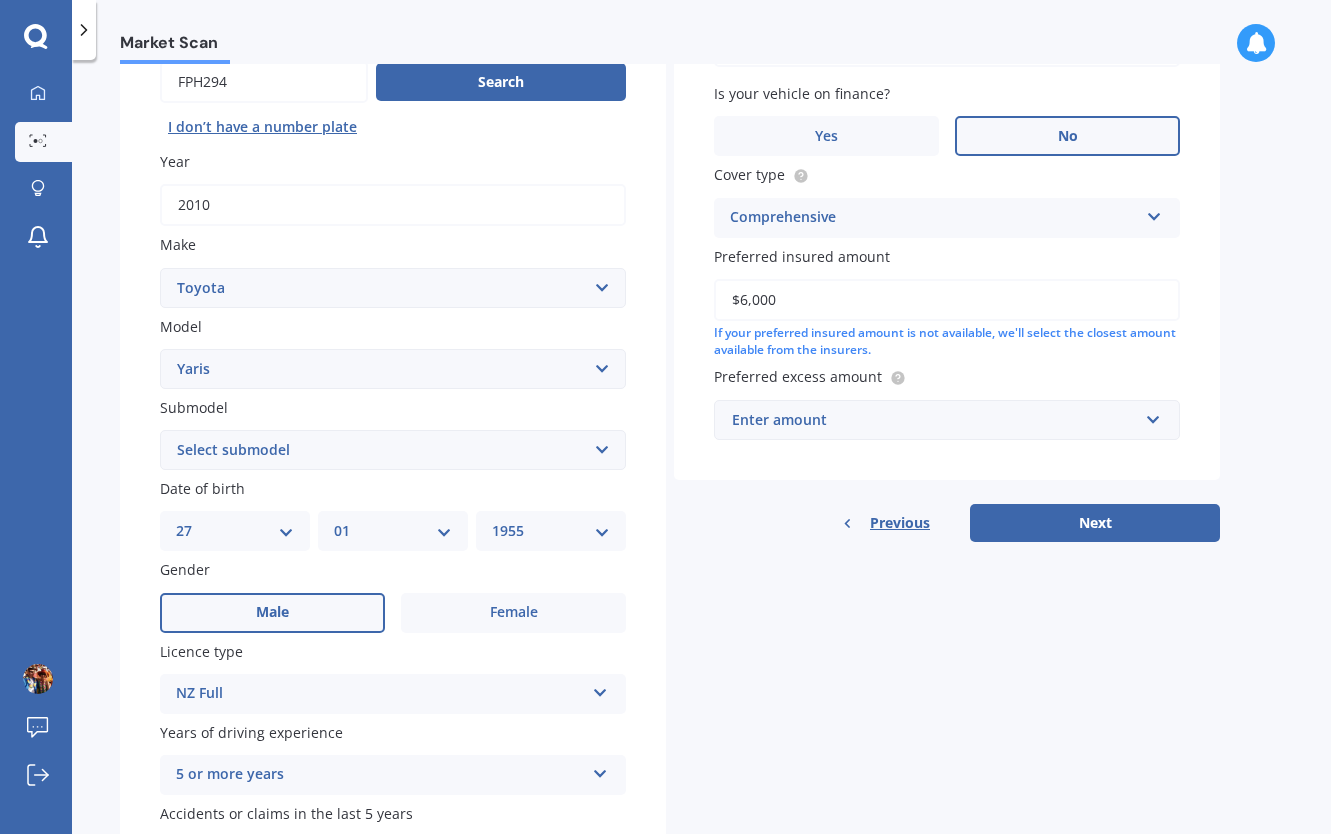 scroll, scrollTop: 343, scrollLeft: 0, axis: vertical 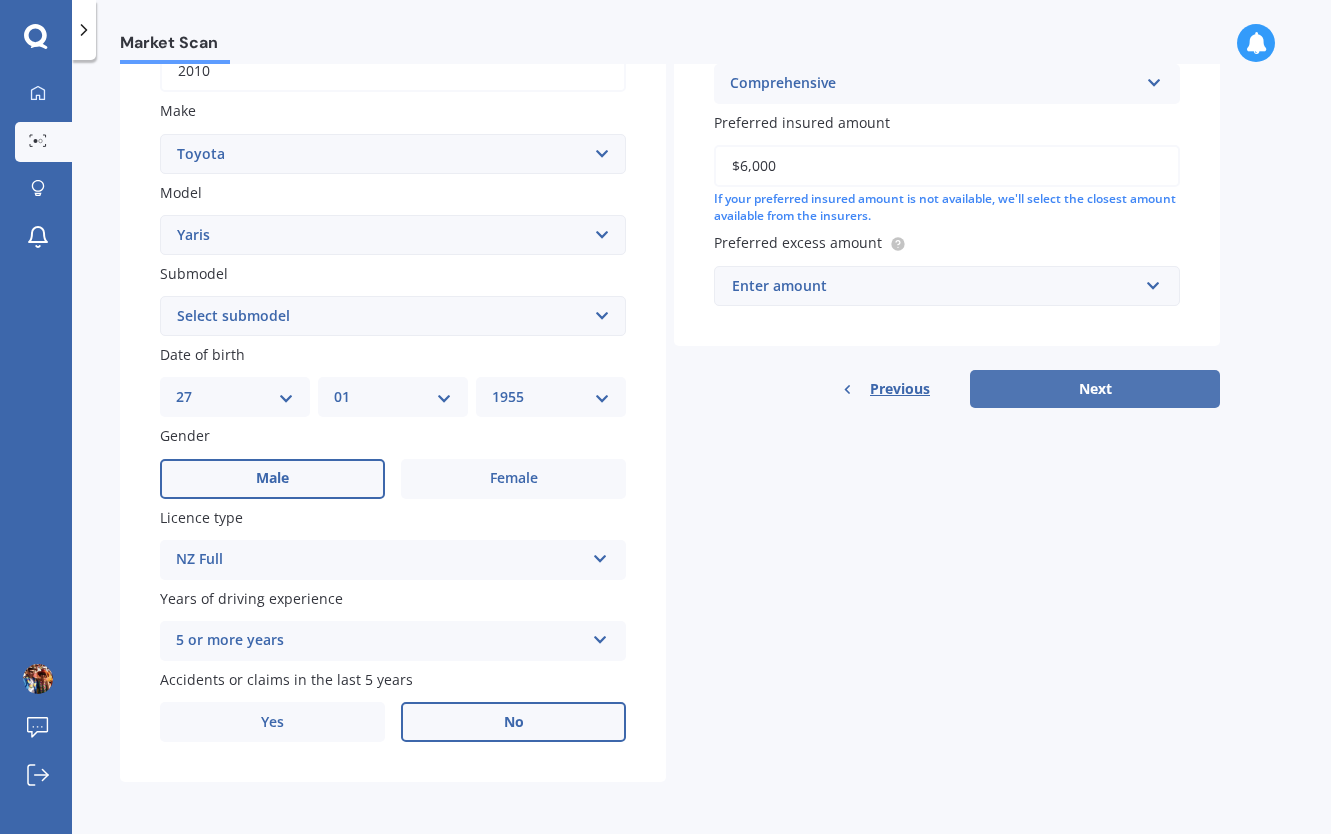 type on "$6,000" 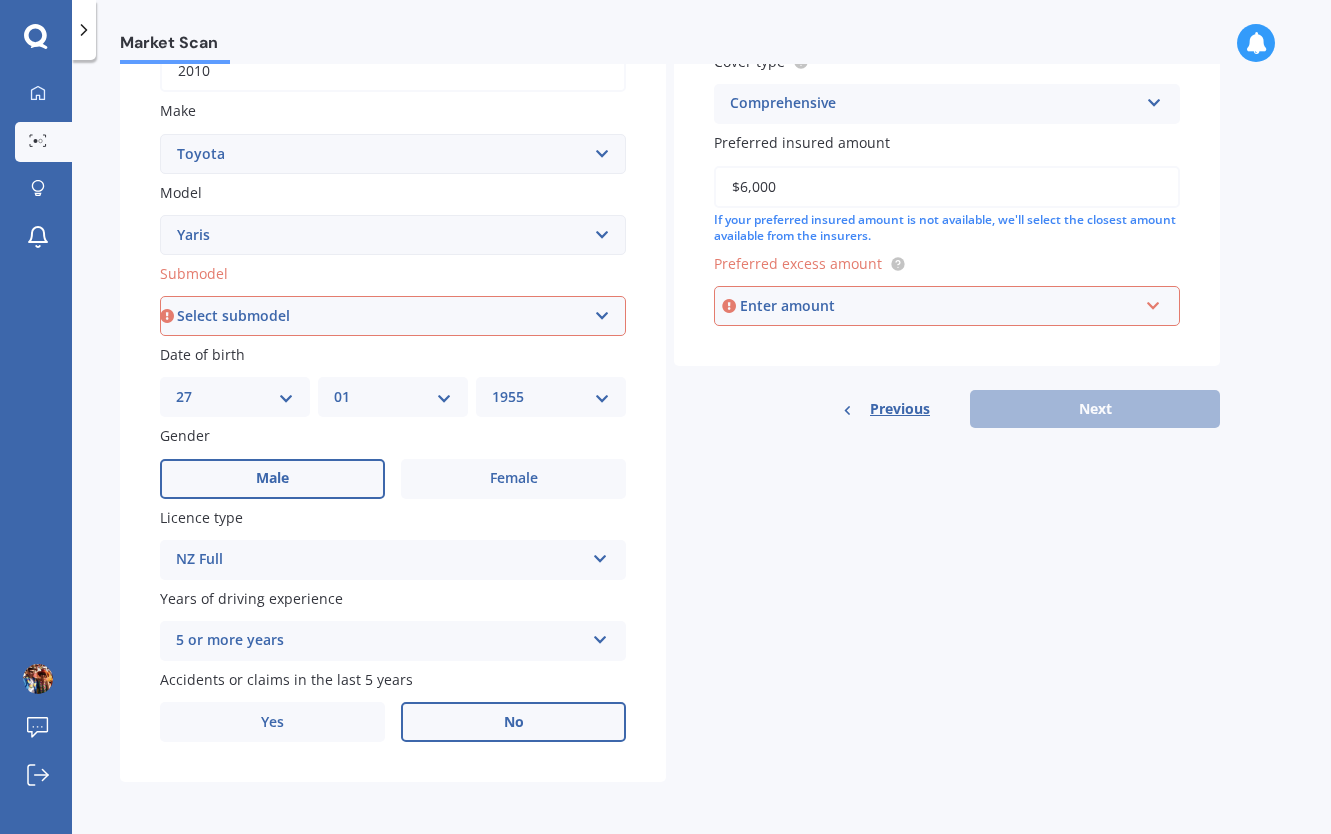 click on "Select submodel (All other) Cross 1.5 GR petrol turbo GX auto GX manual Hybrid SX auto SX manual ZR auto" at bounding box center [393, 316] 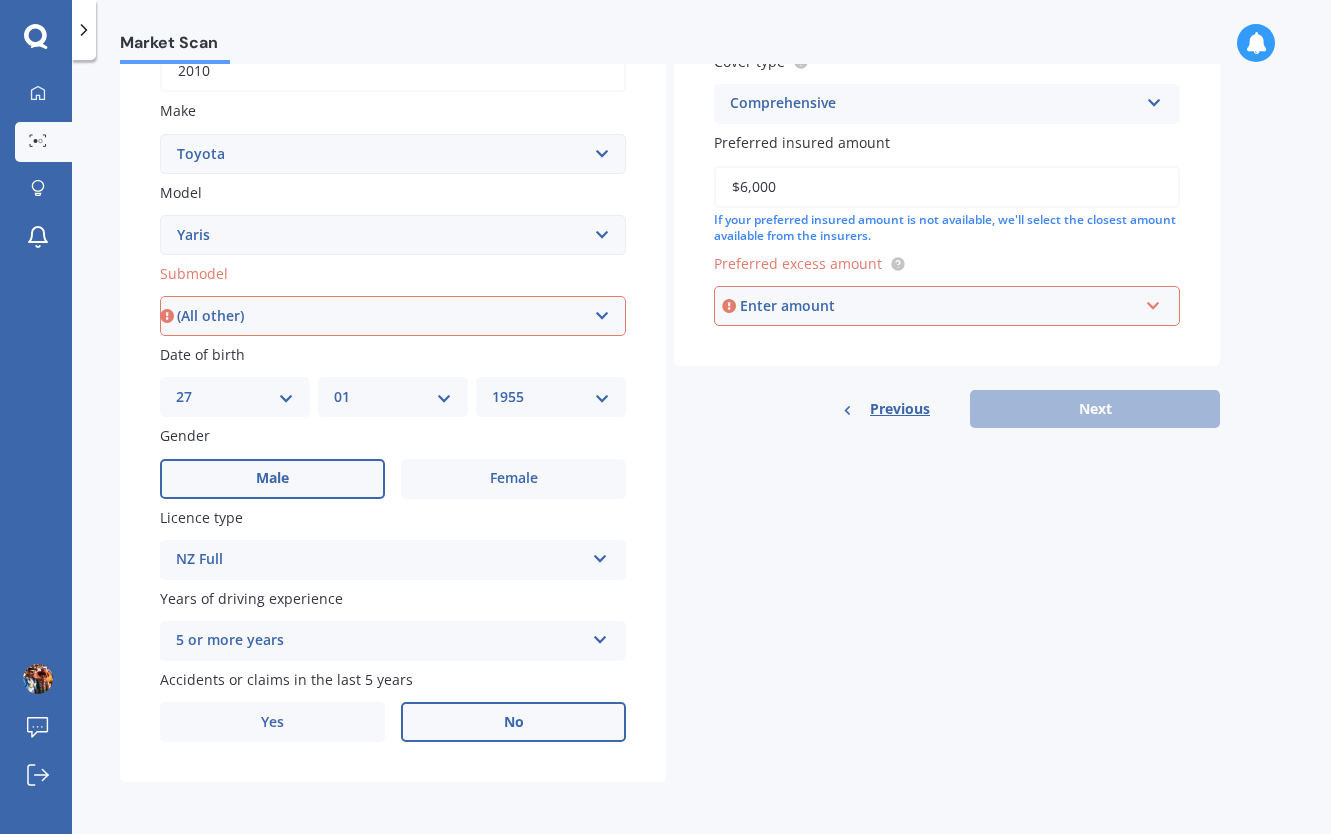click on "Select submodel (All other) Cross 1.5 GR petrol turbo GX auto GX manual Hybrid SX auto SX manual ZR auto" at bounding box center [393, 316] 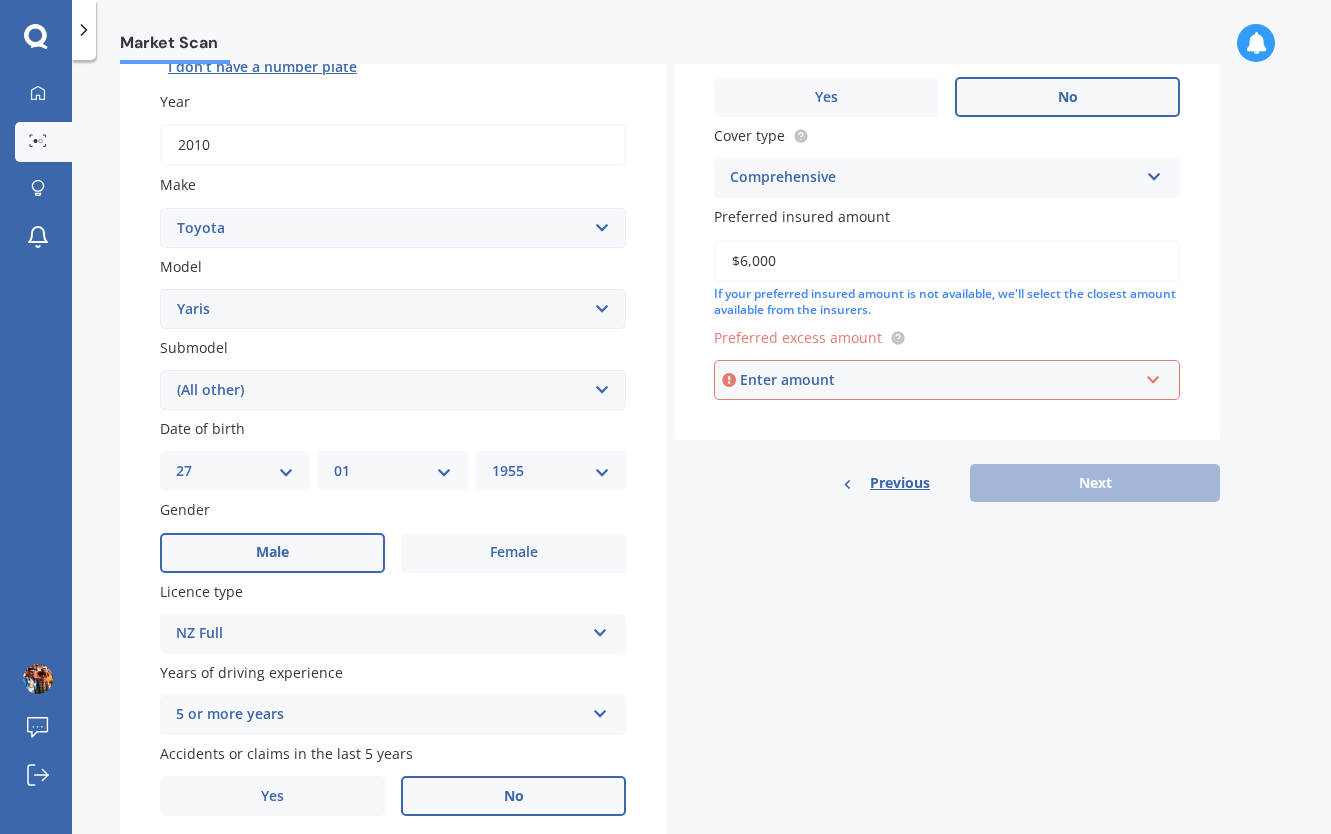 scroll, scrollTop: 137, scrollLeft: 0, axis: vertical 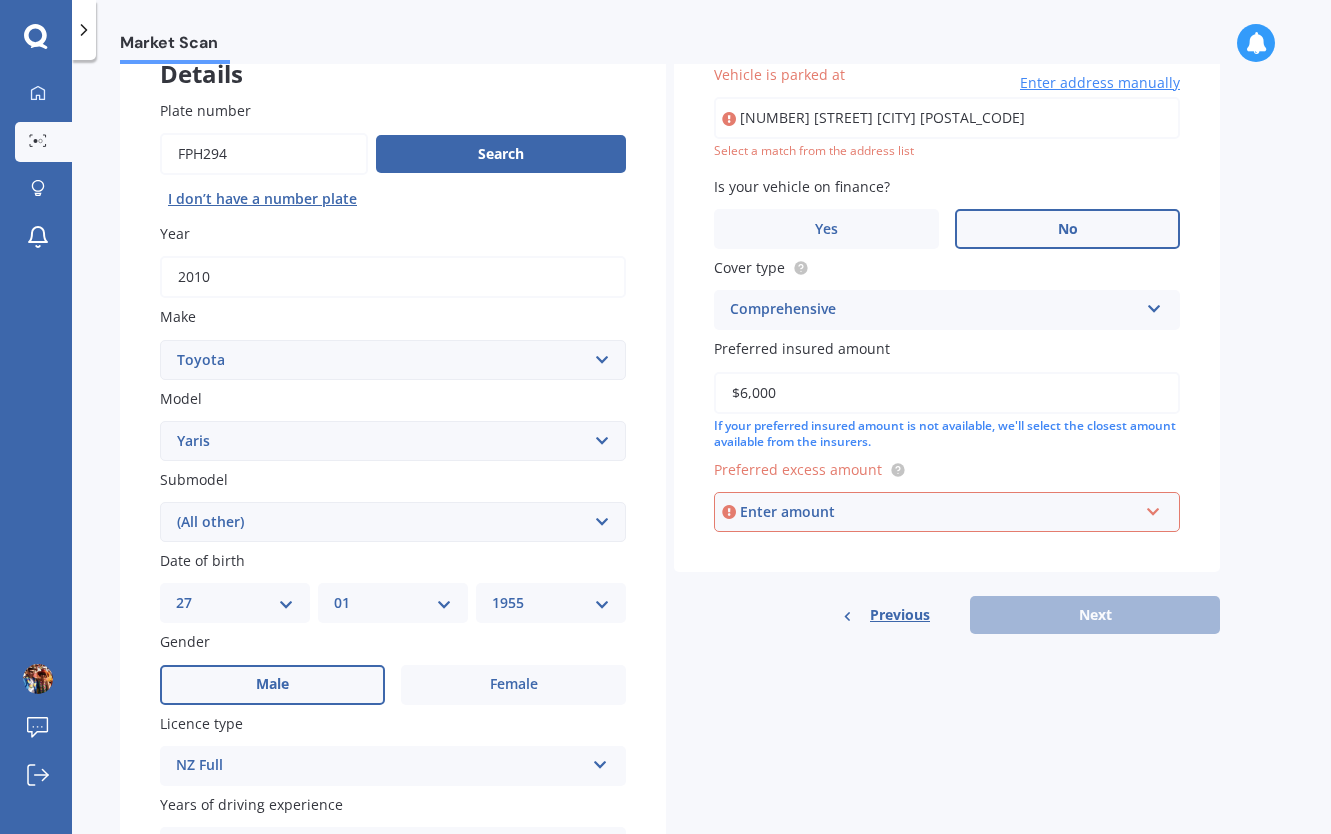 click on "Enter amount" at bounding box center (939, 512) 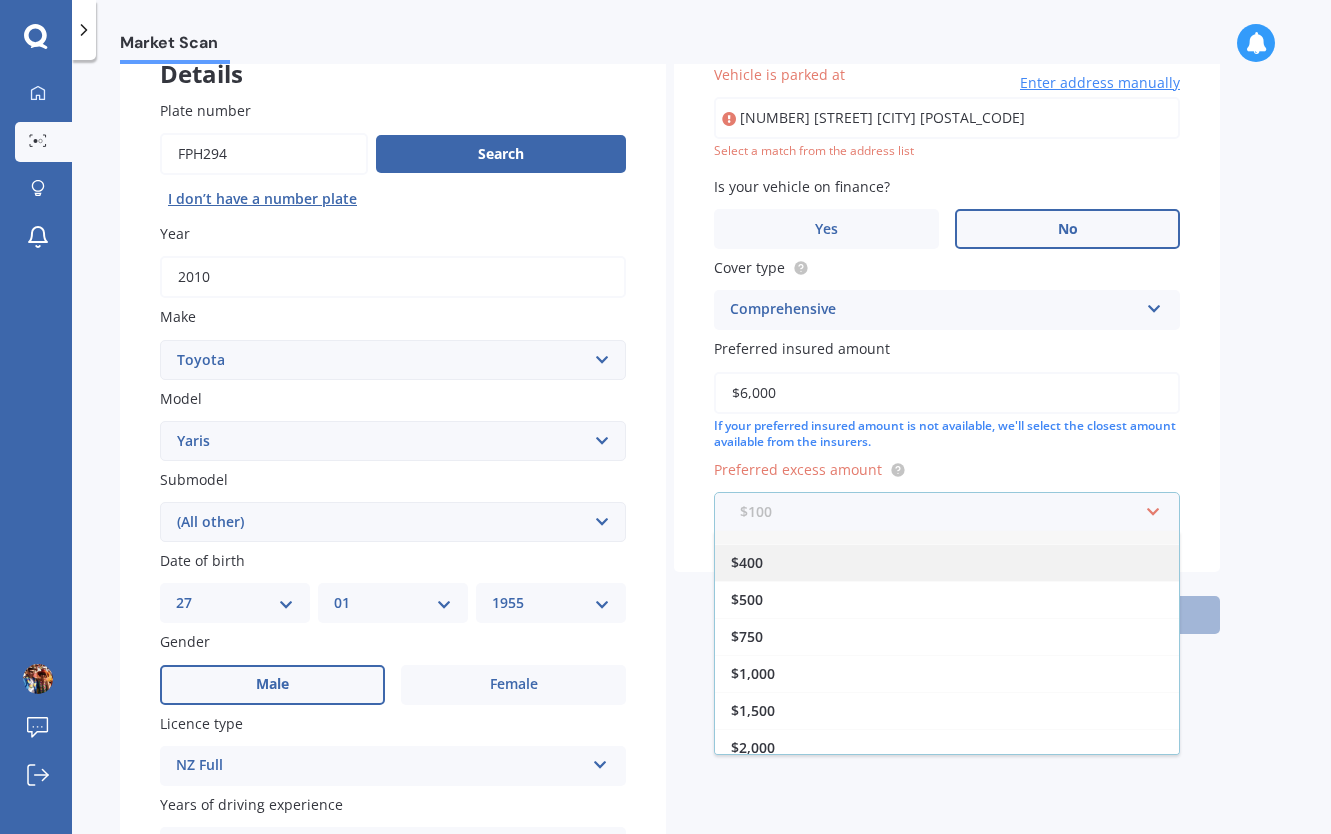 scroll, scrollTop: 36, scrollLeft: 0, axis: vertical 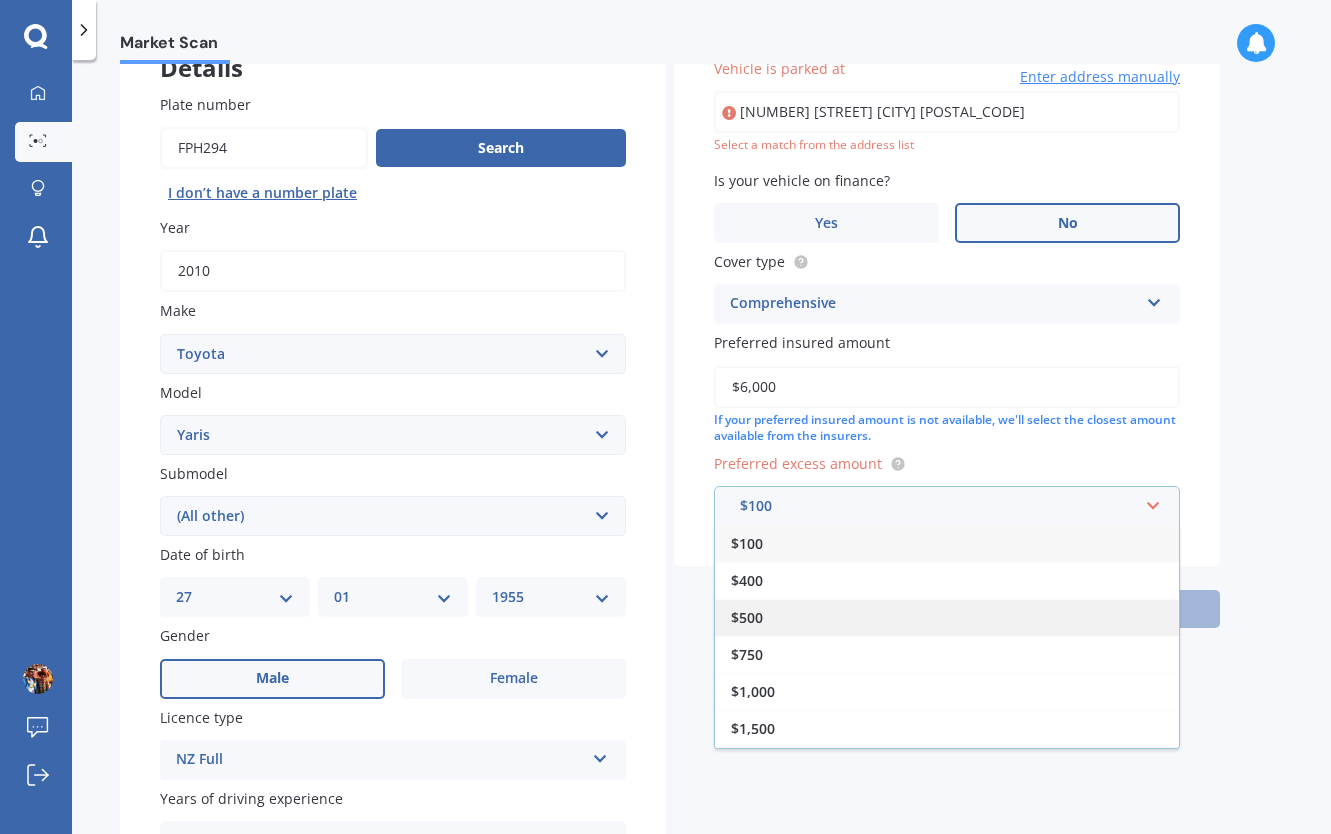 click on "$500" at bounding box center [747, 617] 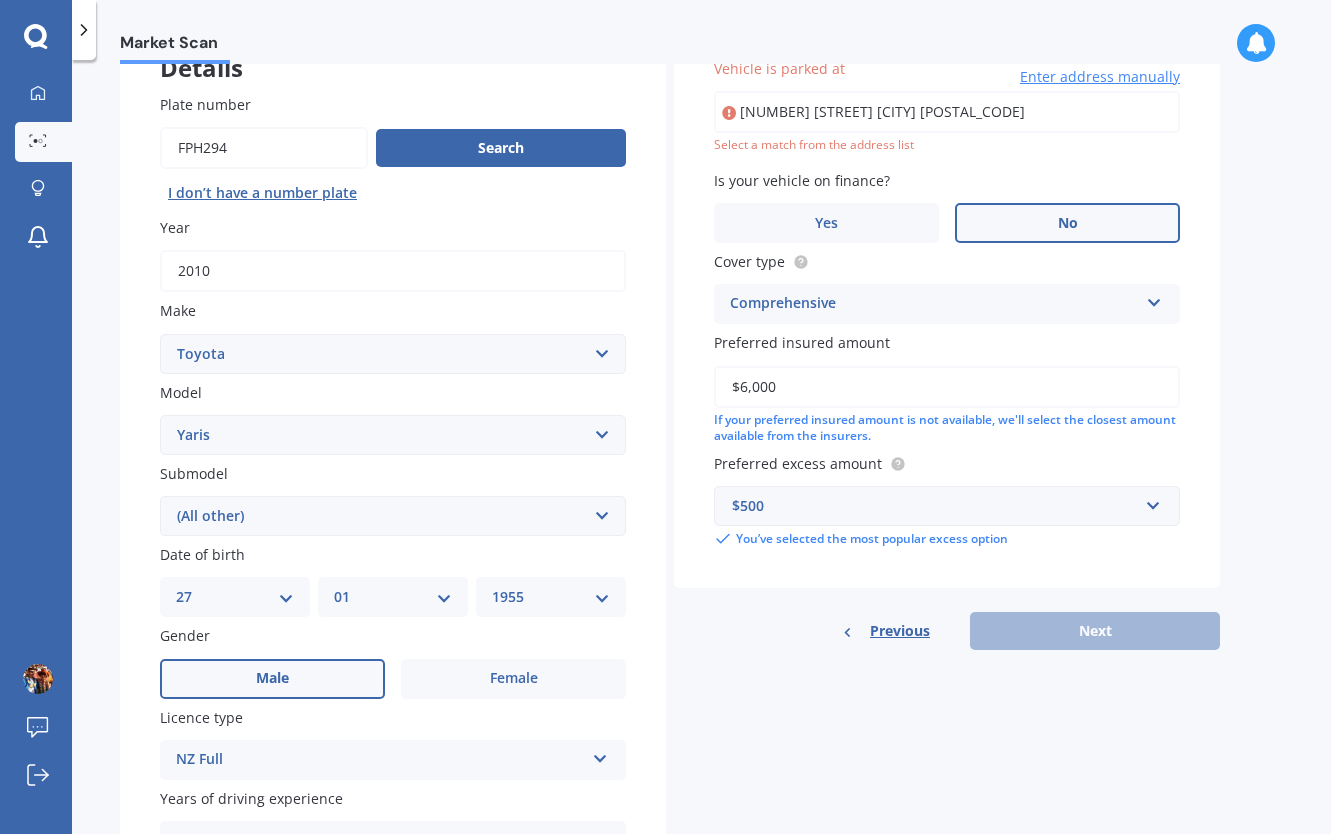 click on "Previous Next" at bounding box center [947, 631] 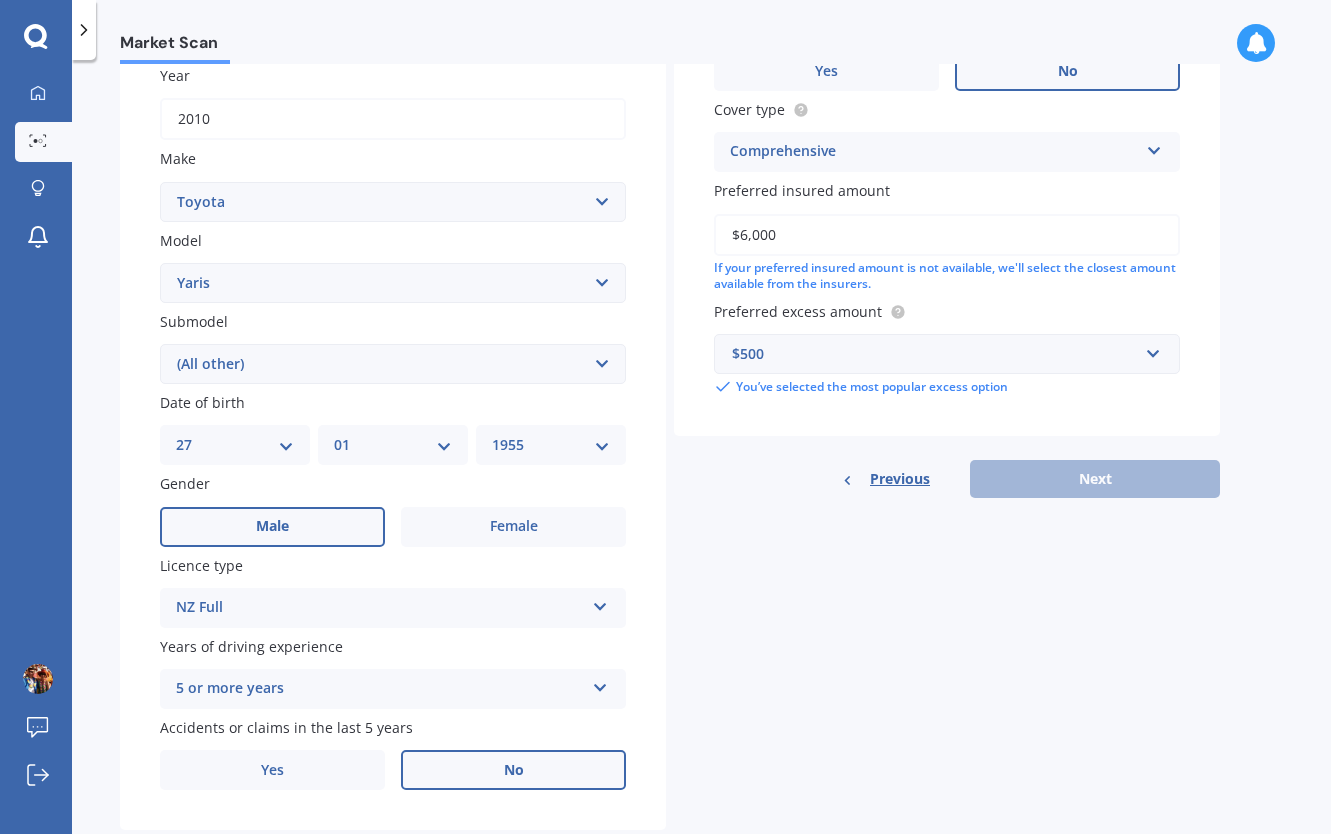 scroll, scrollTop: 343, scrollLeft: 0, axis: vertical 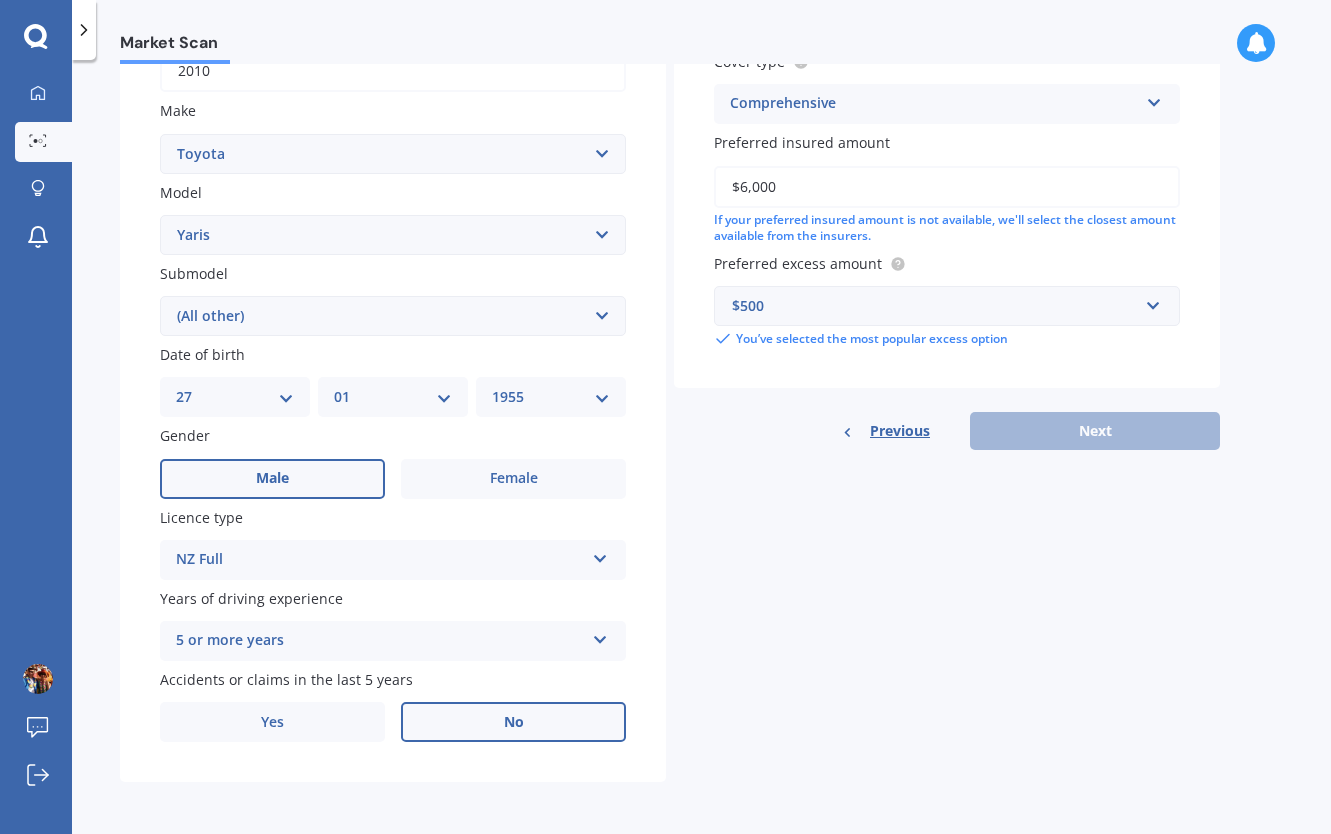 click on "Previous Next" at bounding box center (947, 431) 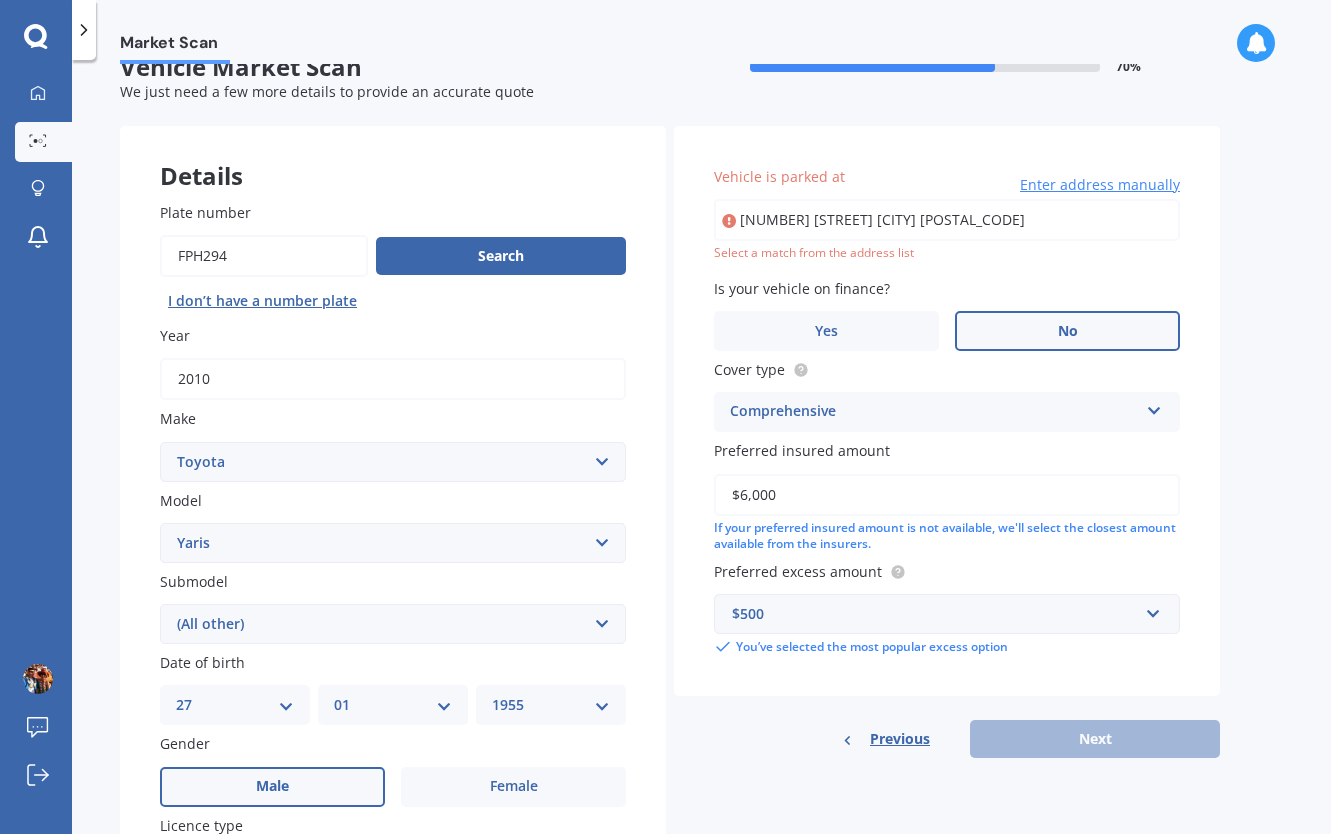 scroll, scrollTop: 0, scrollLeft: 0, axis: both 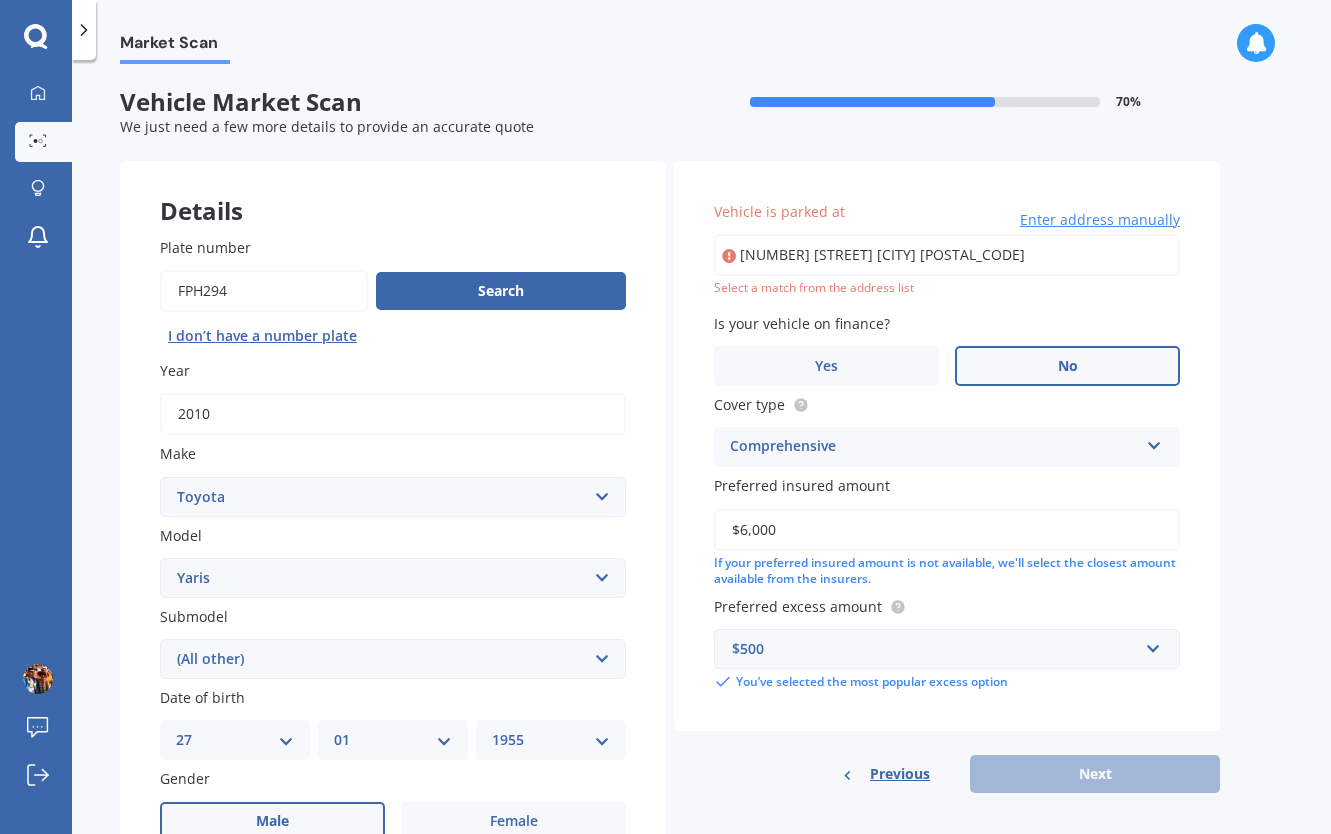 click on "No" at bounding box center (1067, 366) 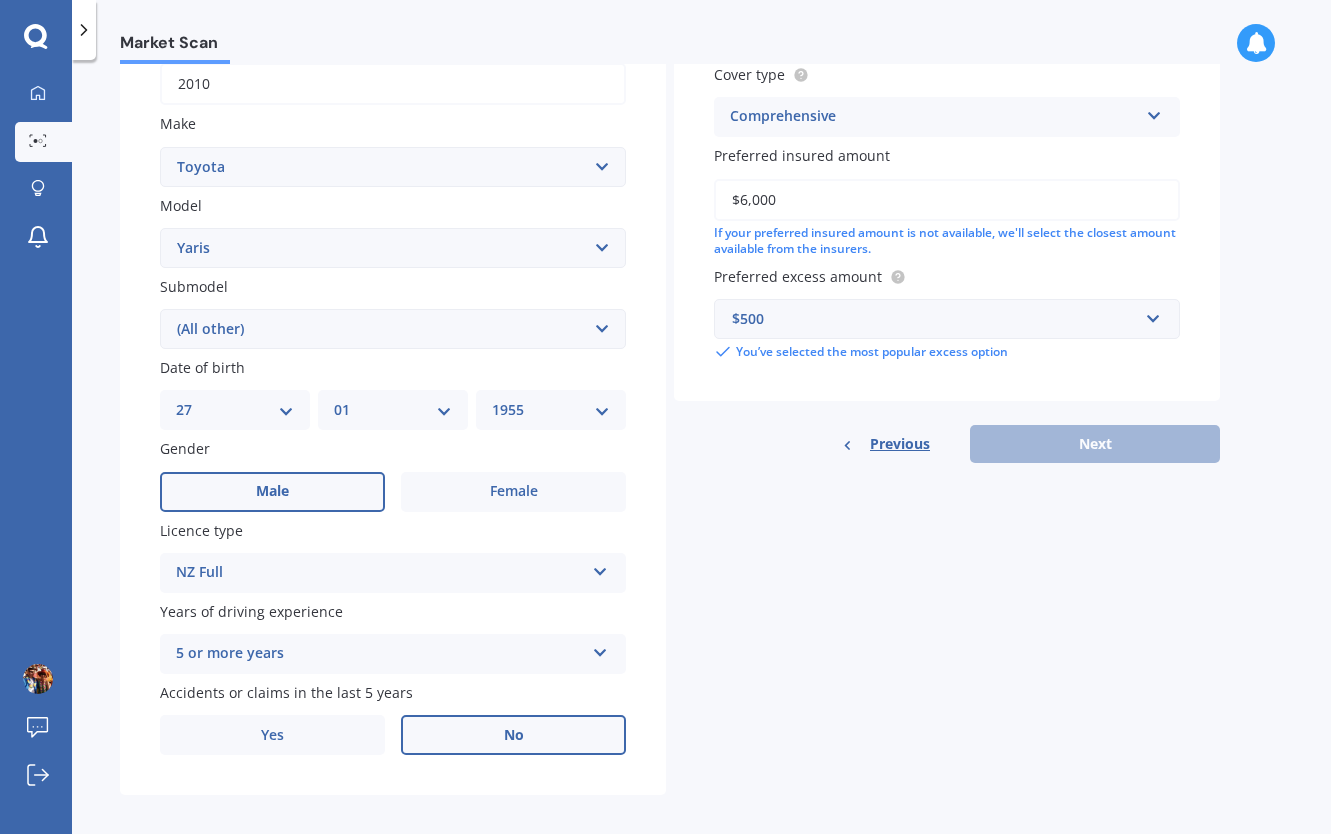 scroll, scrollTop: 343, scrollLeft: 0, axis: vertical 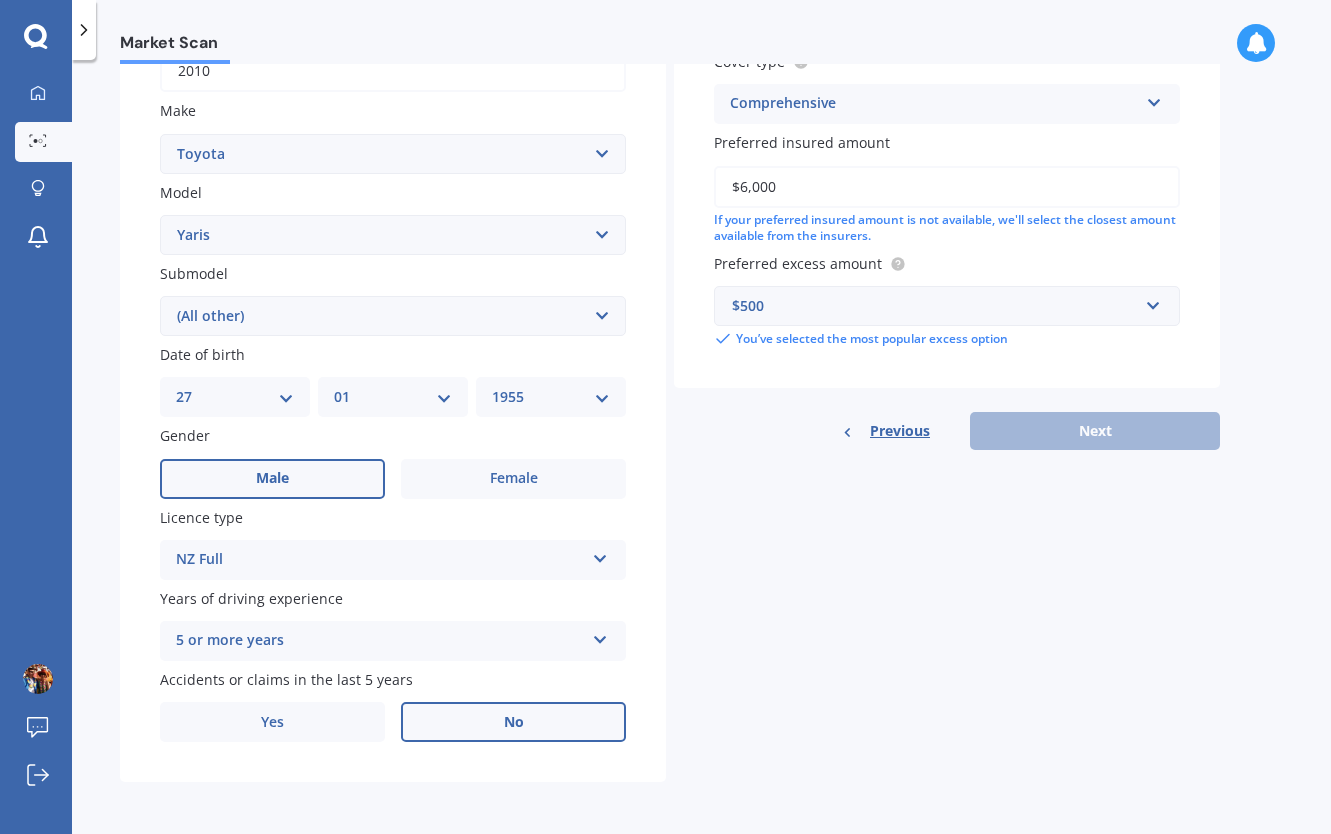 click on "Previous Next" at bounding box center (947, 431) 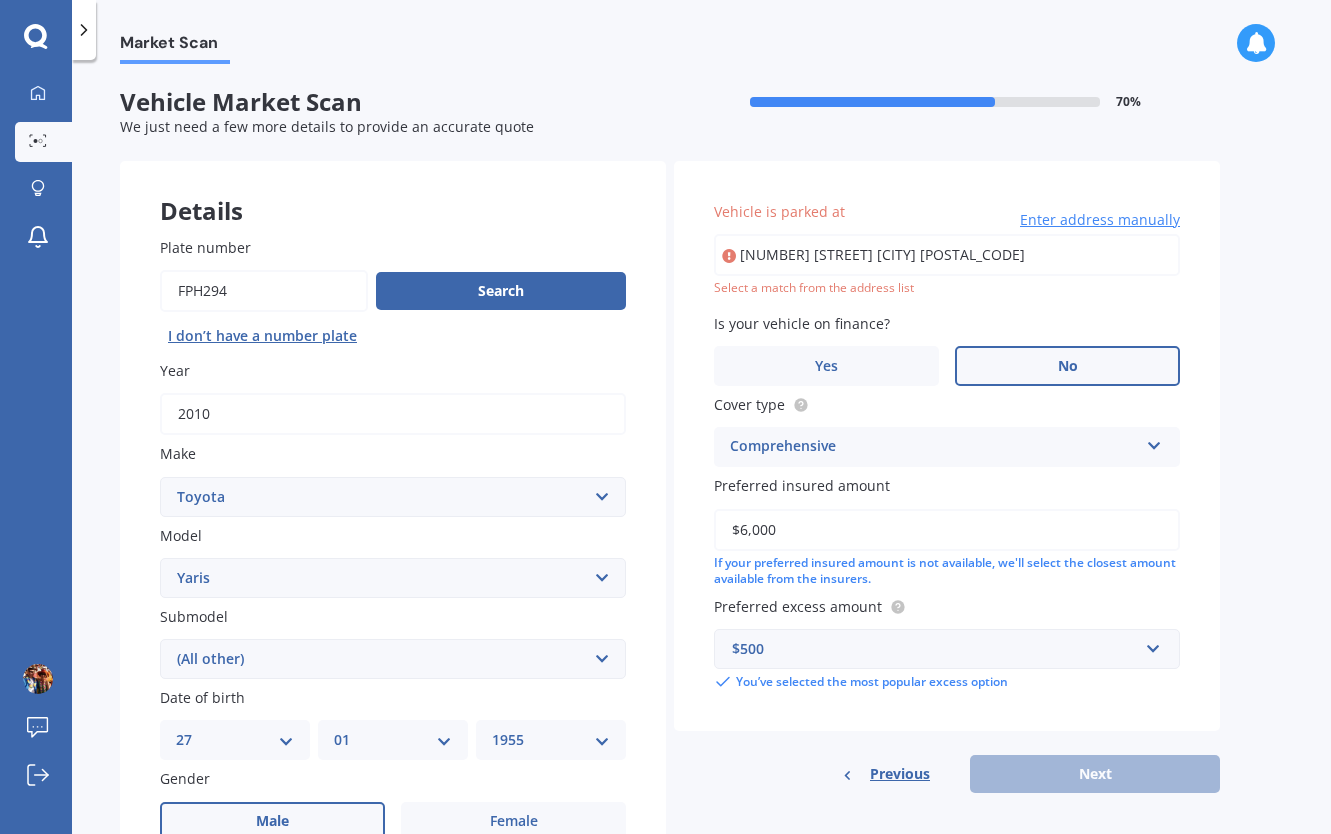 click on "96 Melksham DriveWELLINGTON 6037" at bounding box center (947, 255) 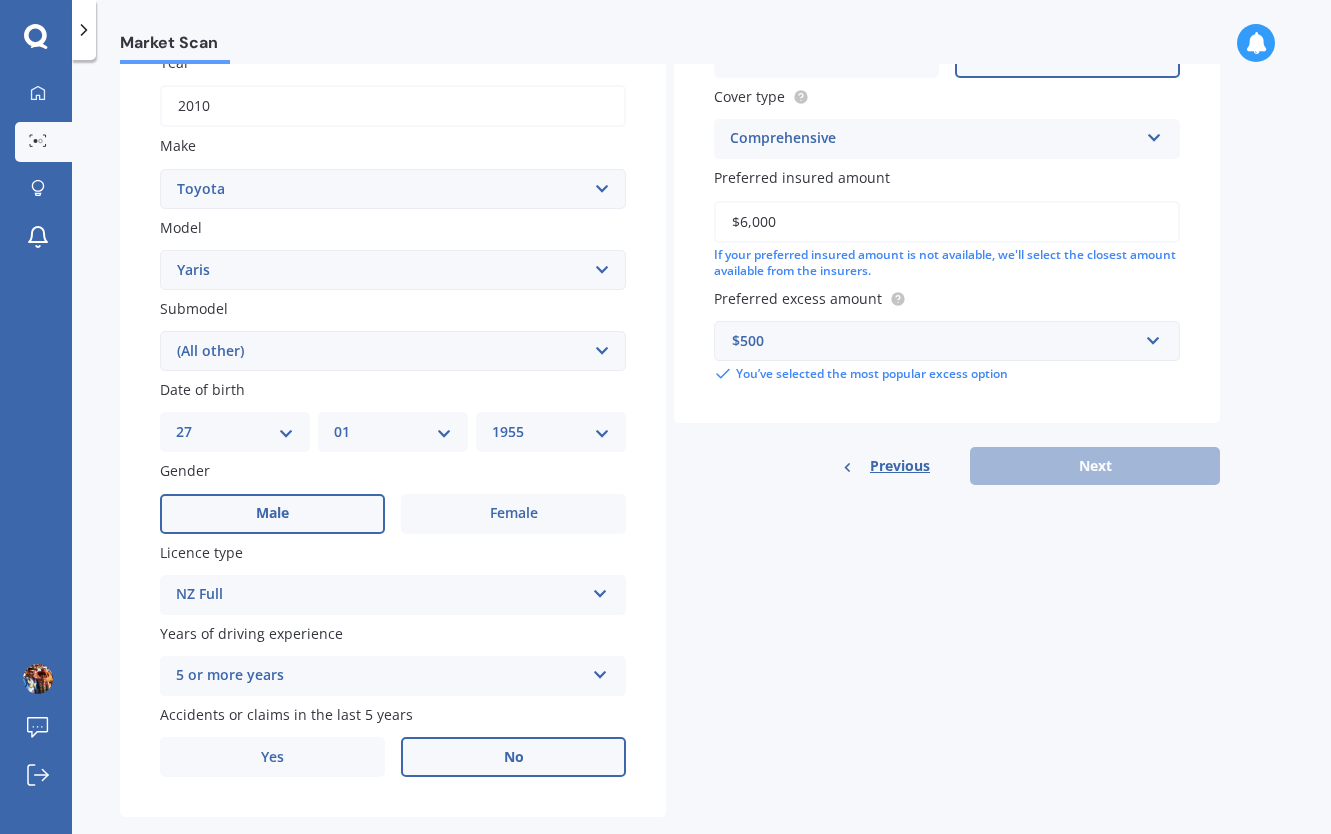 scroll, scrollTop: 343, scrollLeft: 0, axis: vertical 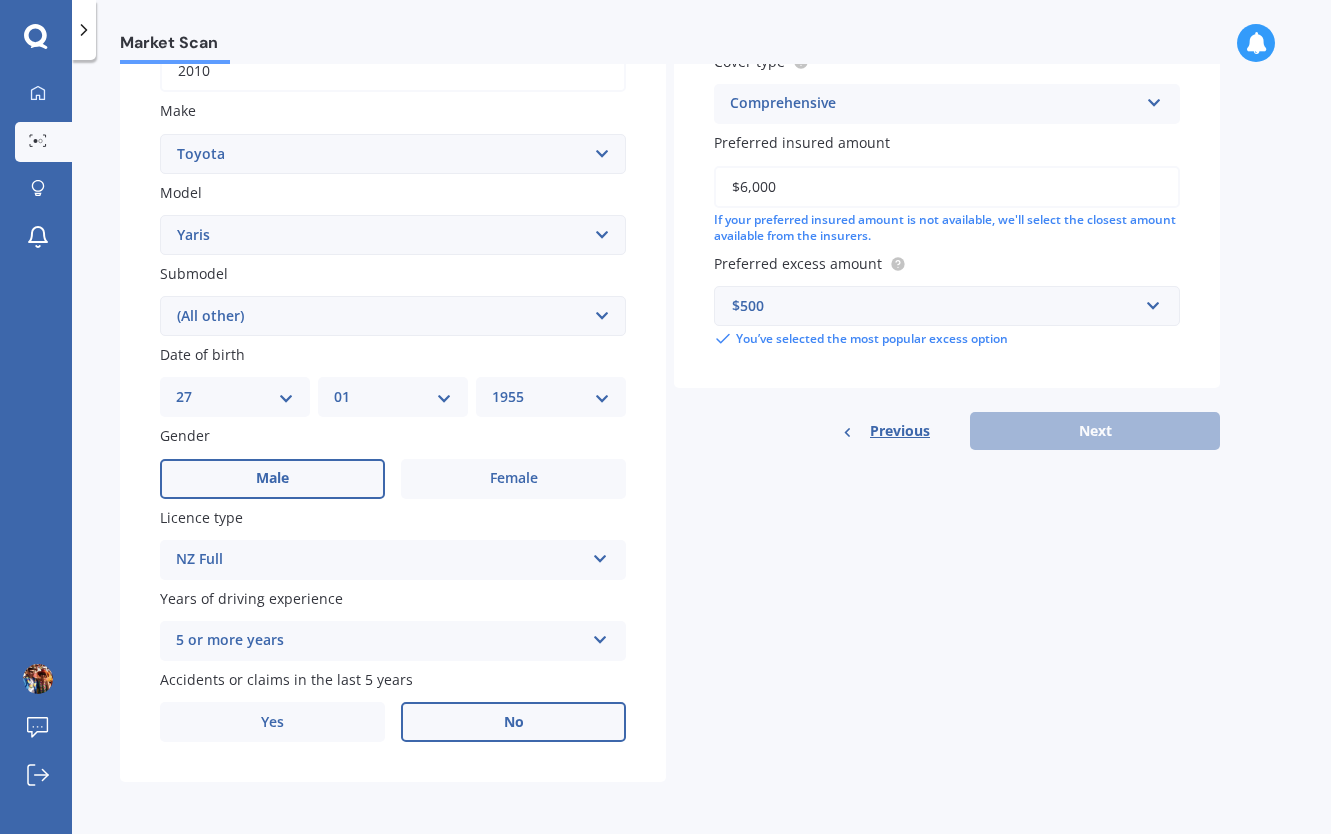 click on "DD 01 02 03 04 05 06 07 08 09 10 11 12 13 14 15 16 17 18 19 20 21 22 23 24 25 26 27 28 29 30 31" at bounding box center (235, 397) 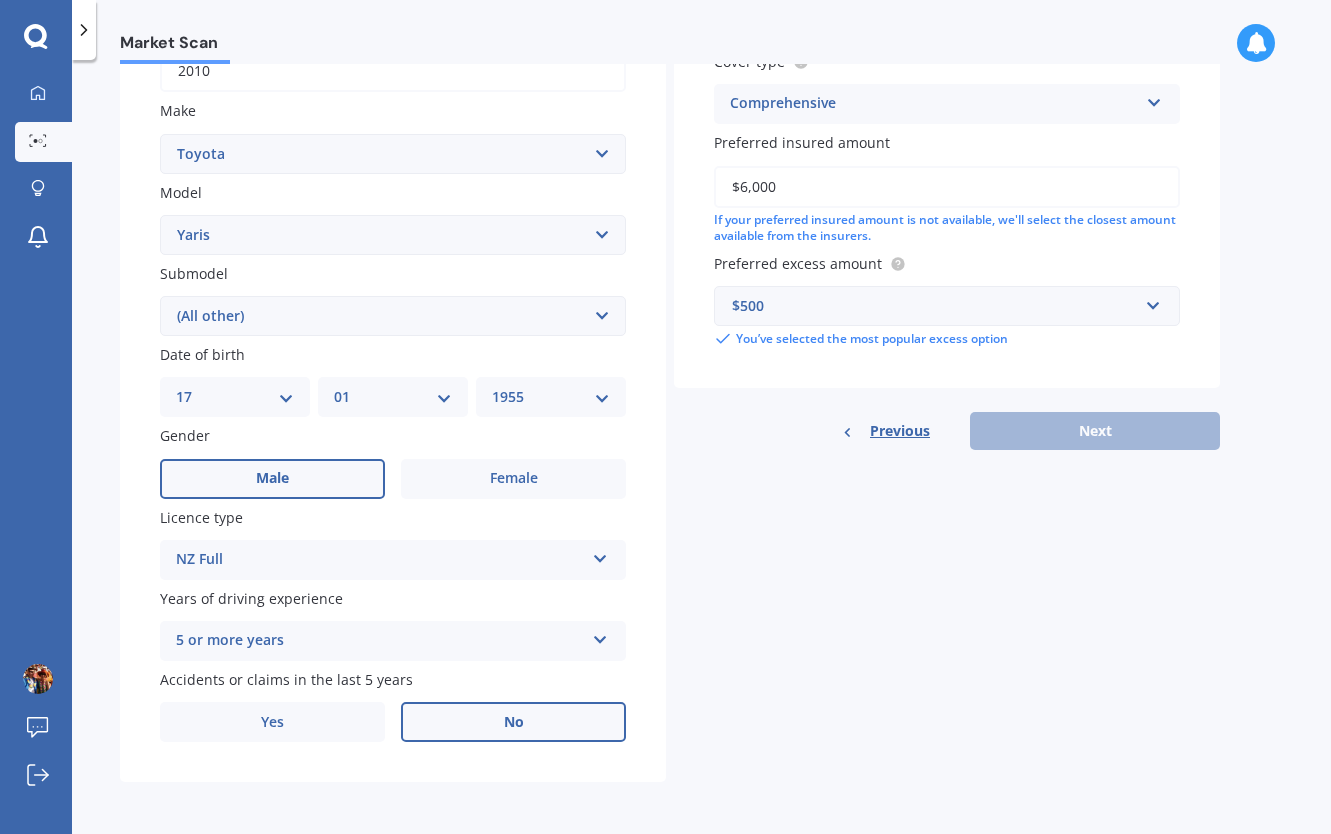 click on "DD 01 02 03 04 05 06 07 08 09 10 11 12 13 14 15 16 17 18 19 20 21 22 23 24 25 26 27 28 29 30 31" at bounding box center (235, 397) 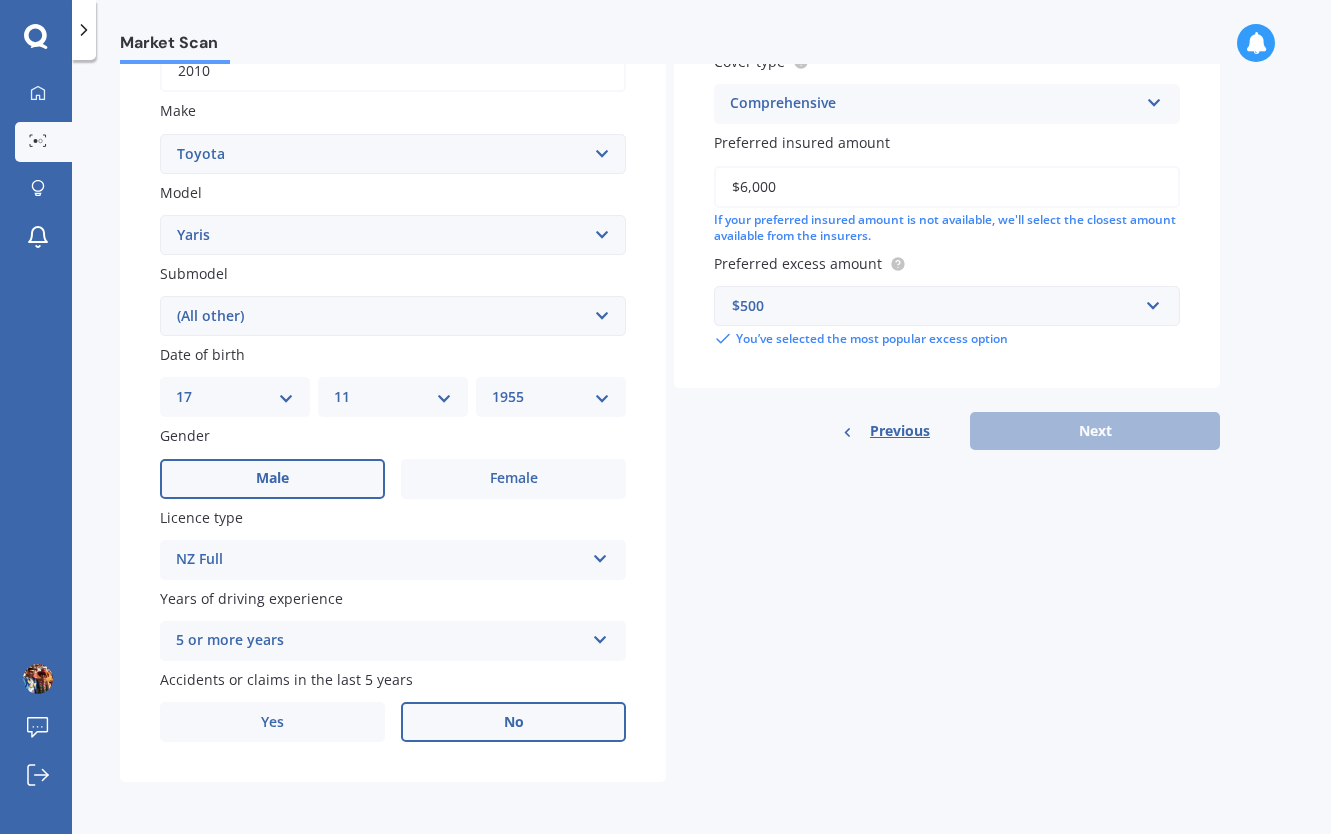 click on "MM 01 02 03 04 05 06 07 08 09 10 11 12" at bounding box center (393, 397) 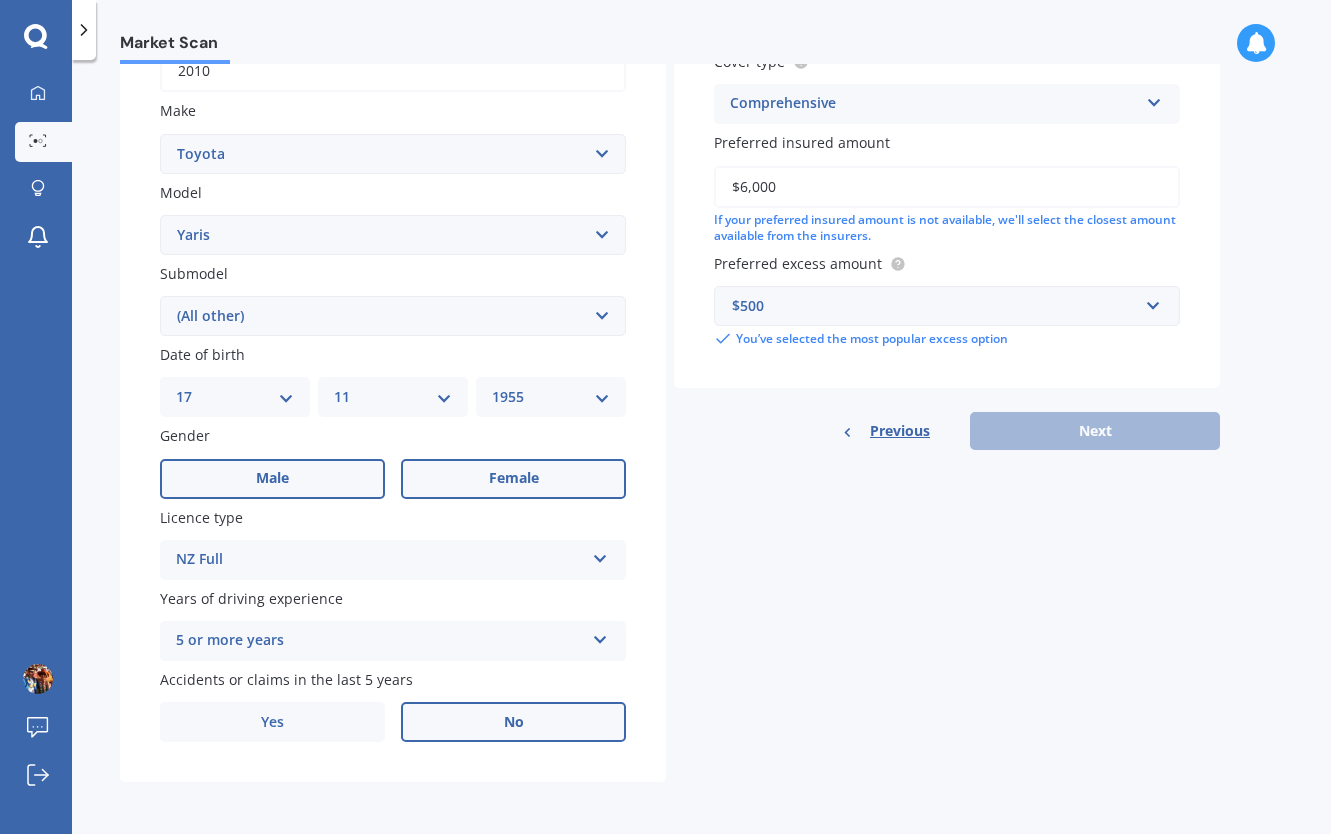 click on "Female" at bounding box center (514, 478) 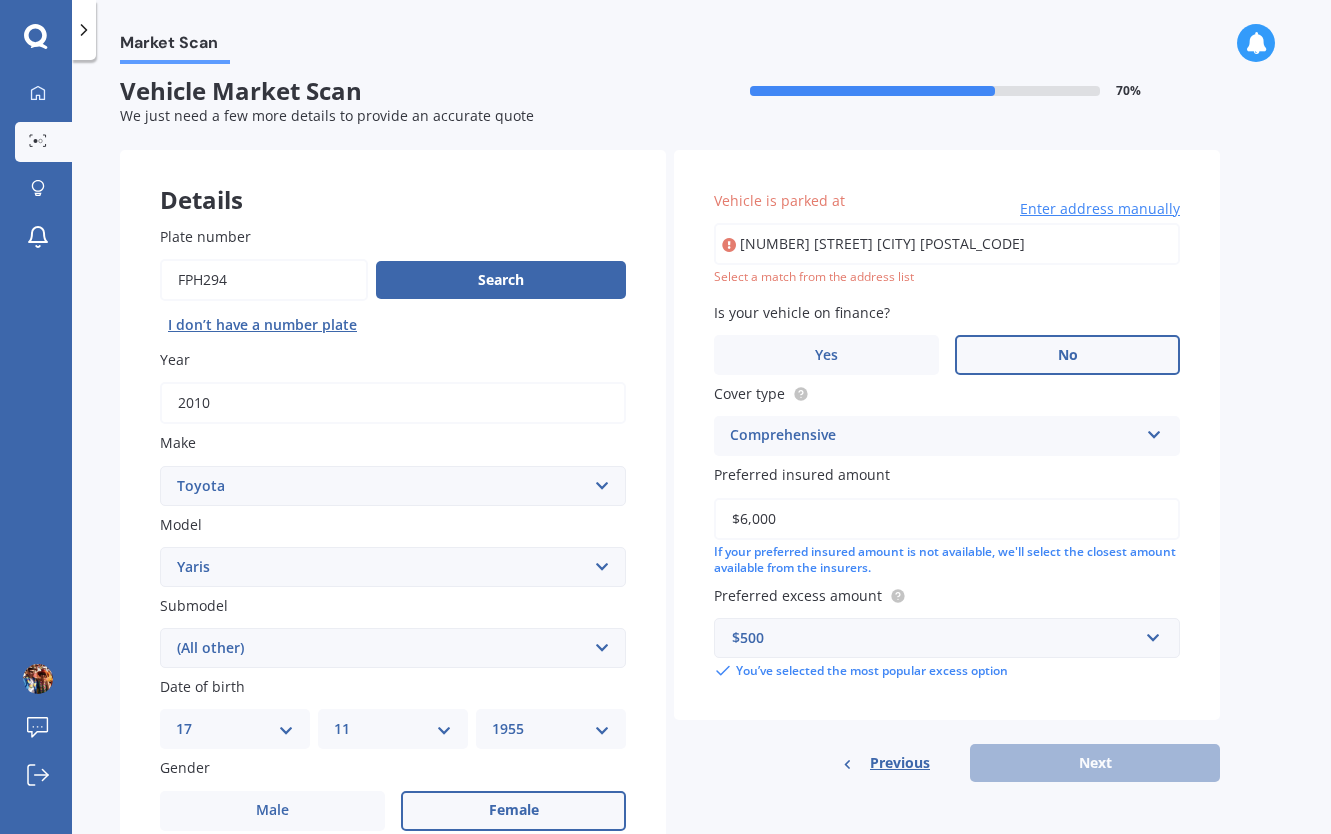 scroll, scrollTop: 0, scrollLeft: 0, axis: both 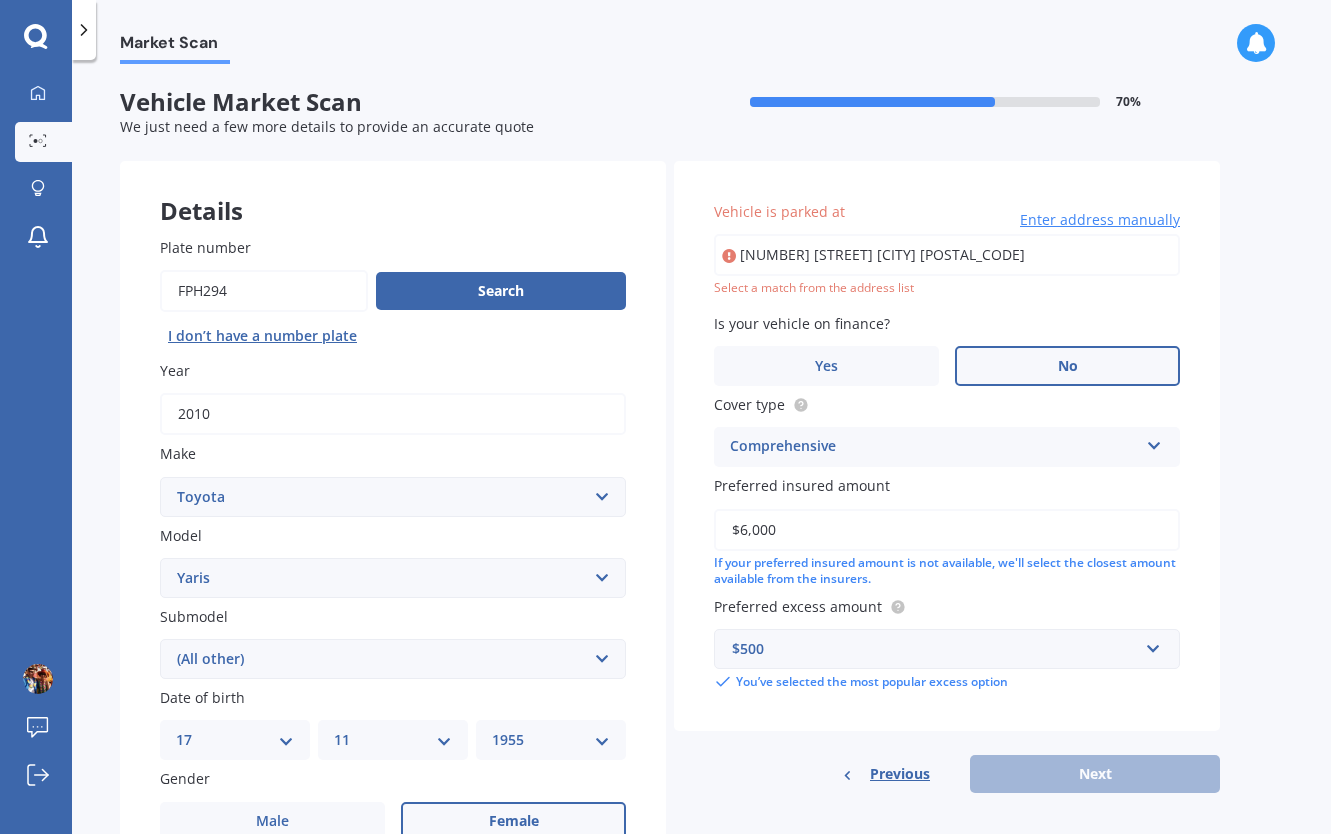 click on "96 Melksham DriveWELLINGTON 6037" at bounding box center (947, 255) 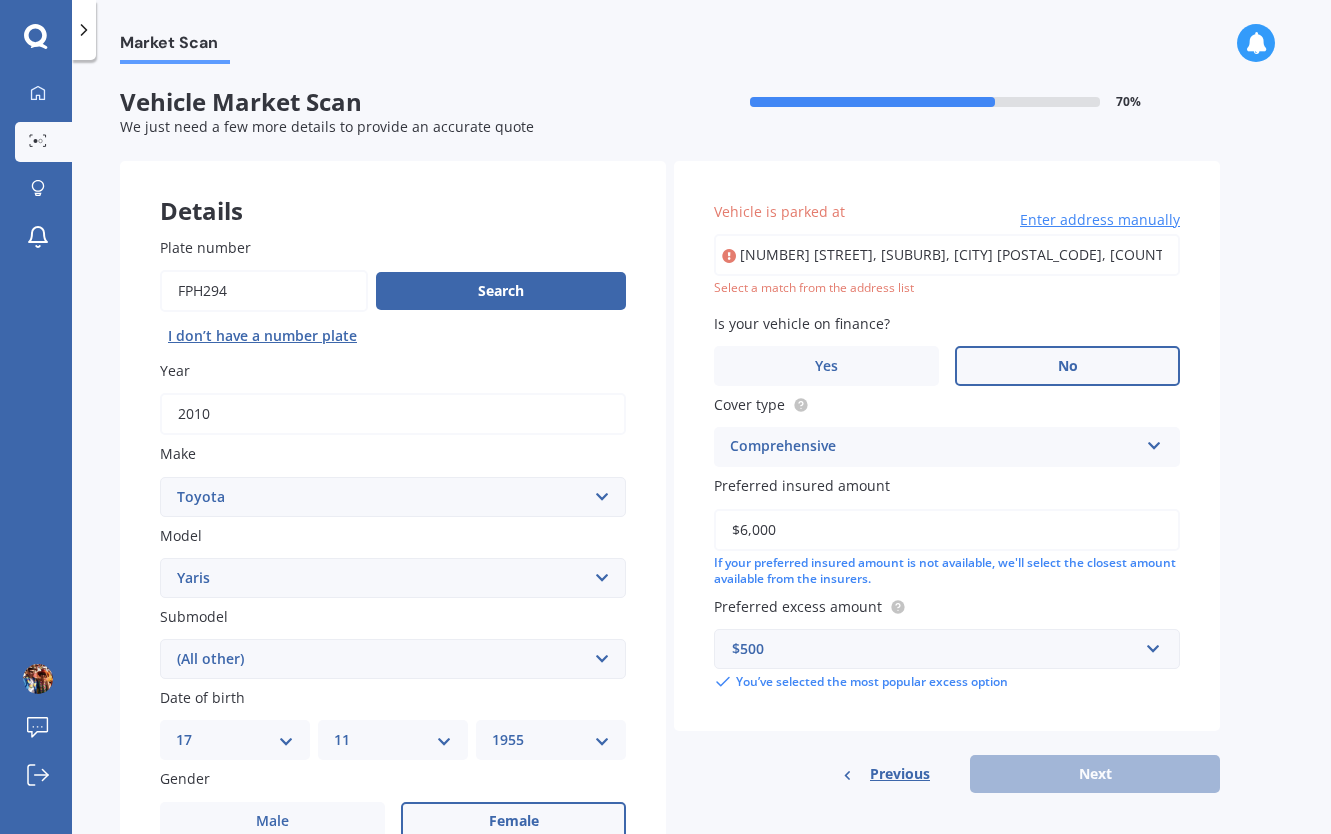 type on "[NUMBER] [STREET], [SUBURB], [CITY] [POSTAL_CODE]" 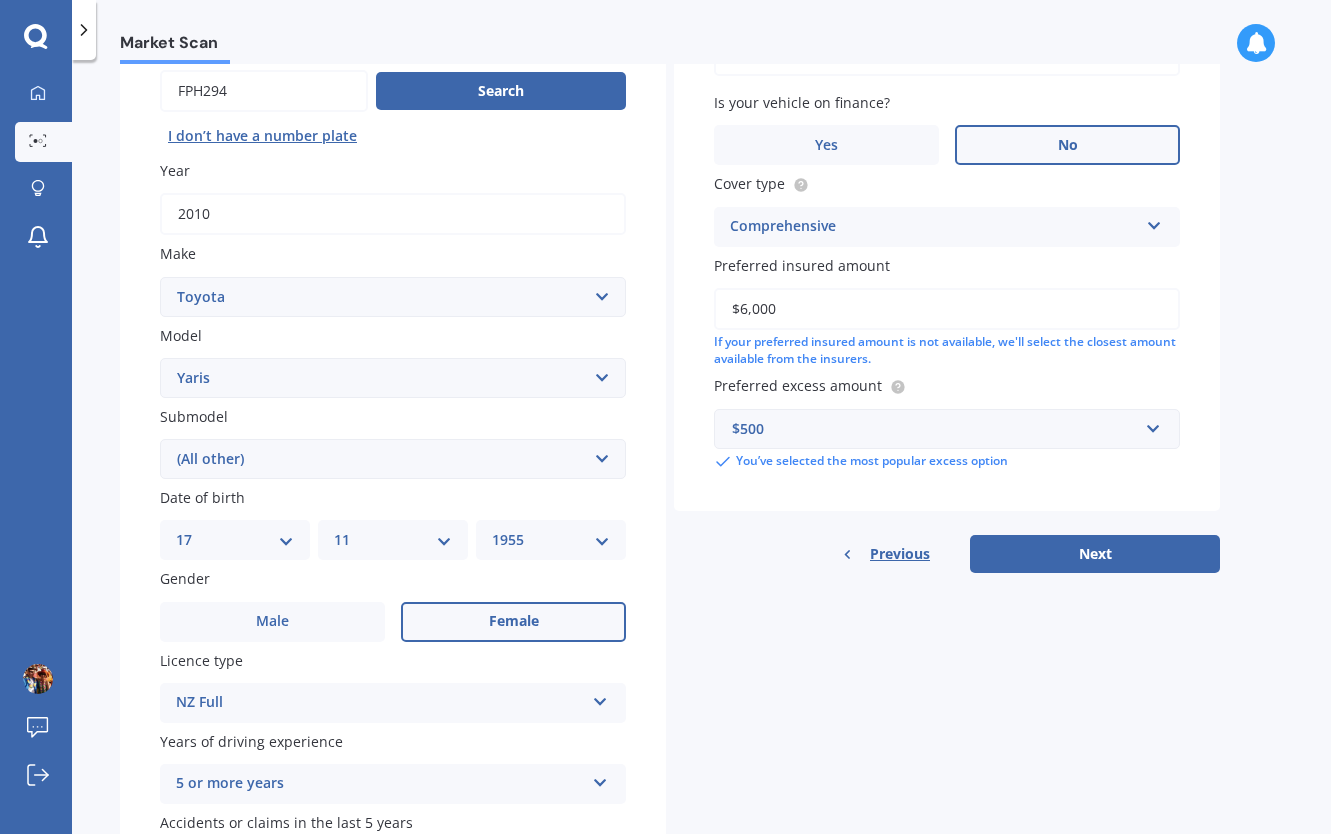 scroll, scrollTop: 343, scrollLeft: 0, axis: vertical 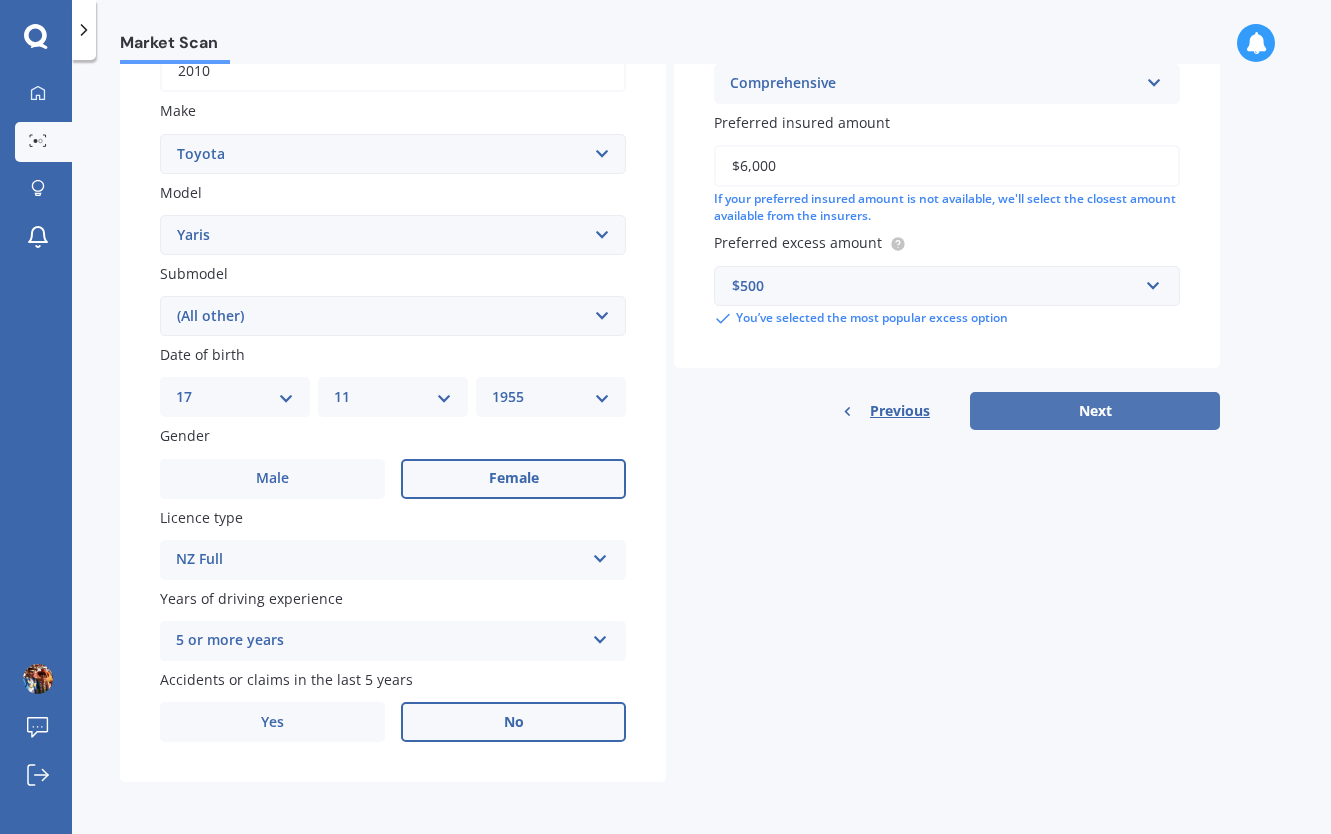 click on "Next" at bounding box center [1095, 411] 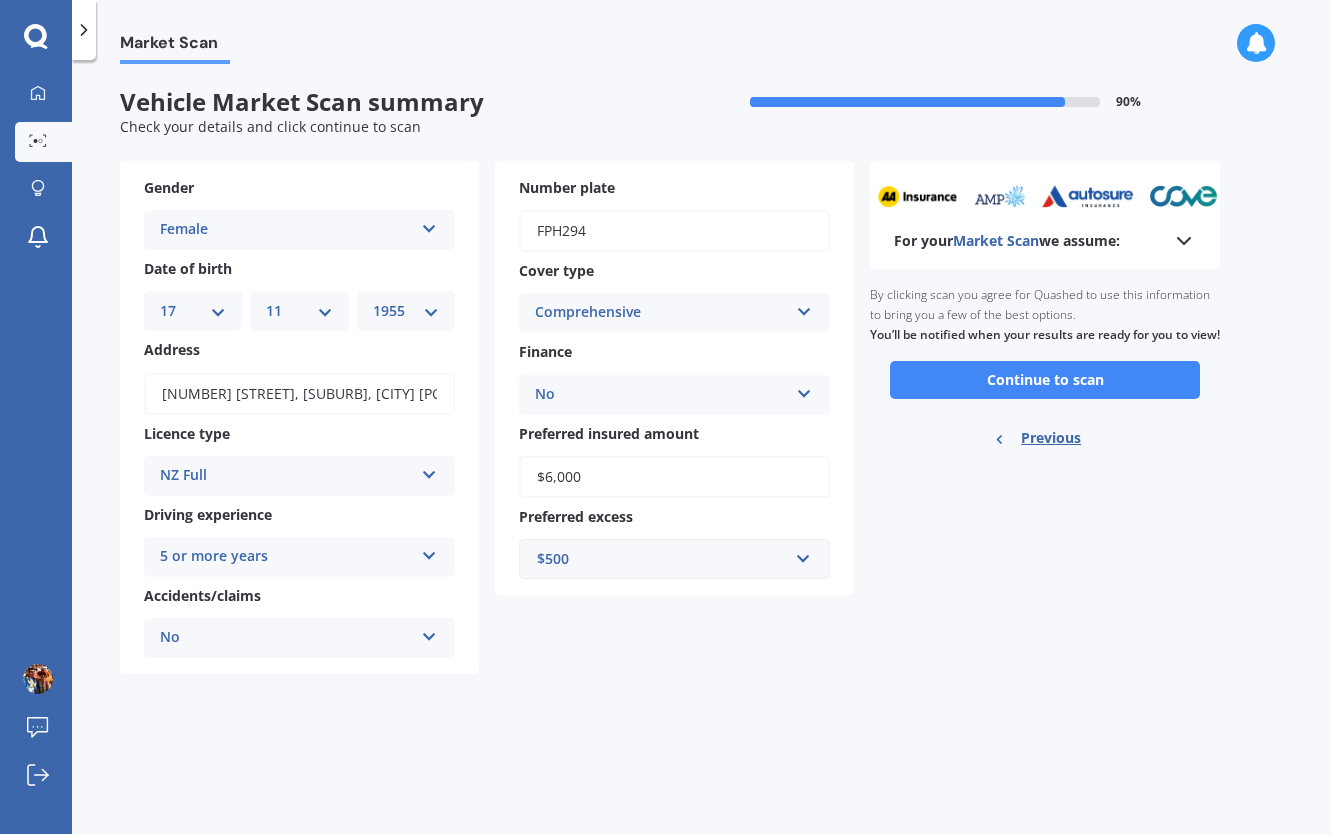 scroll, scrollTop: 0, scrollLeft: 0, axis: both 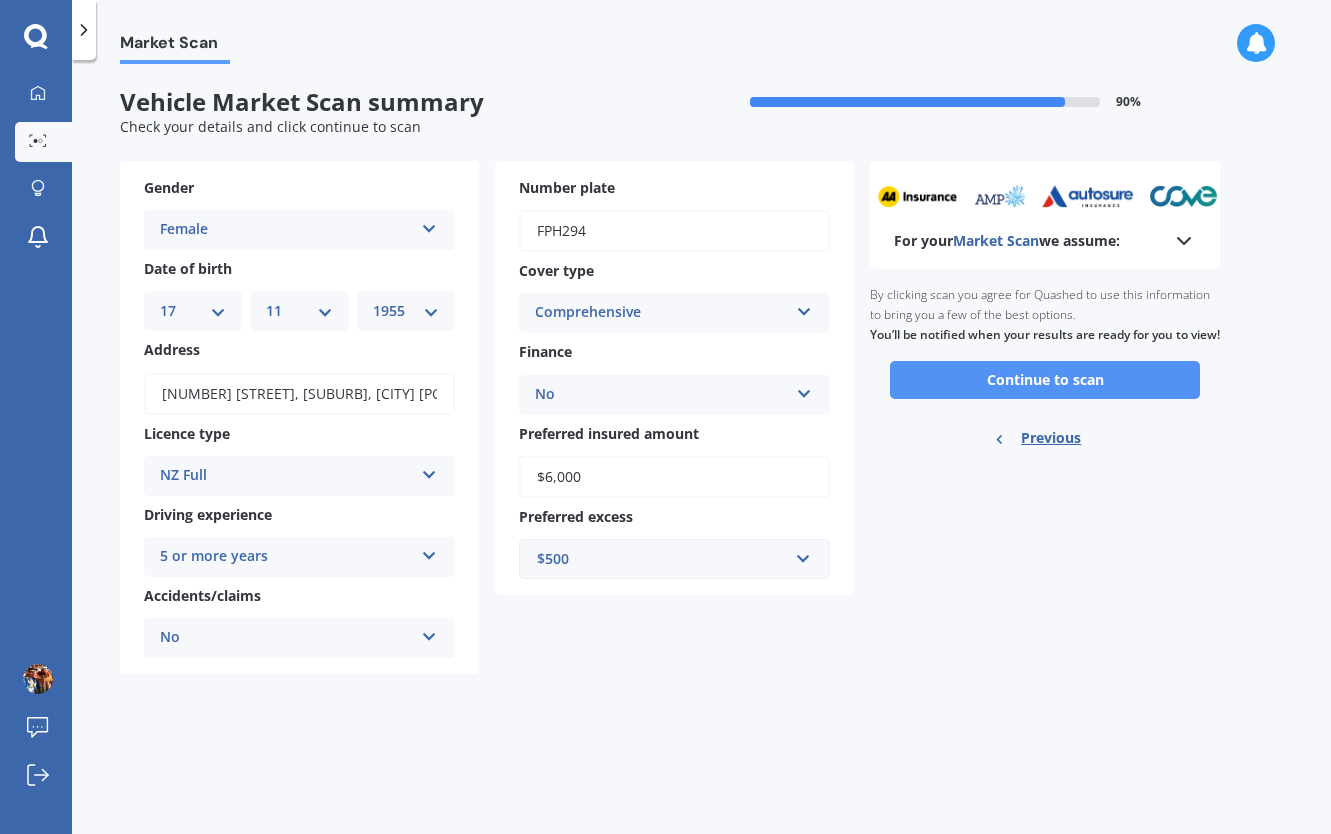 click on "Continue to scan" at bounding box center [1045, 380] 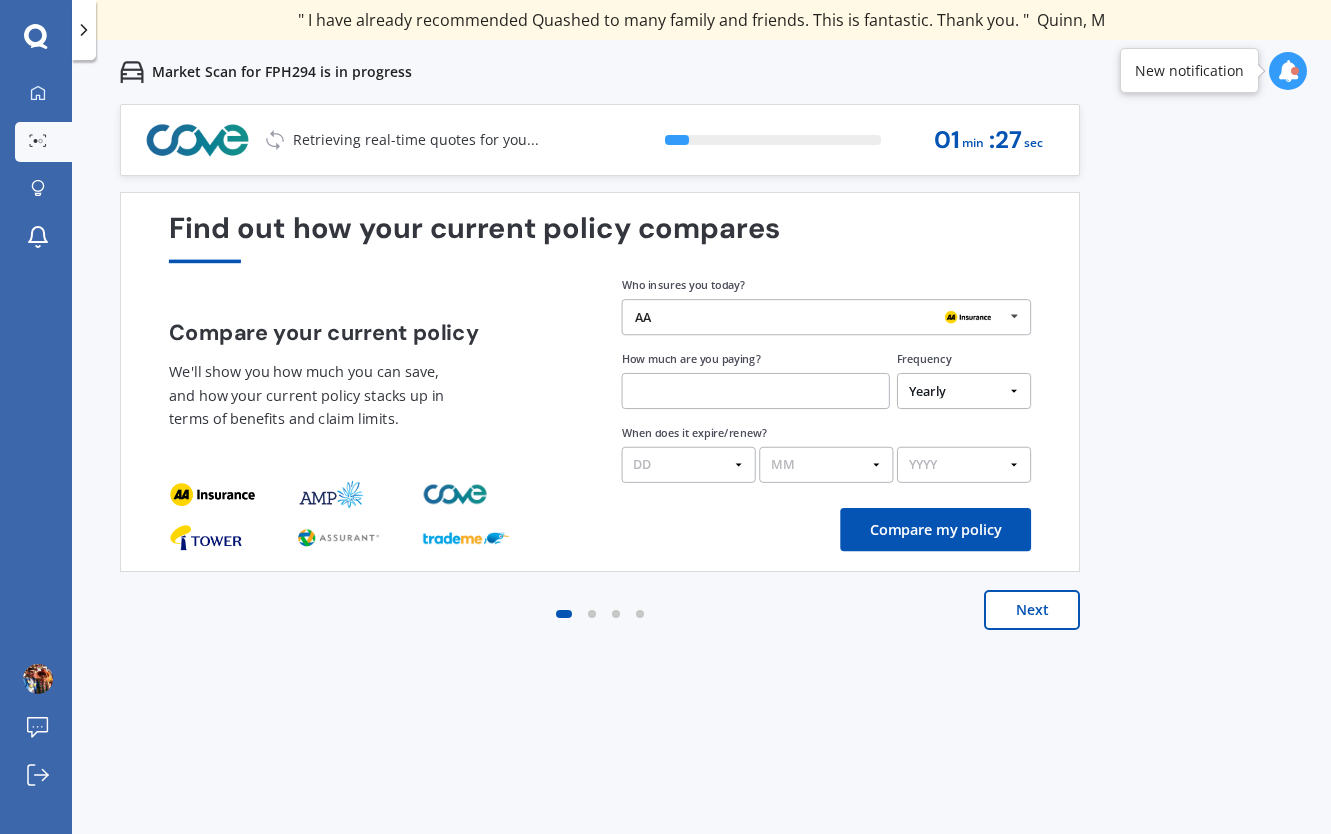 click at bounding box center (1014, 316) 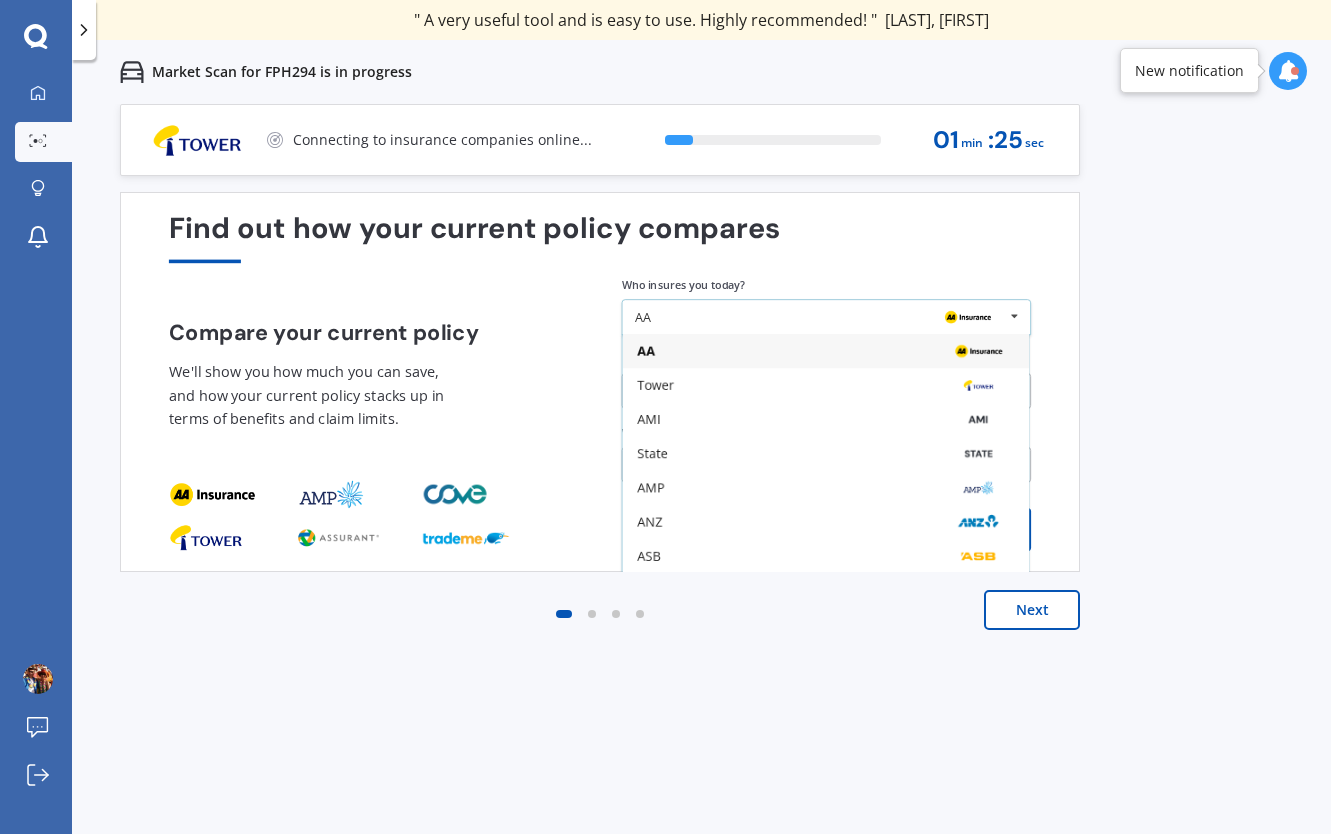 click at bounding box center [1014, 316] 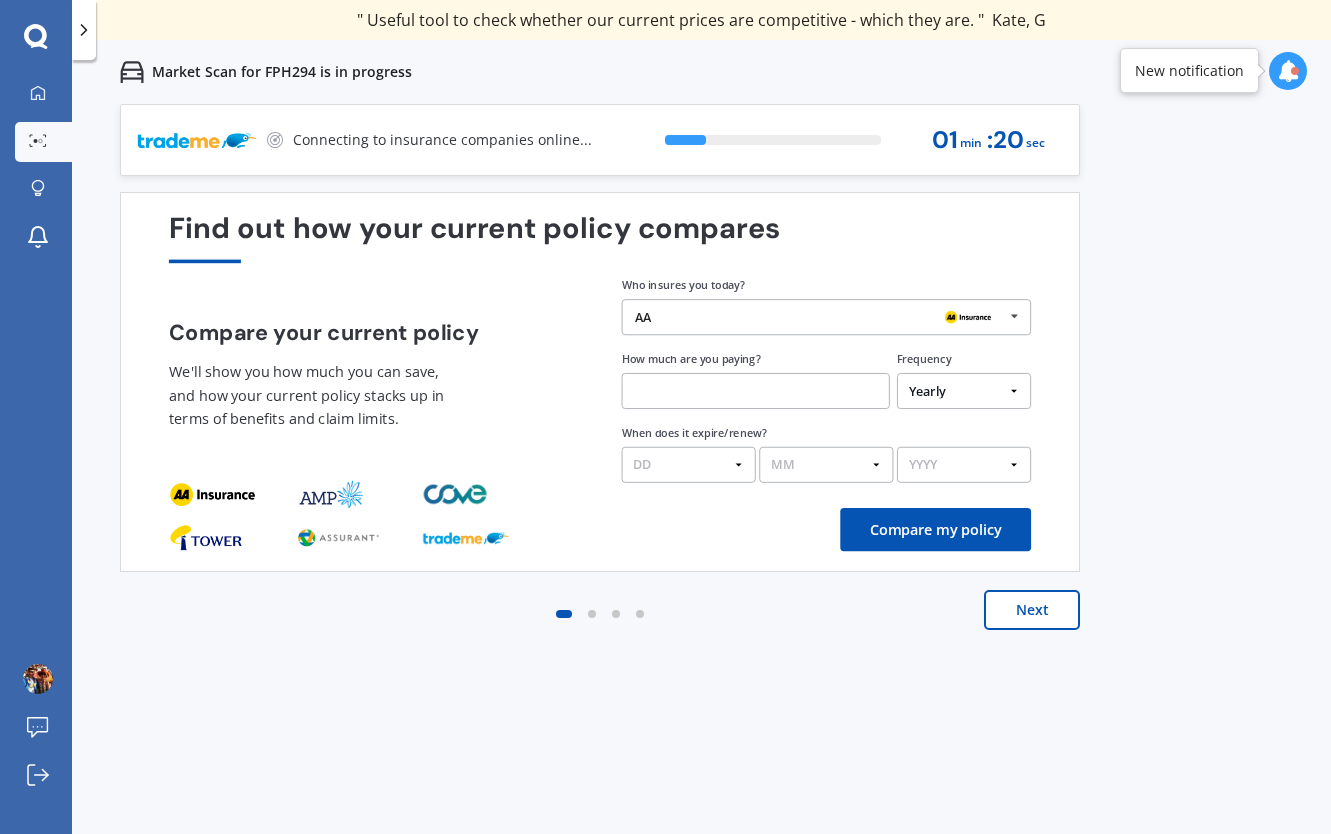 click on "Compare my policy" at bounding box center (935, 529) 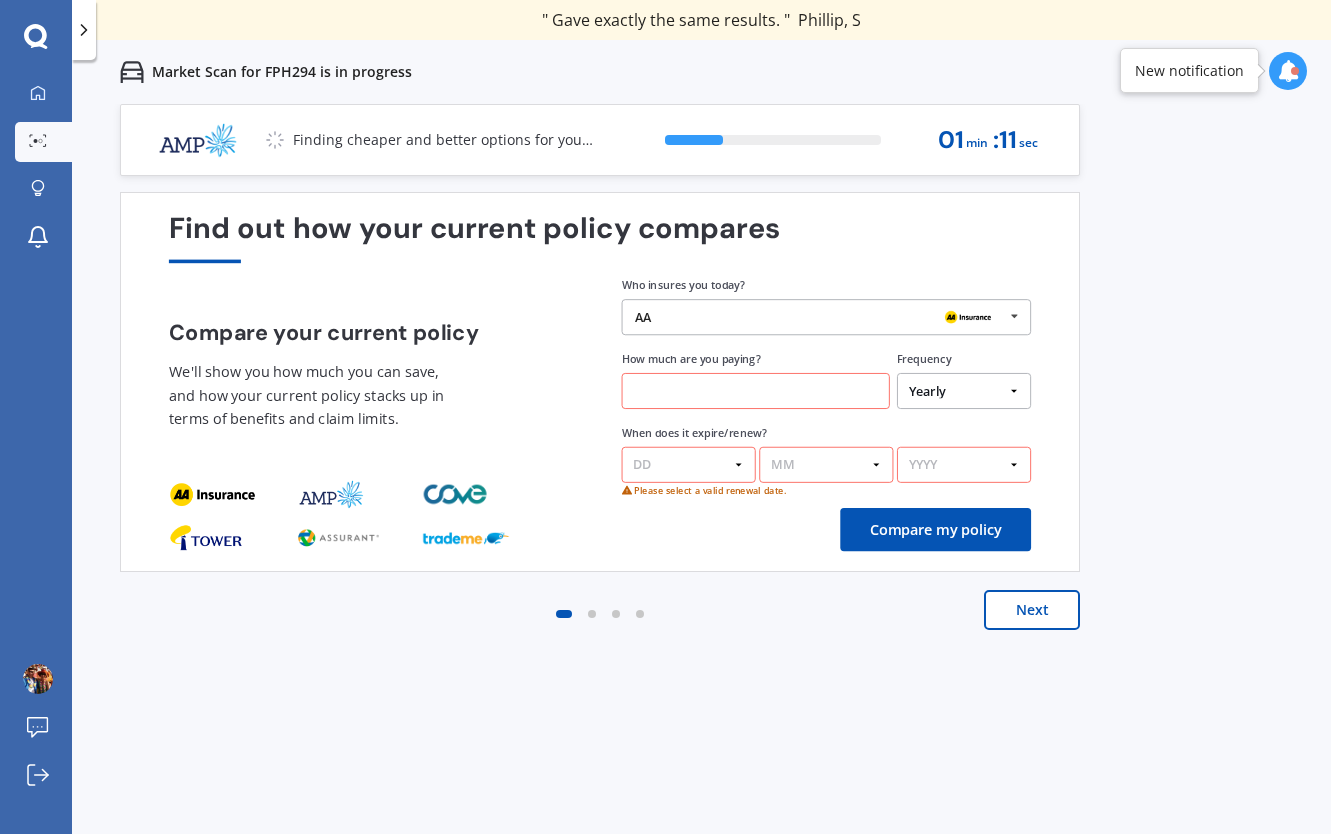 click on "DD 01 02 03 04 05 06 07 08 09 10 11 12 13 14 15 16 17 18 19 20 21 22 23 24 25 26 27 28 29 30 31" at bounding box center [689, 465] 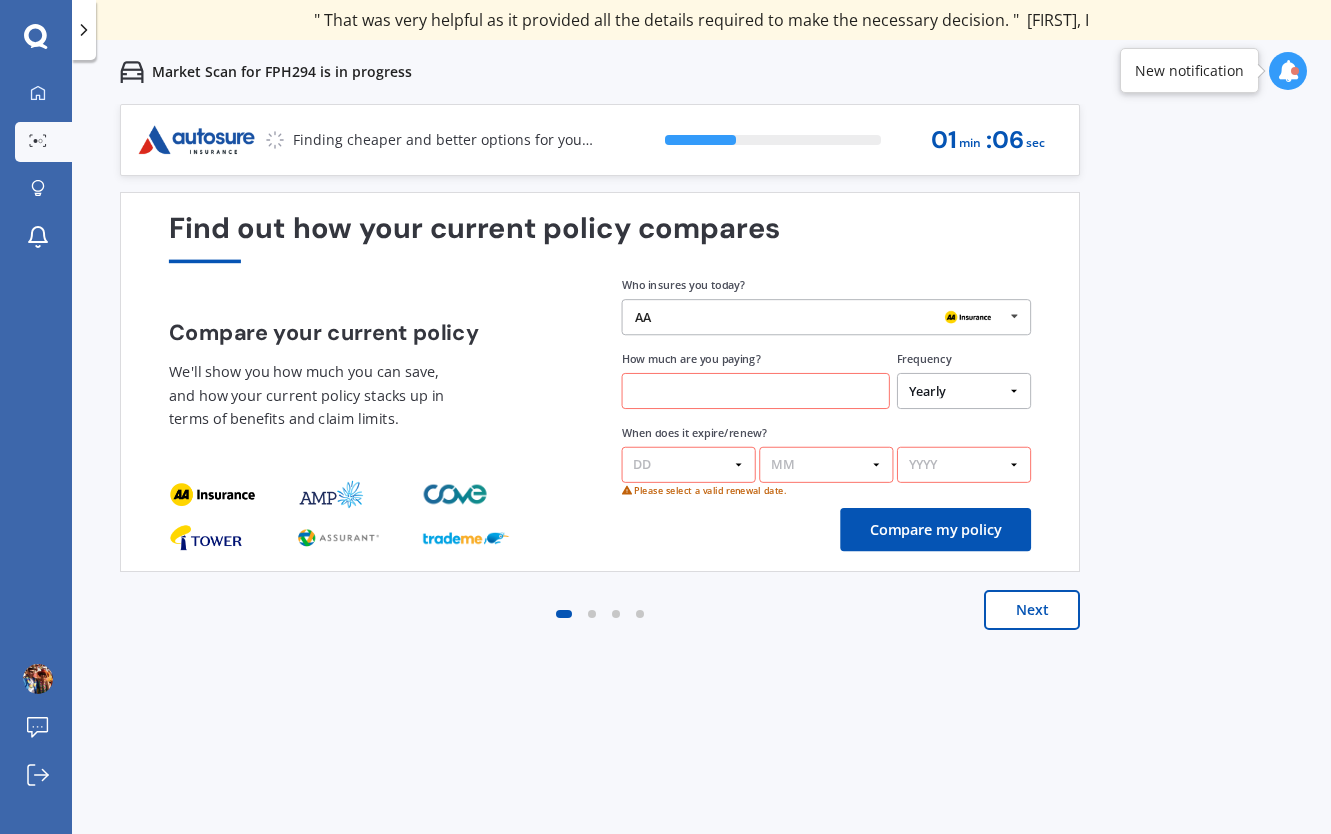select on "22" 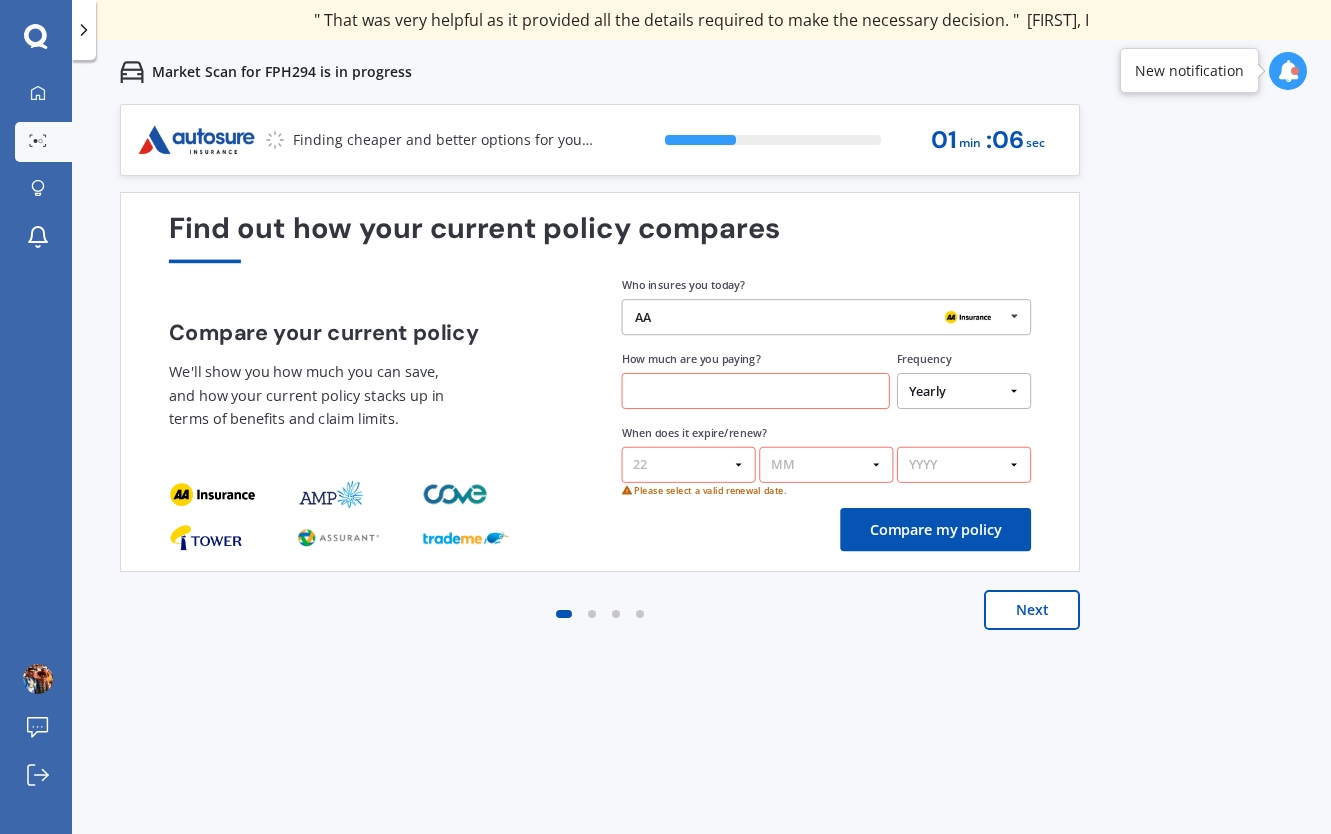 click on "DD 01 02 03 04 05 06 07 08 09 10 11 12 13 14 15 16 17 18 19 20 21 22 23 24 25 26 27 28 29 30 31" at bounding box center [689, 465] 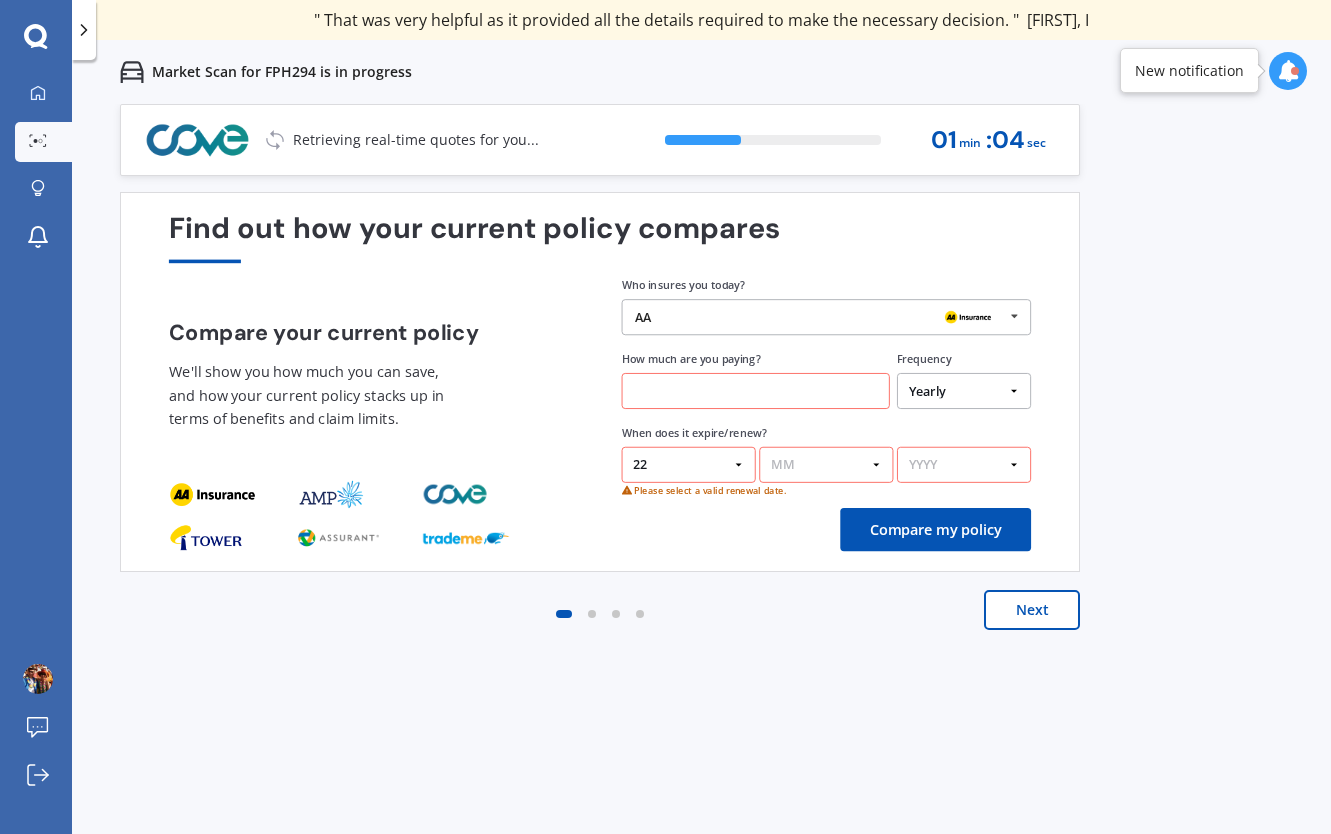 click on "MM 01 02 03 04 05 06 07 08 09 10 11 12" at bounding box center [826, 465] 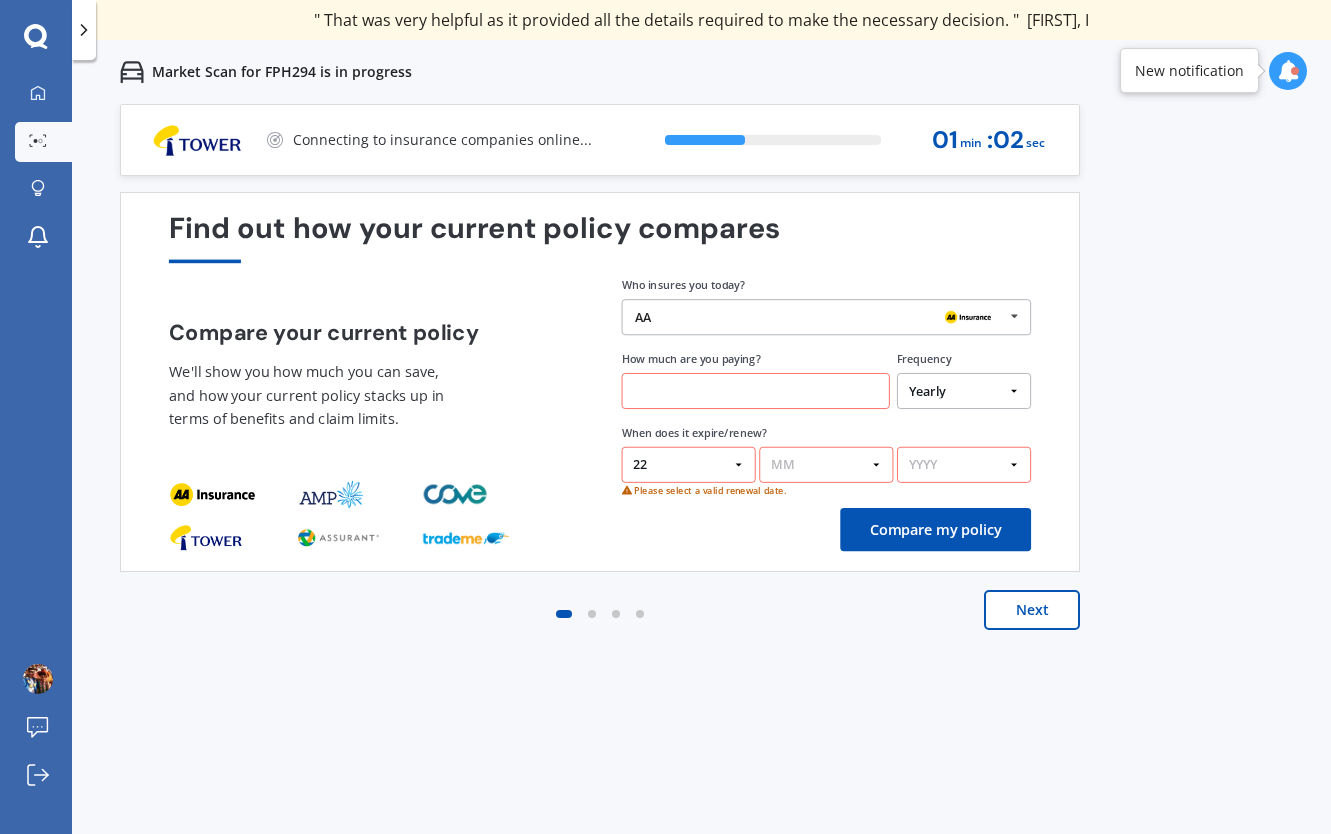 select on "07" 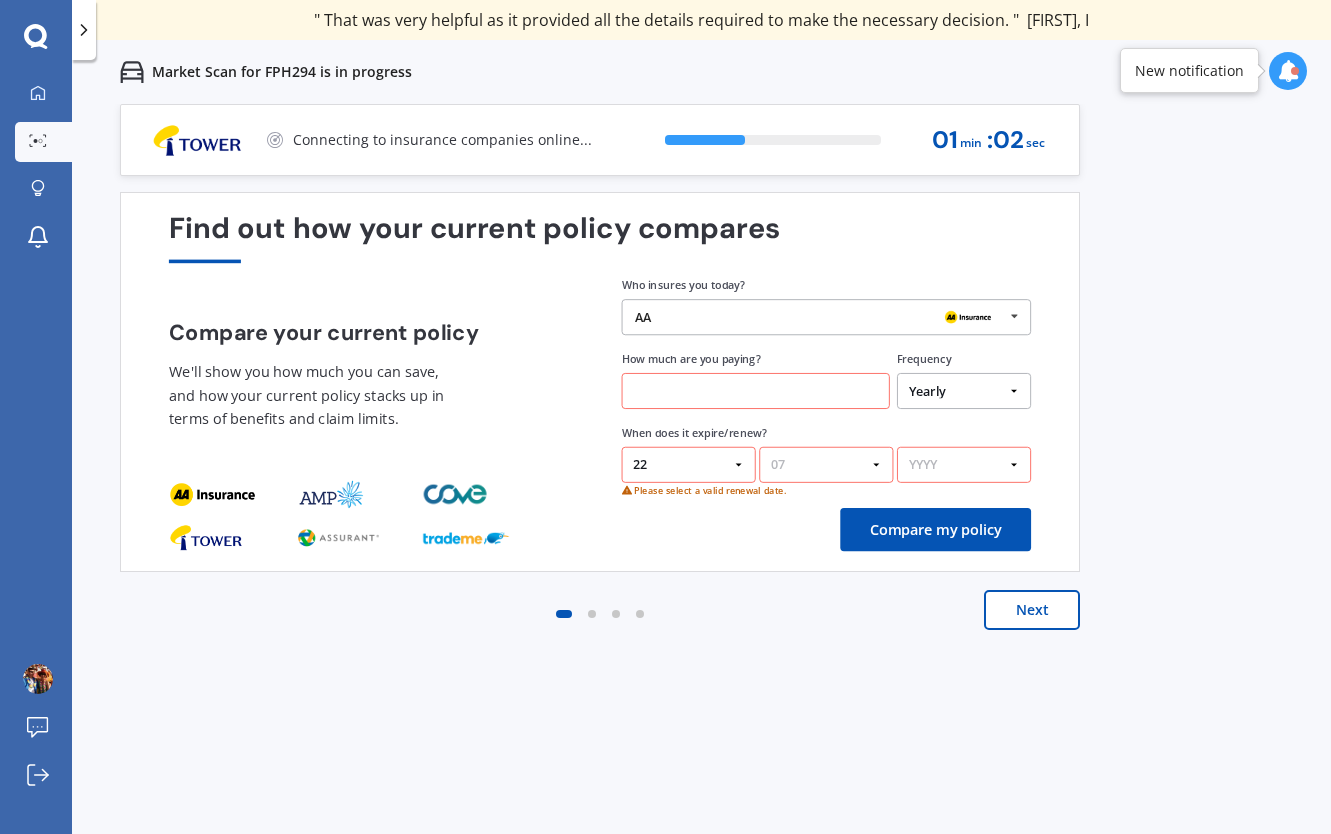 click on "MM 01 02 03 04 05 06 07 08 09 10 11 12" at bounding box center [826, 465] 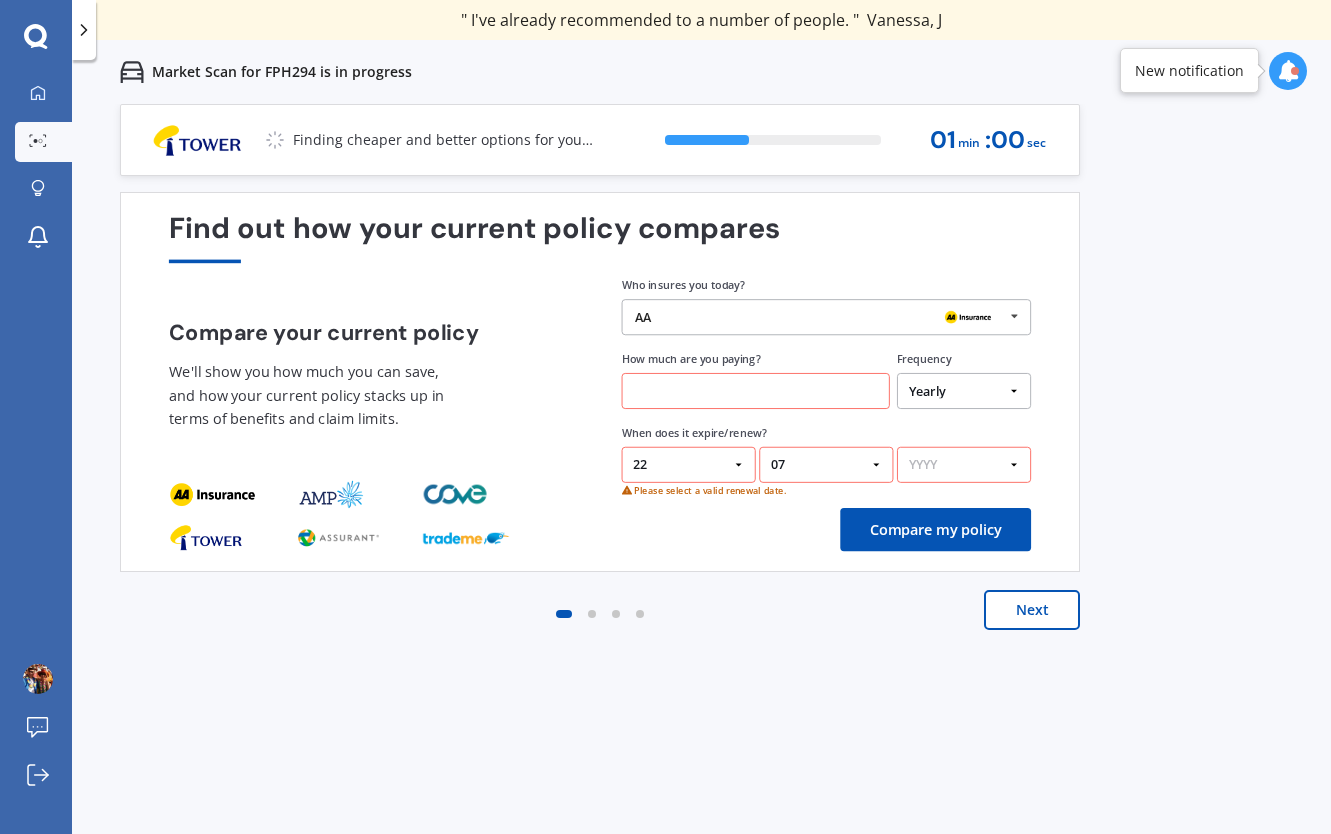 click on "YYYY 2026 2025 2024" at bounding box center (964, 465) 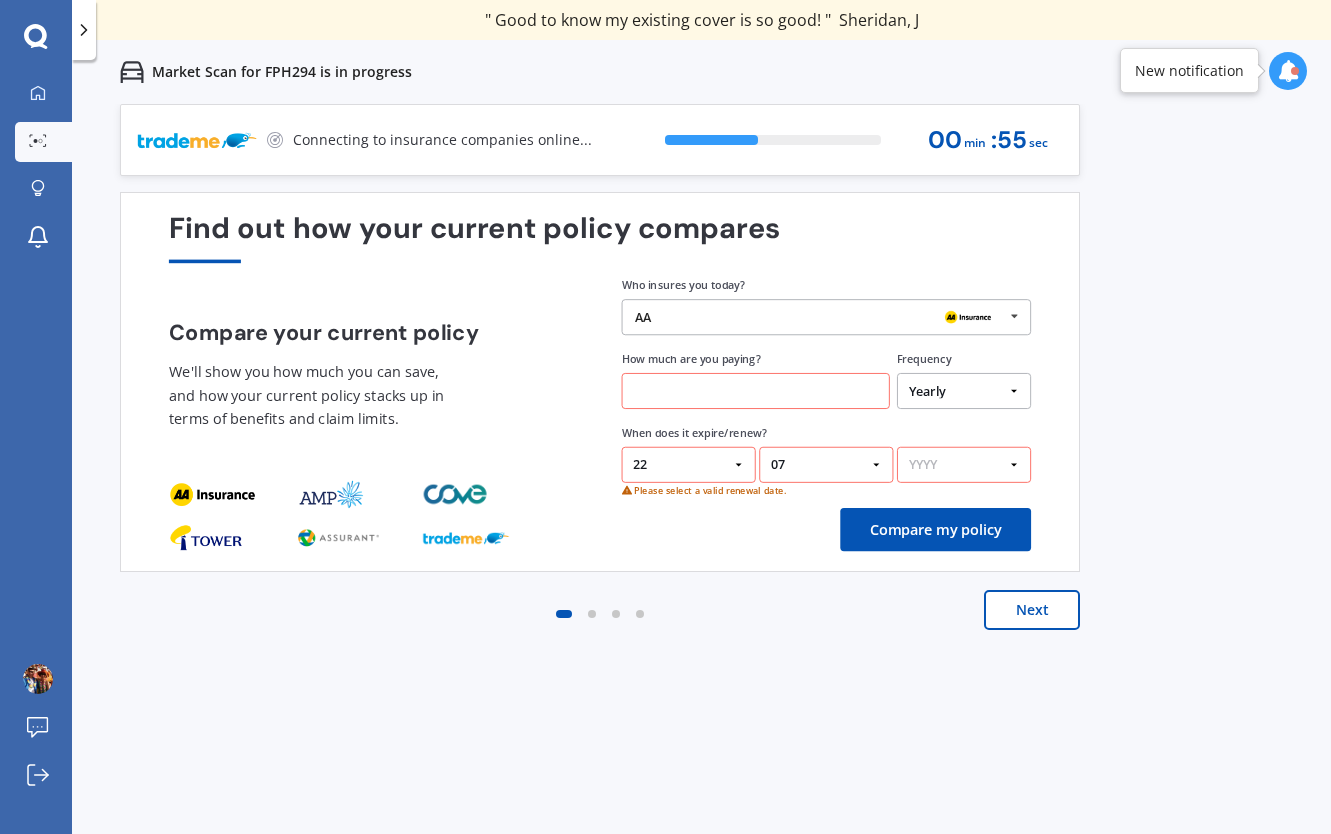 select on "2025" 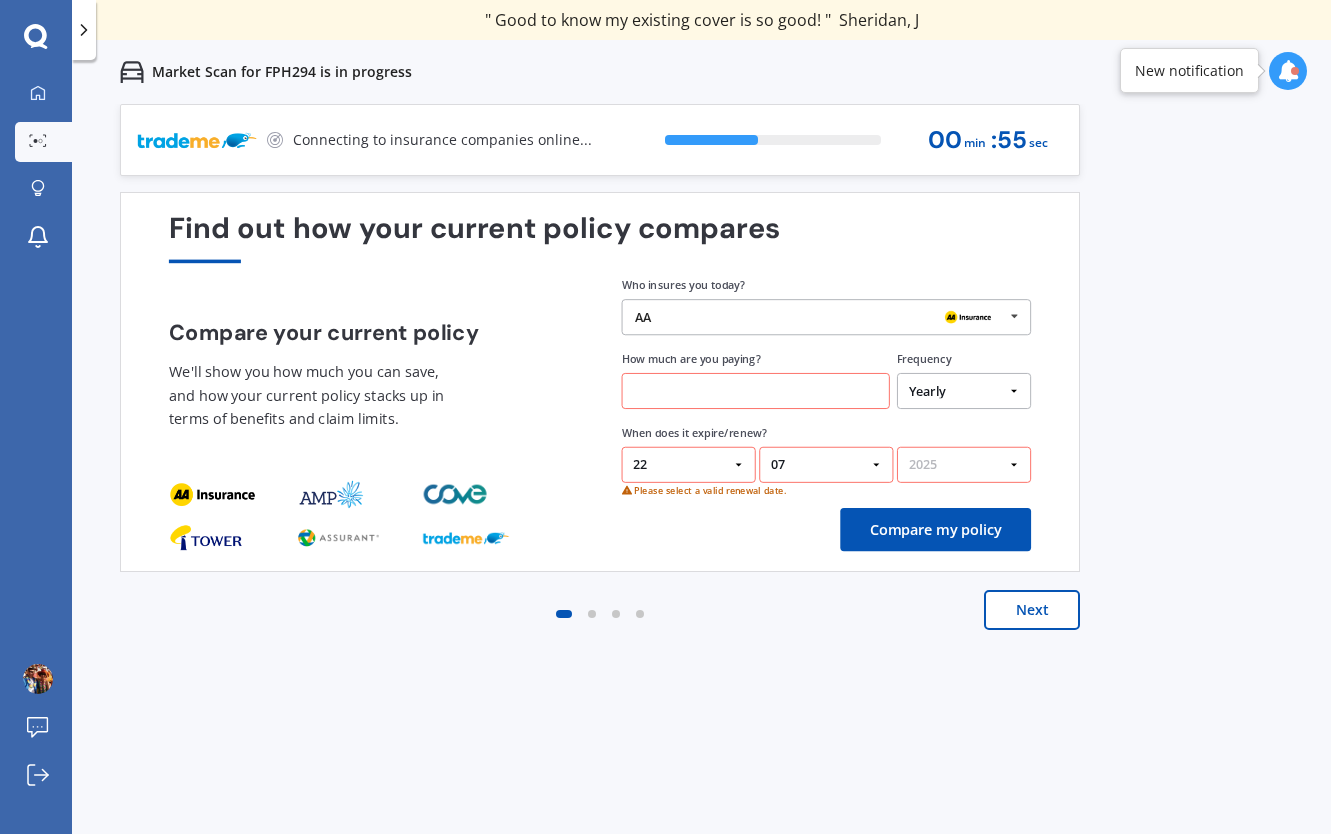 click on "YYYY 2026 2025 2024" at bounding box center [964, 465] 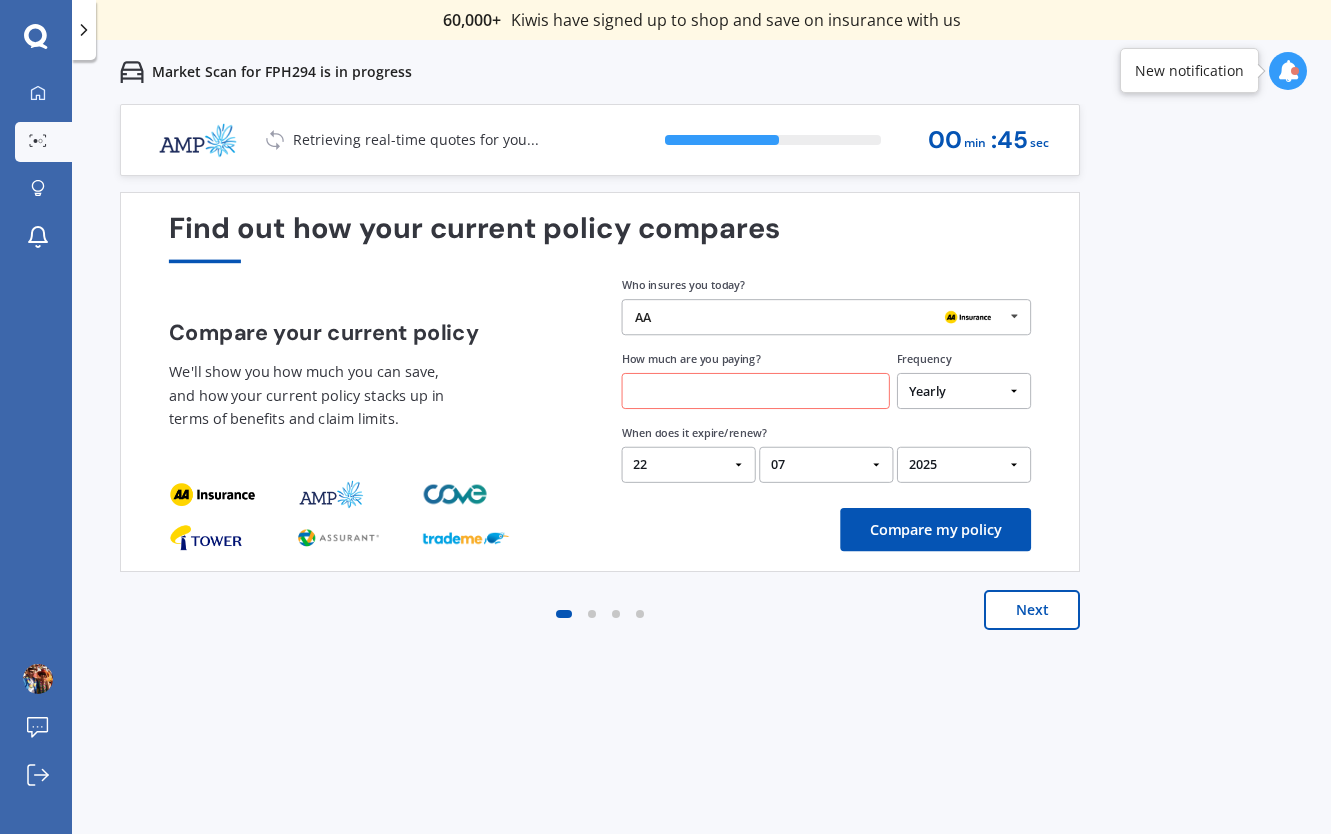 click at bounding box center [1014, 316] 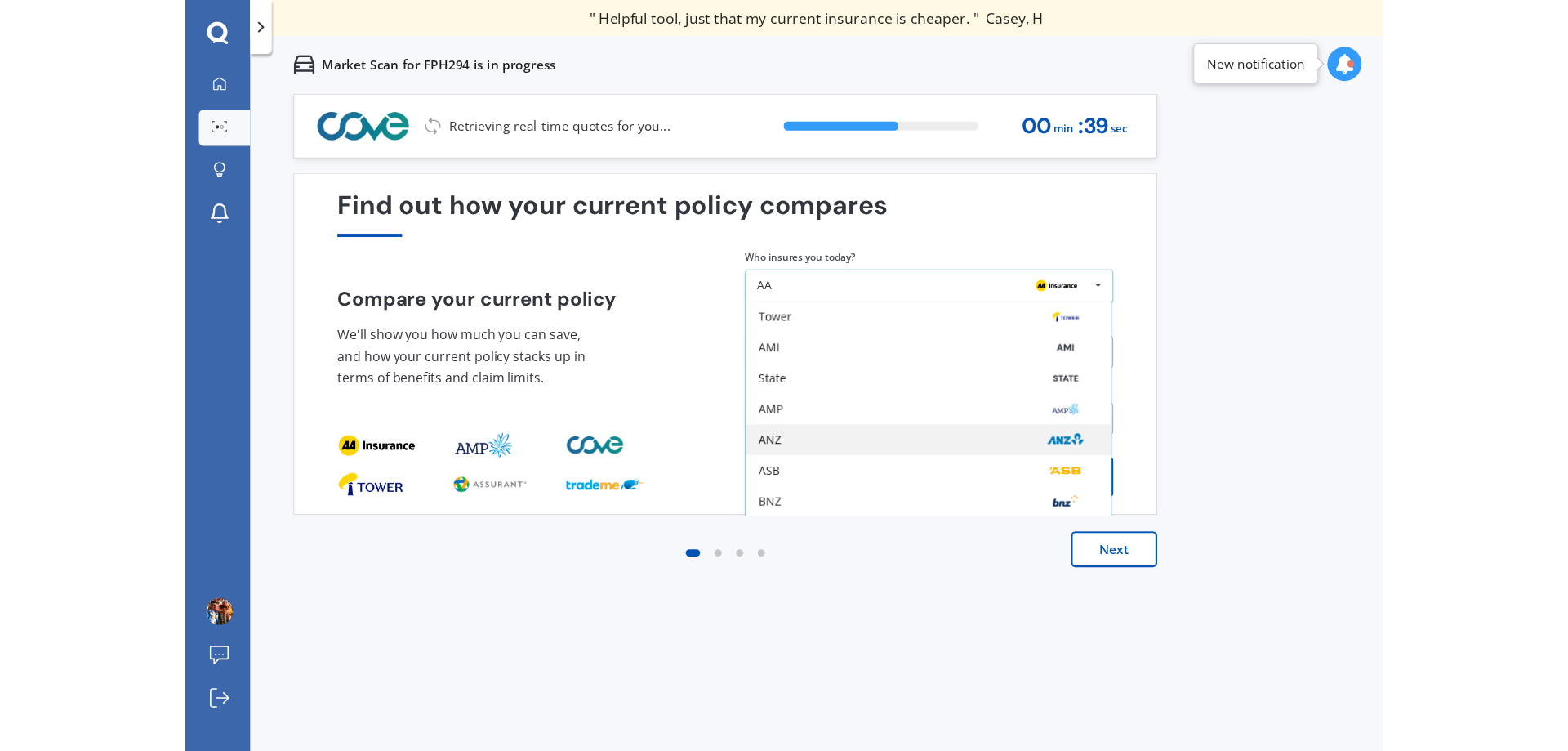 scroll, scrollTop: 0, scrollLeft: 0, axis: both 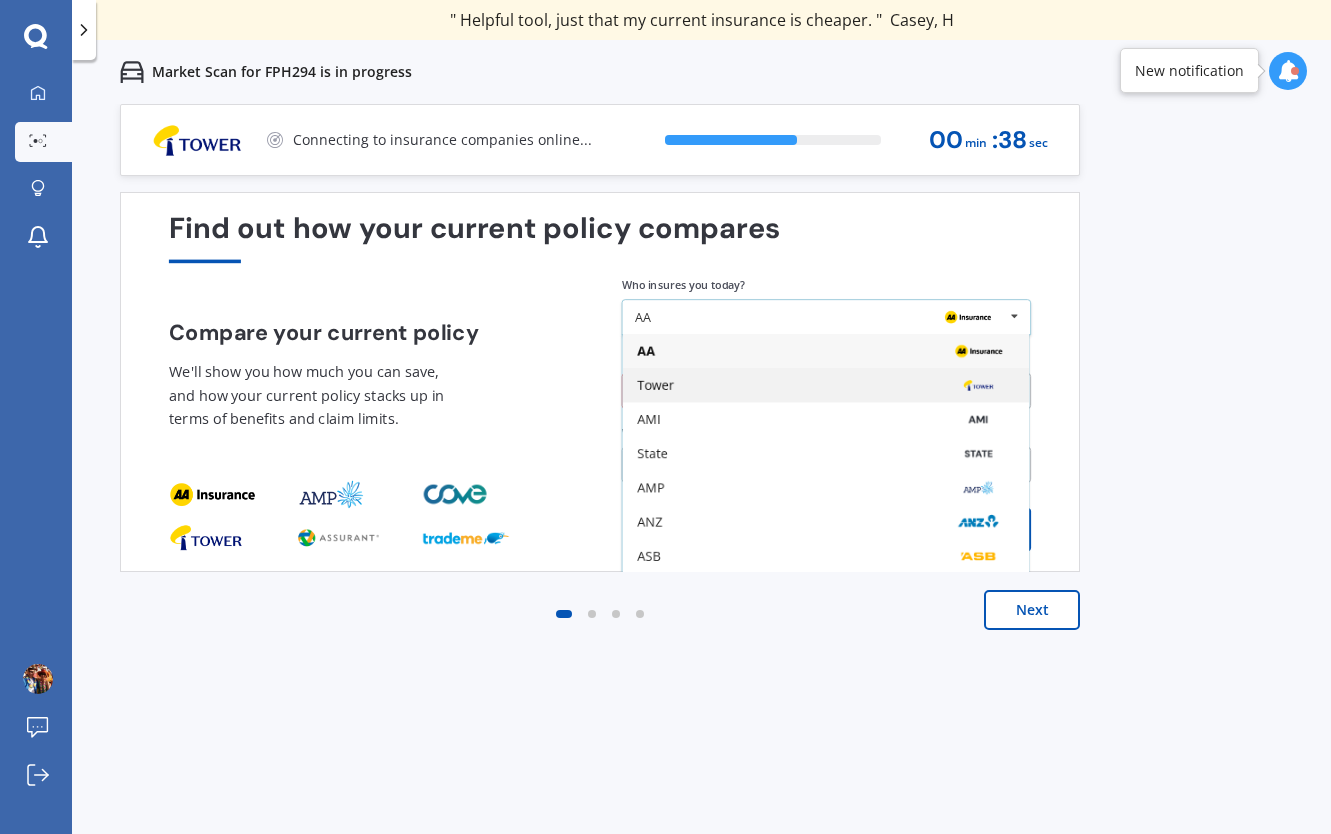 click at bounding box center (977, 386) 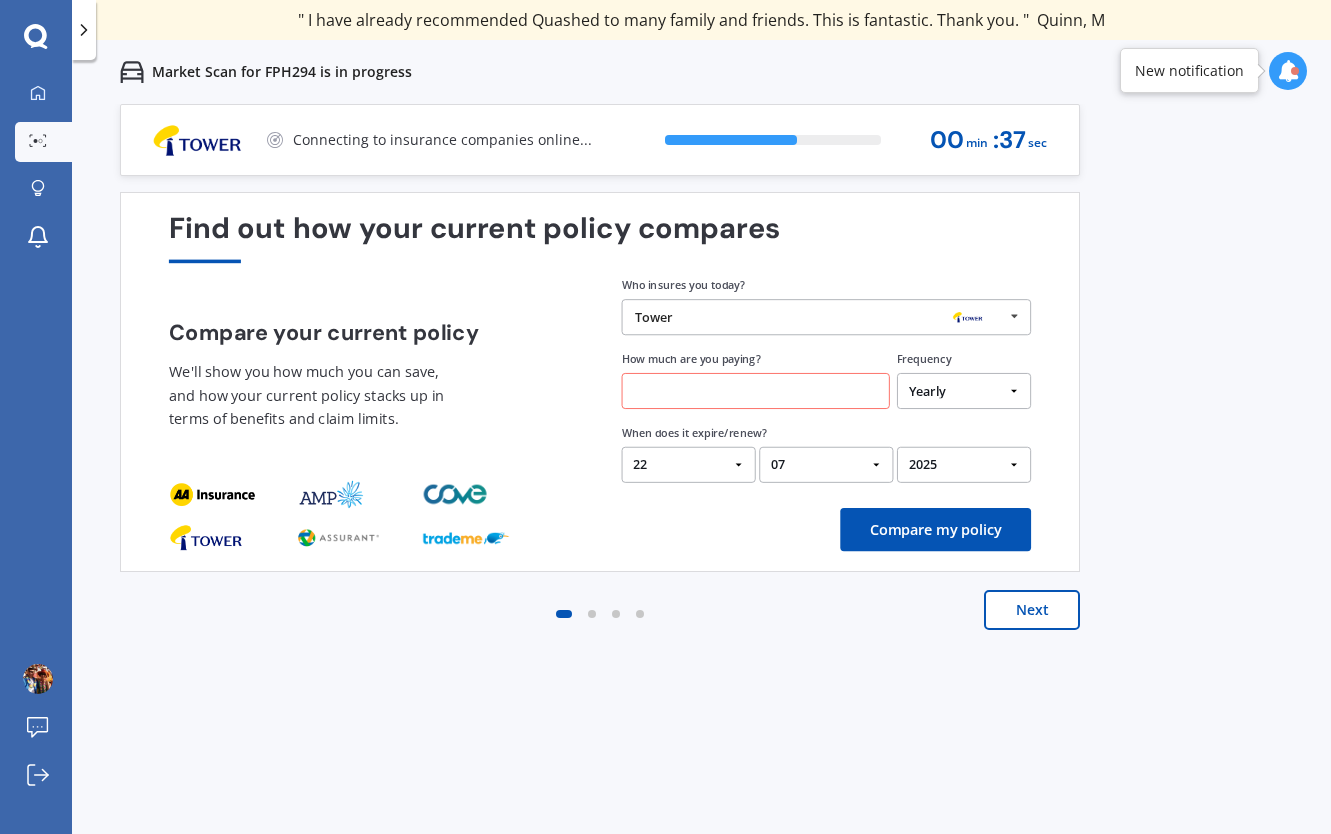click at bounding box center (756, 391) 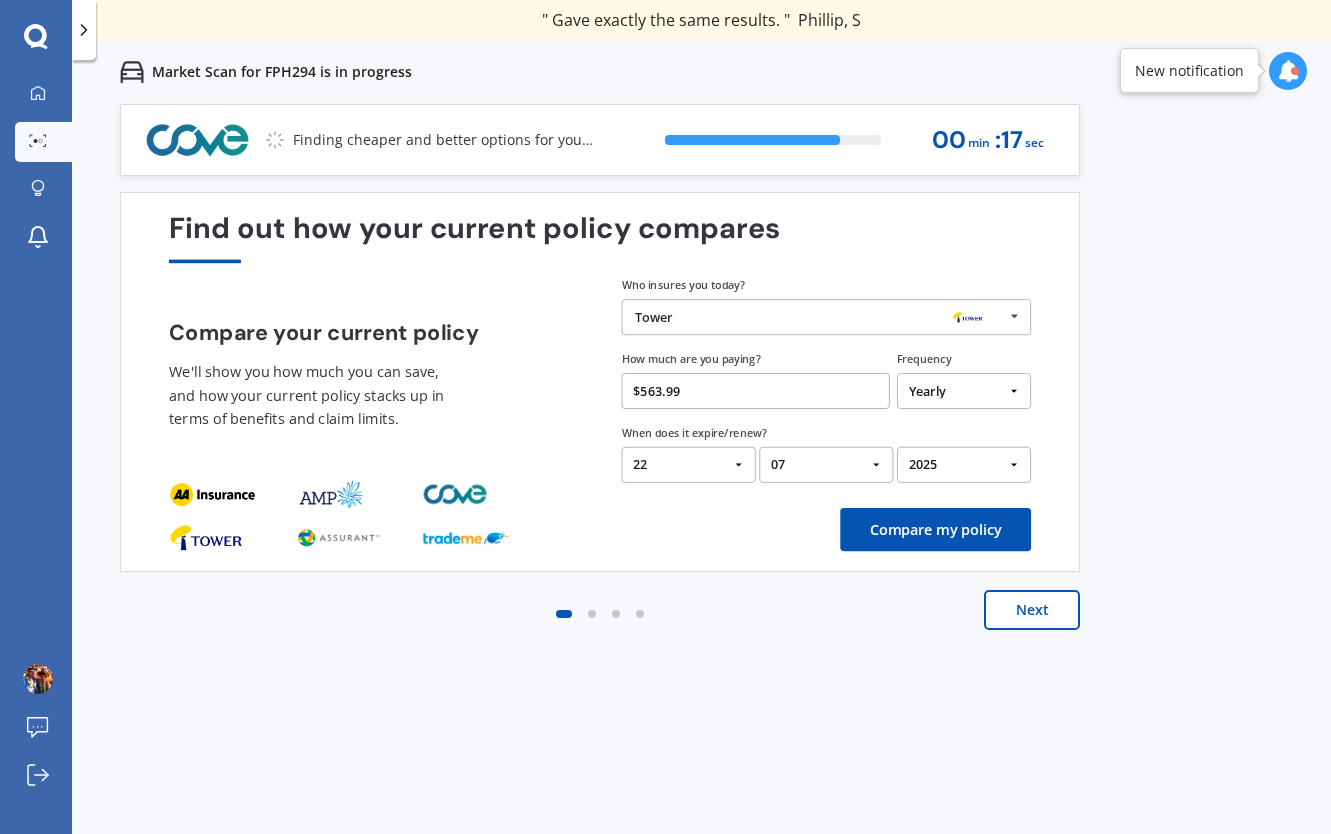 type on "$563.99" 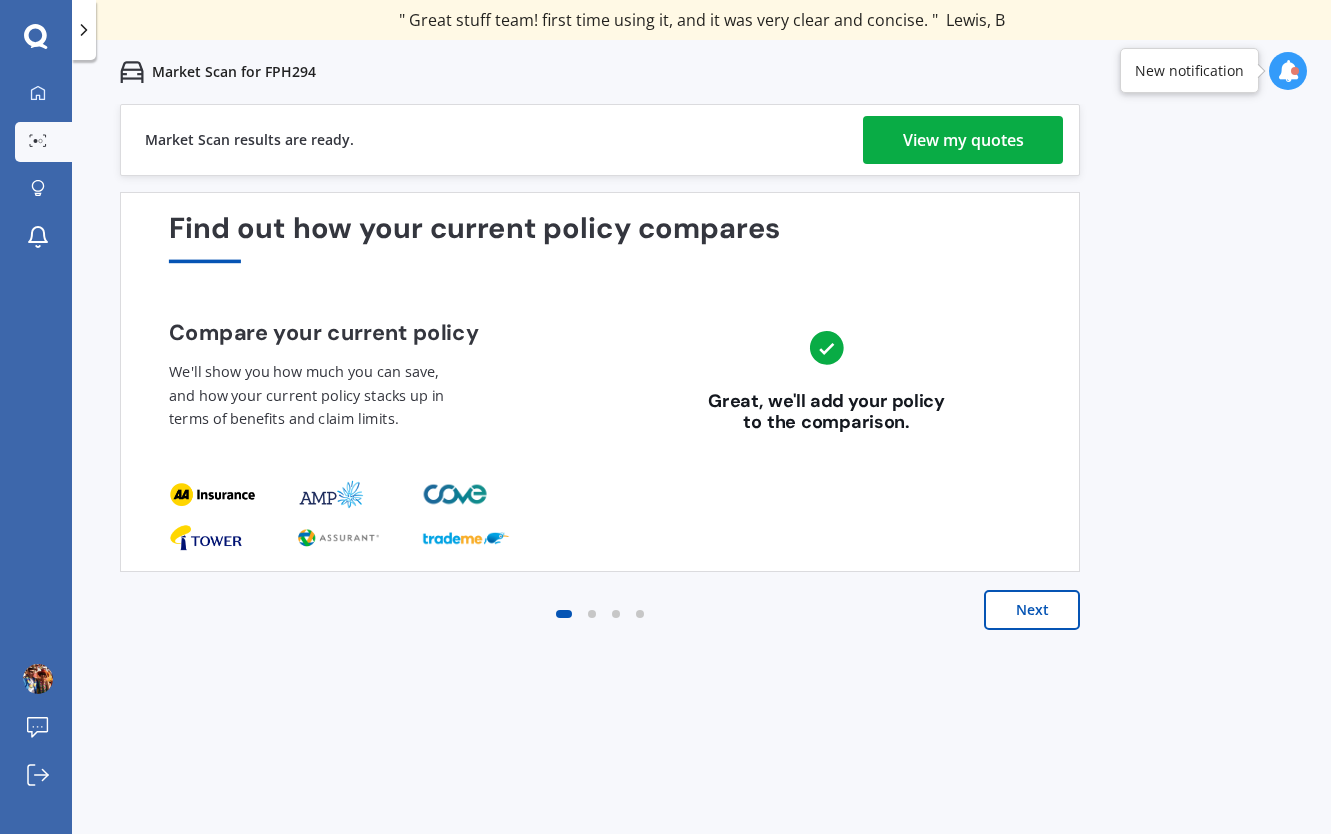 click on "View my quotes" at bounding box center (963, 140) 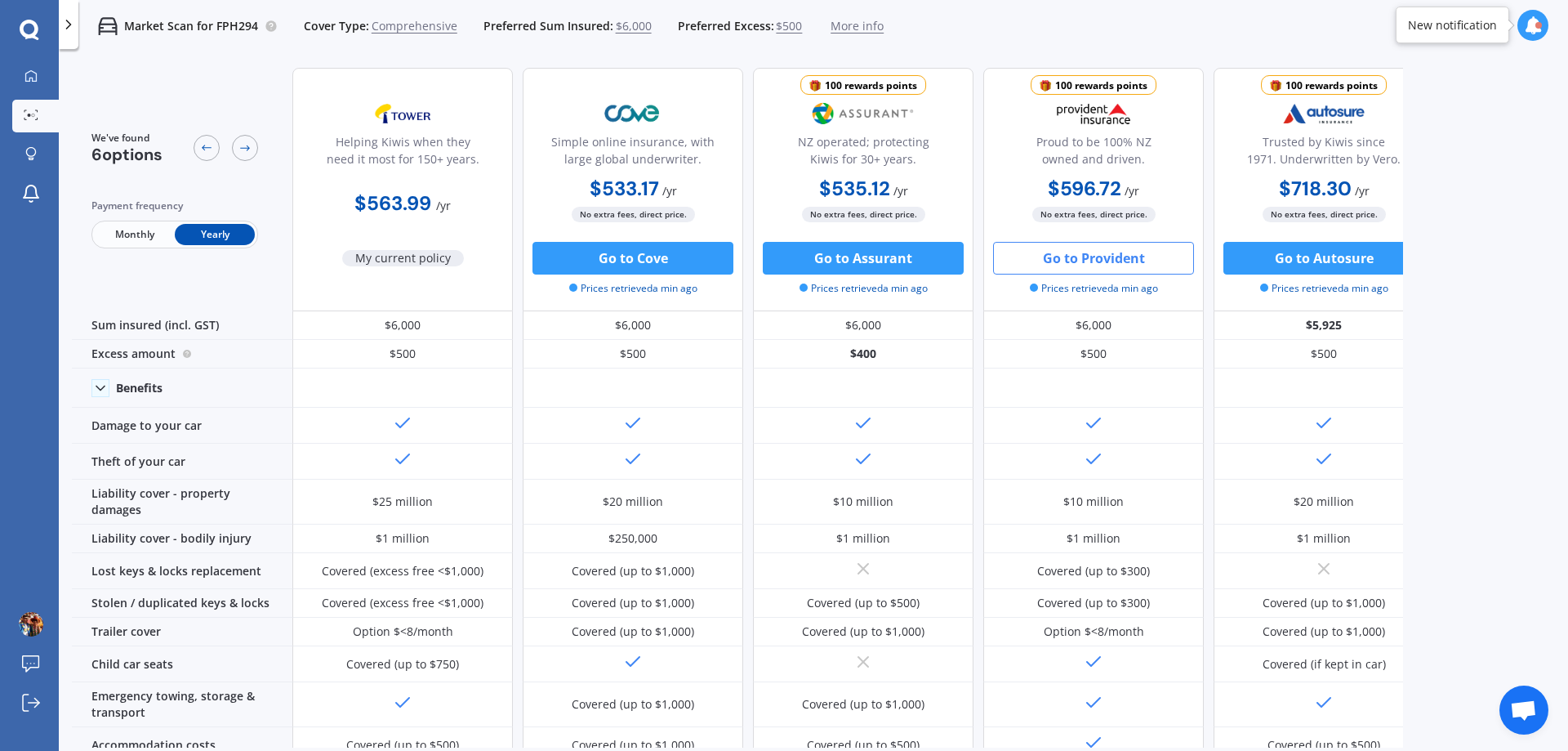 scroll, scrollTop: 0, scrollLeft: 0, axis: both 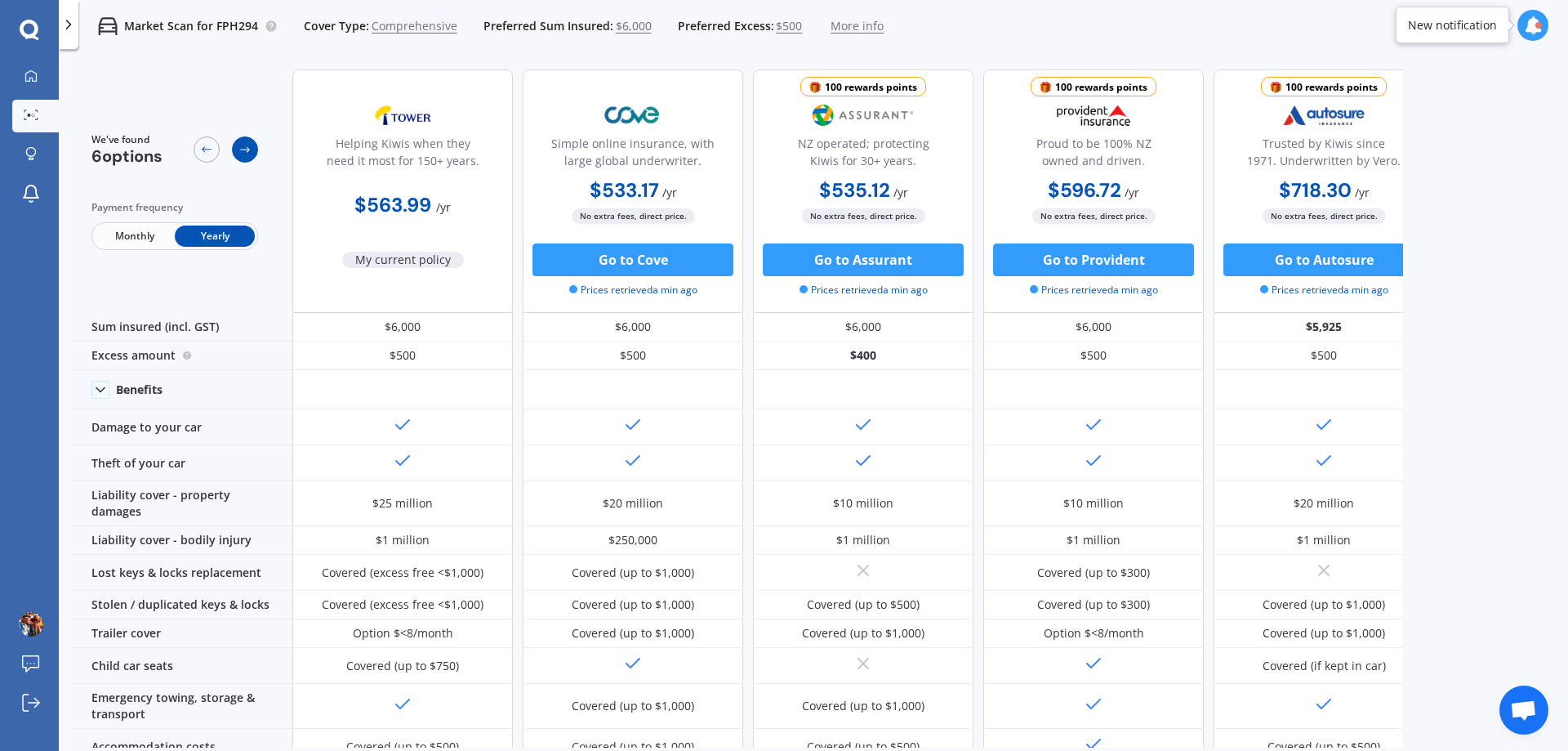click at bounding box center (245, 150) 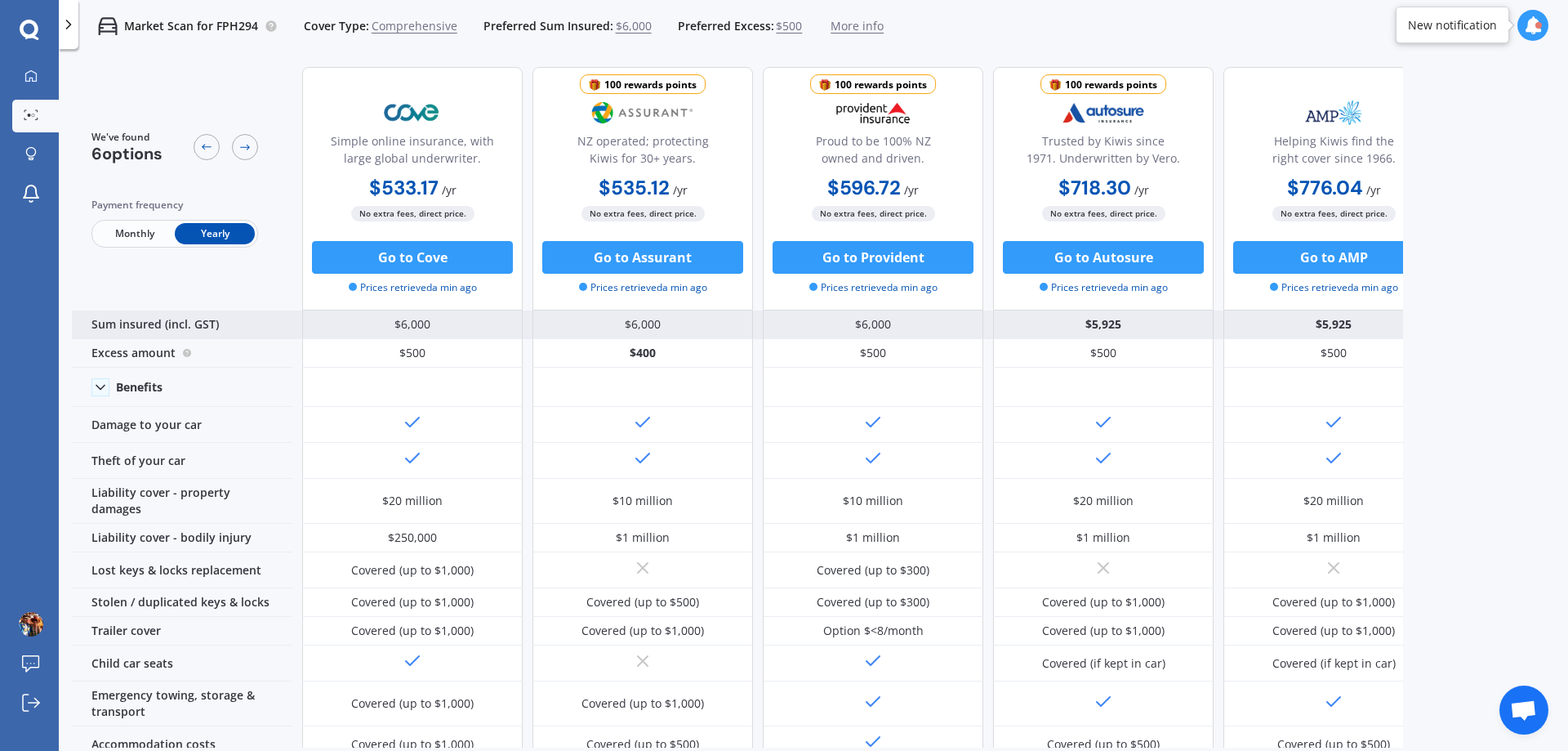scroll, scrollTop: 0, scrollLeft: 220, axis: horizontal 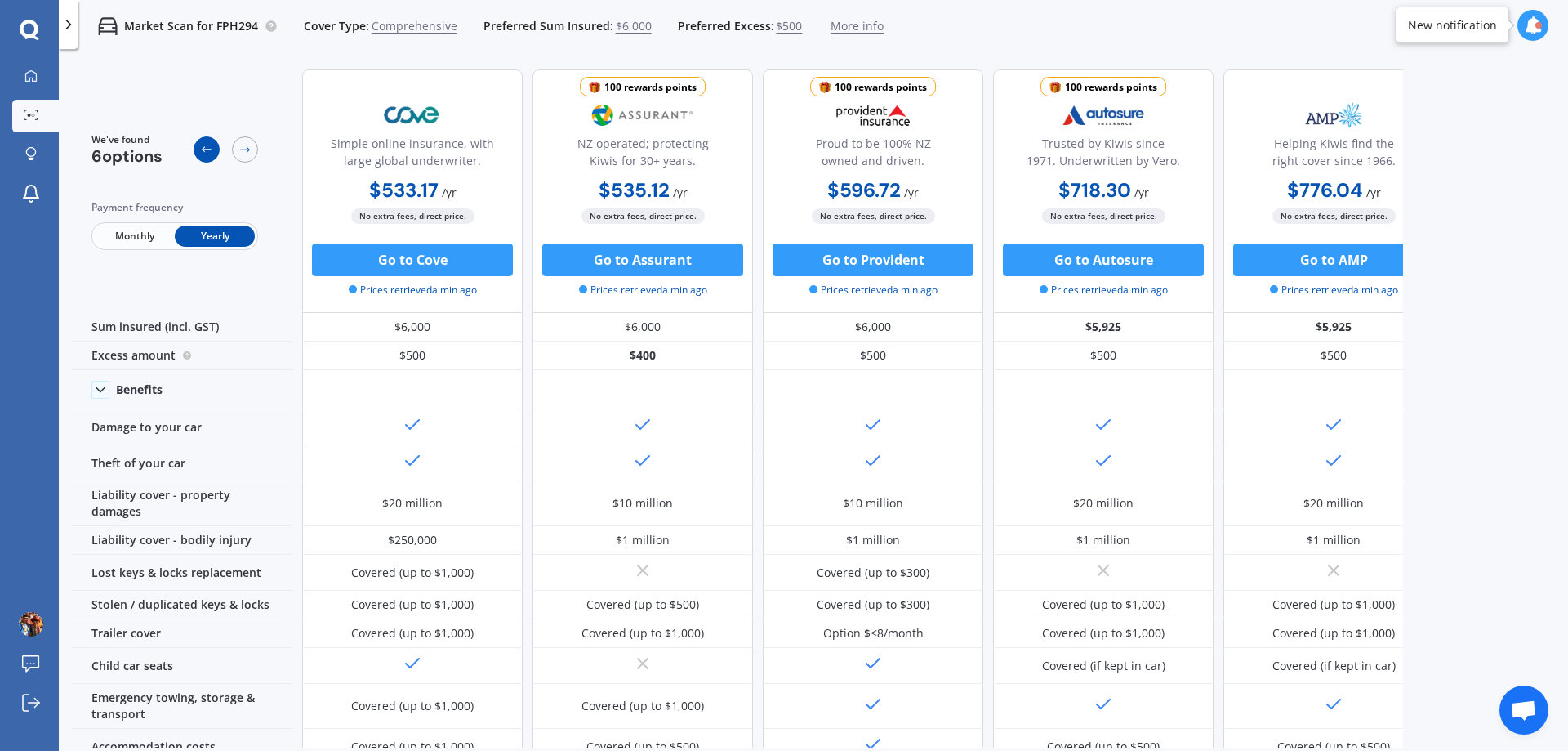 click 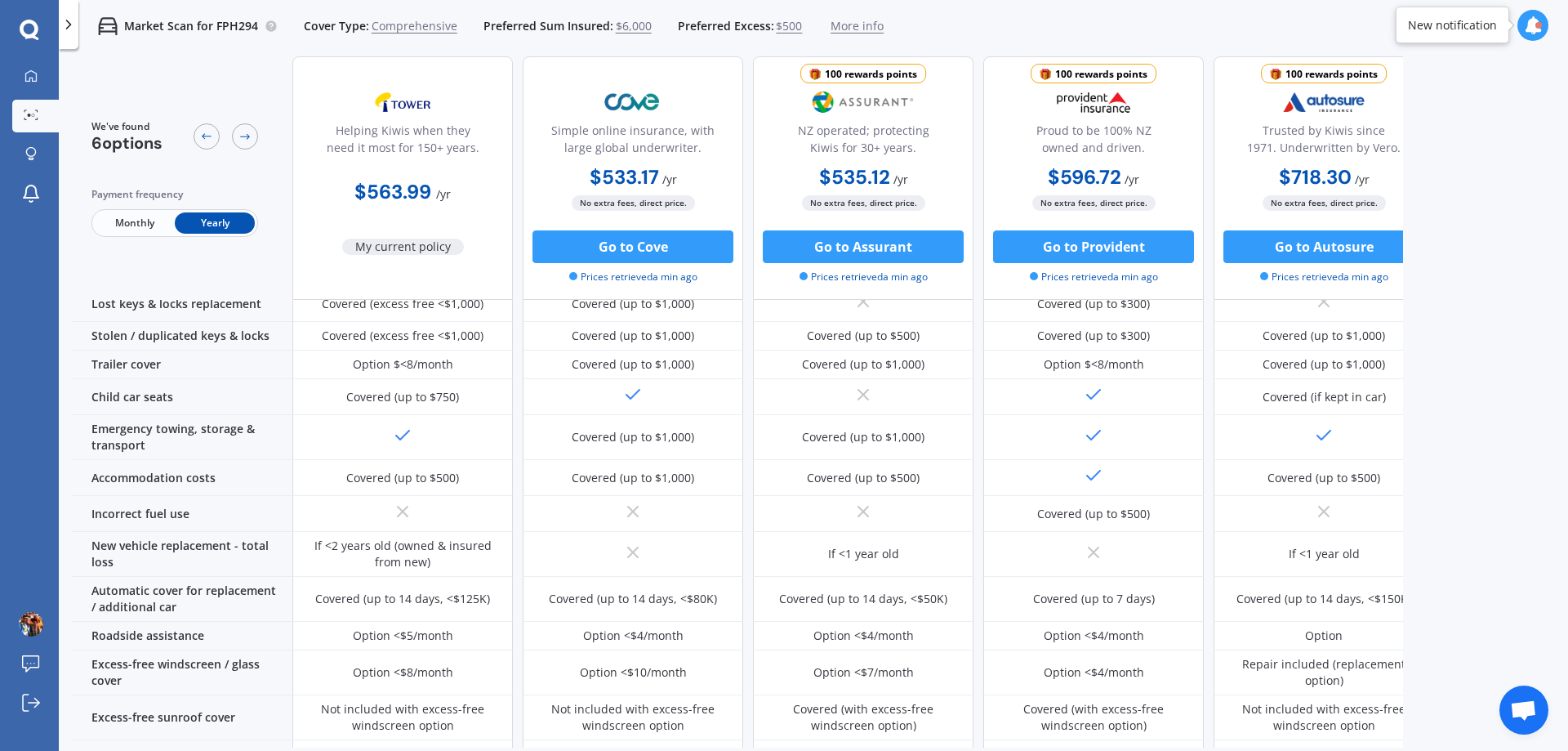 scroll, scrollTop: 163, scrollLeft: 0, axis: vertical 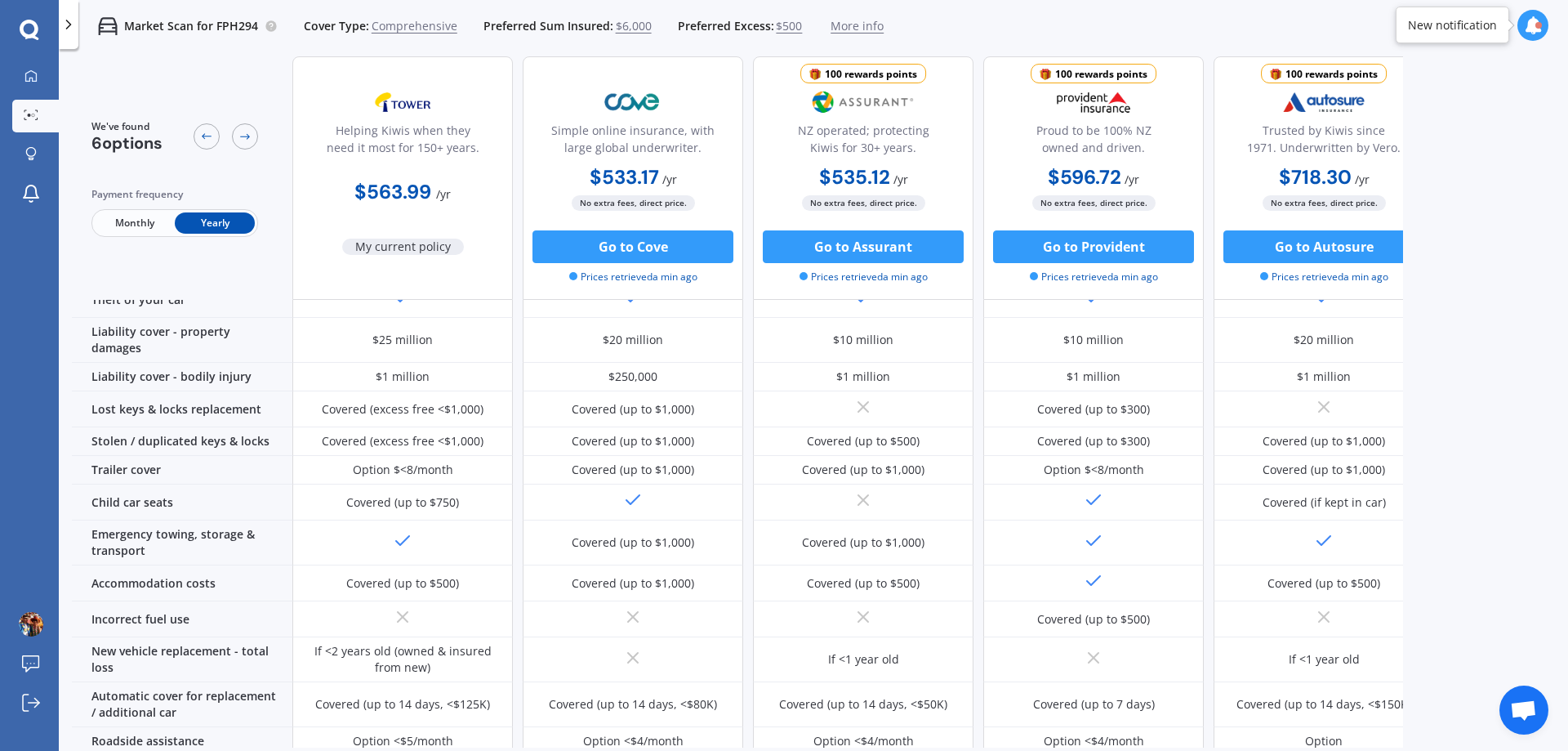 click 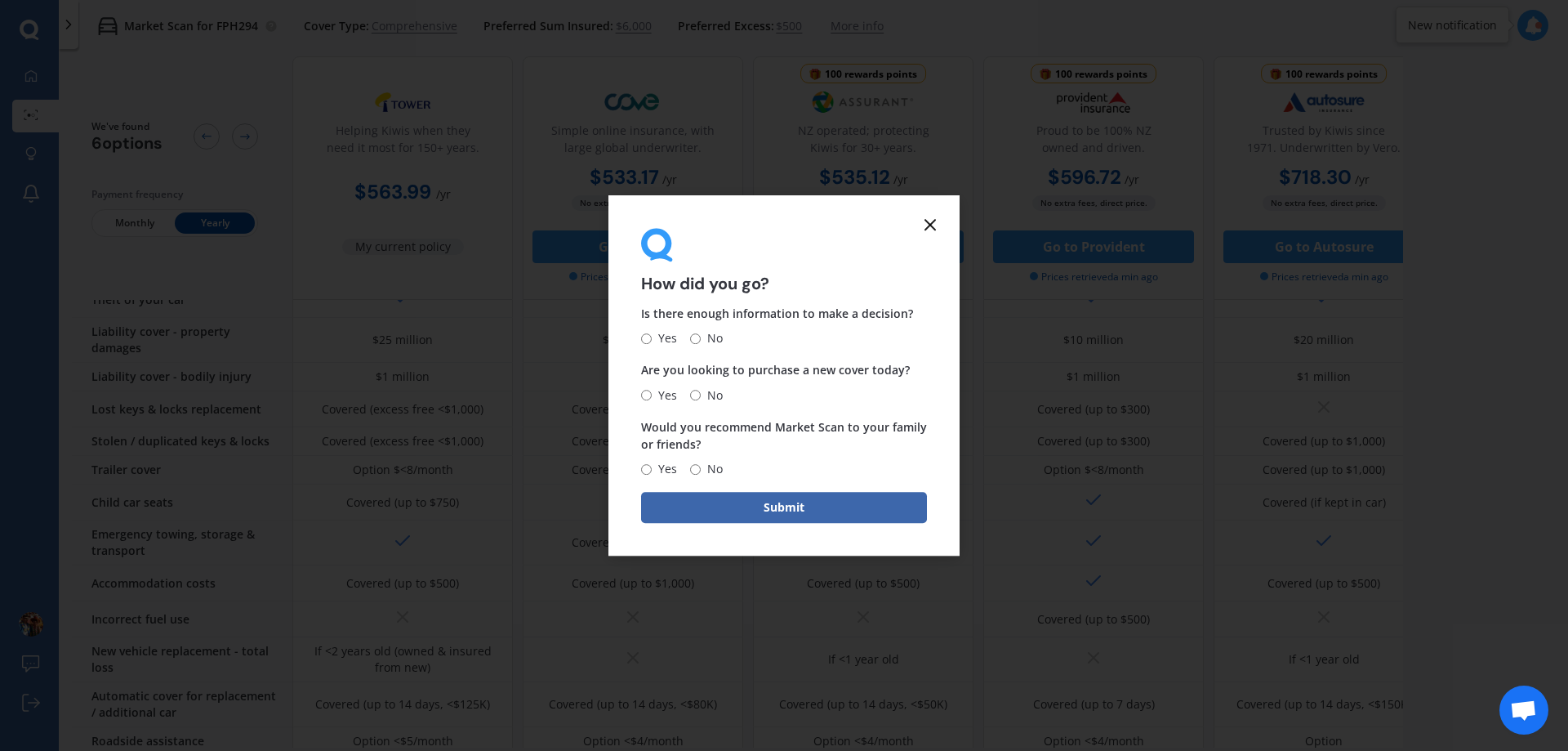 click 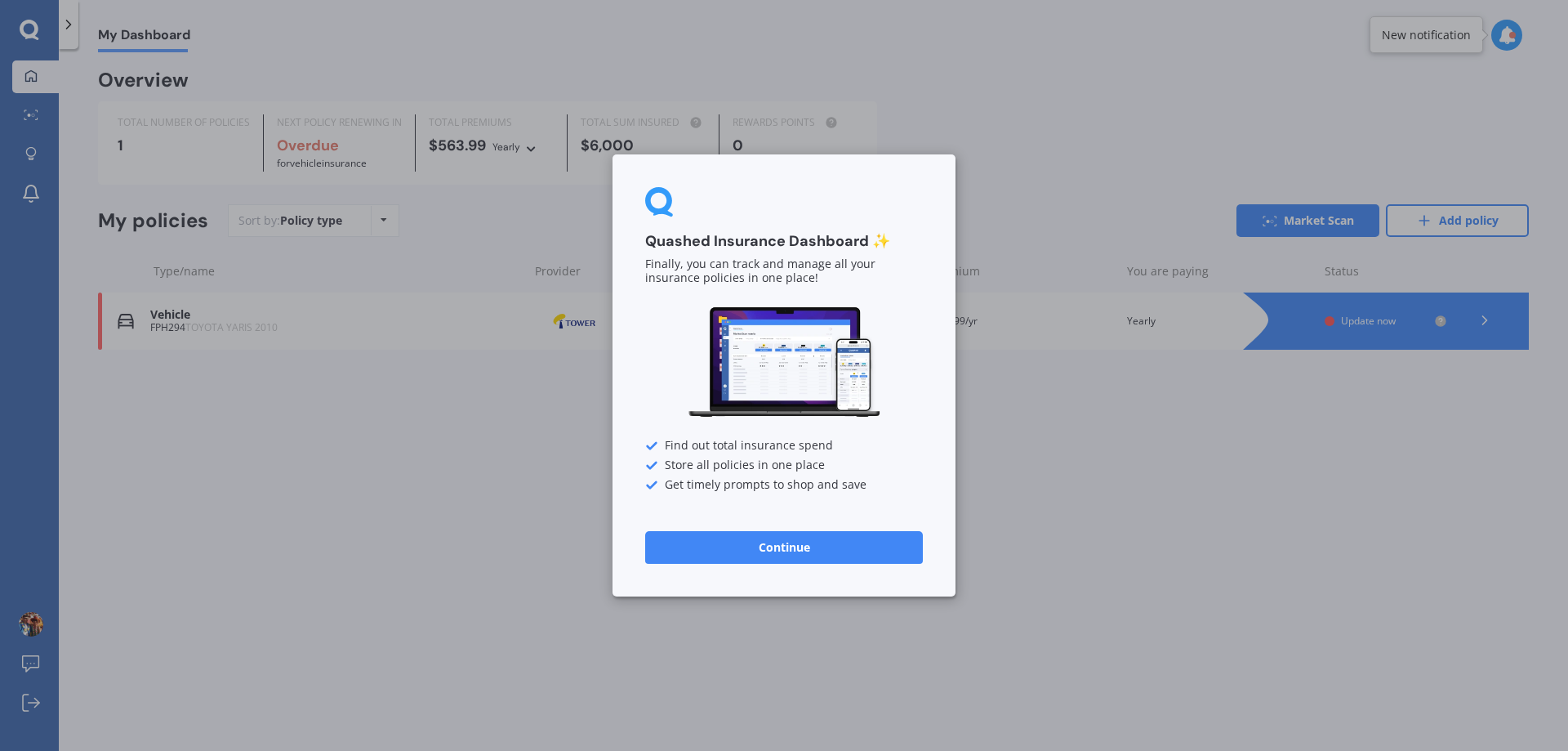 click on "Quashed Insurance Dashboard ✨ Finally, you can track and manage all your insurance policies in one place!  Find out total insurance spend  Store all policies in one place  Get timely prompts to shop and save Continue" at bounding box center [784, 375] 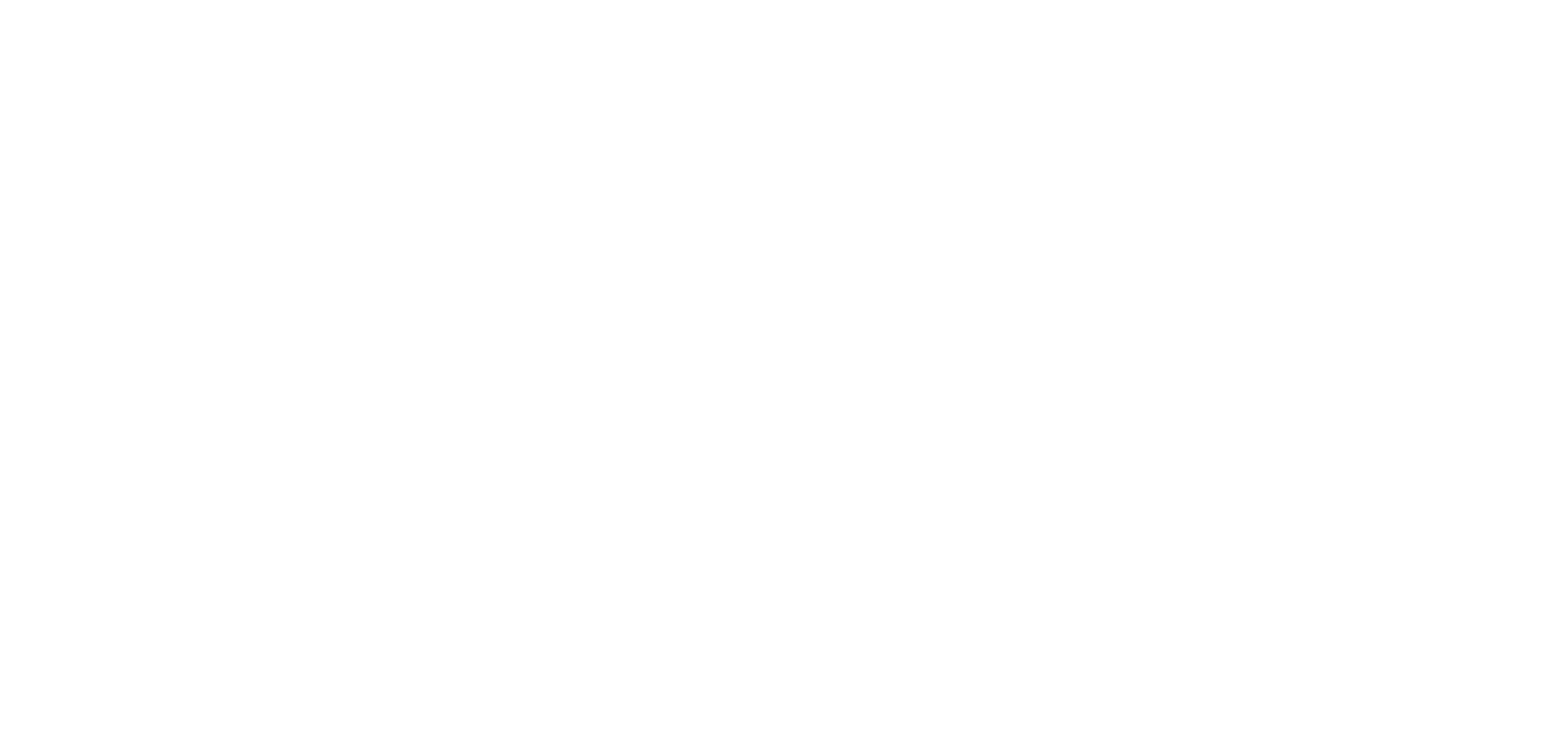 scroll, scrollTop: 0, scrollLeft: 0, axis: both 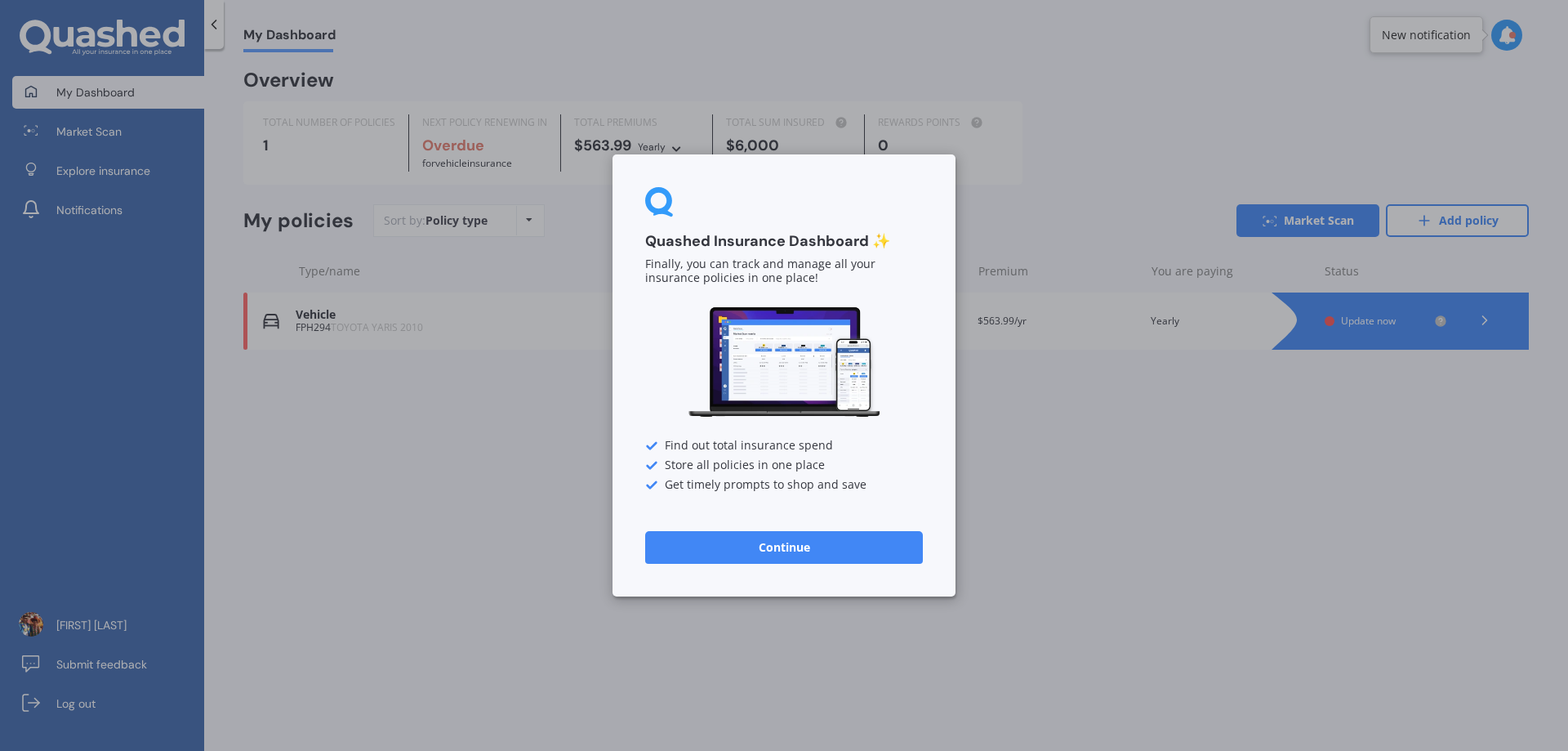 click on "Quashed Insurance Dashboard ✨ Finally, you can track and manage all your insurance policies in one place!  Find out total insurance spend  Store all policies in one place  Get timely prompts to shop and save Continue" at bounding box center (784, 375) 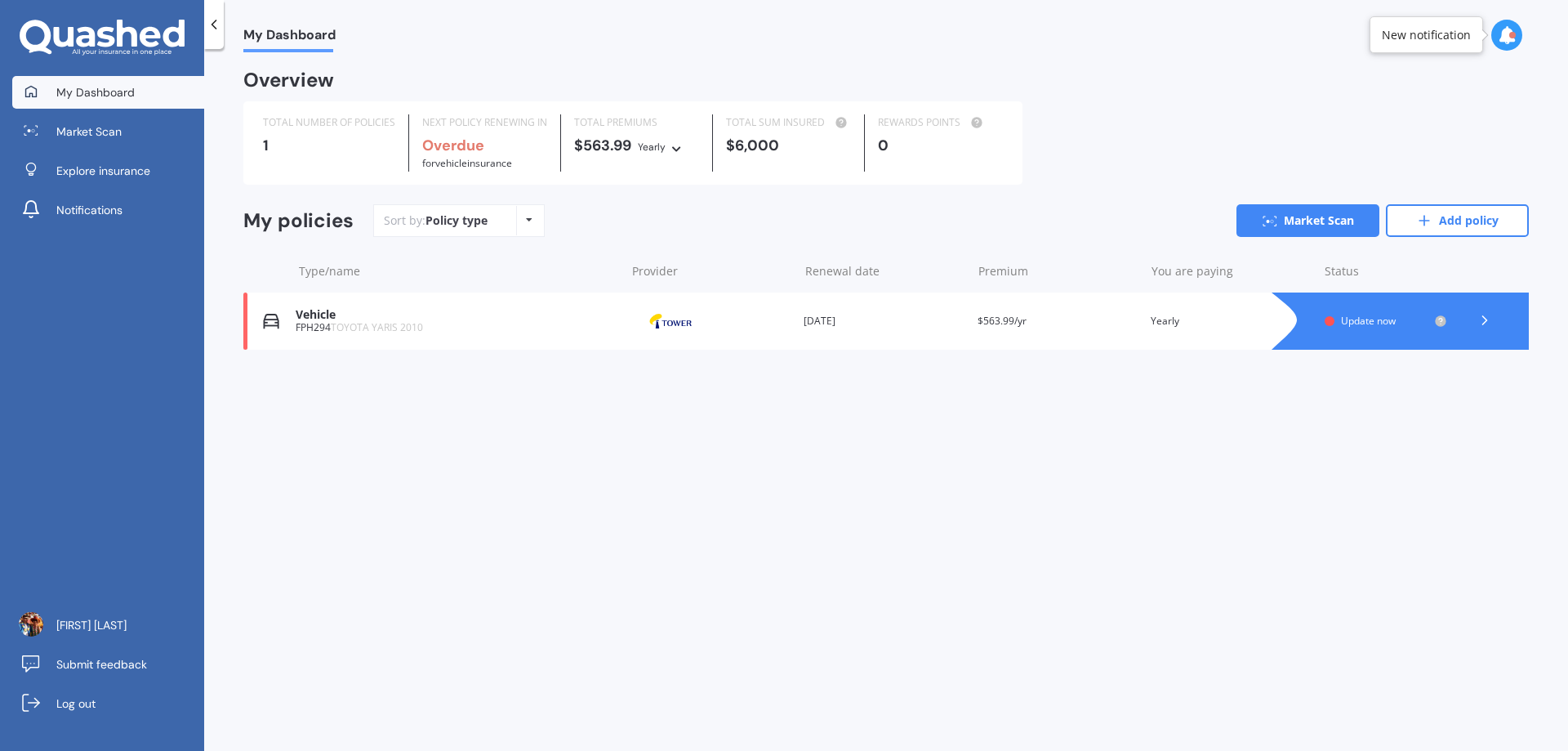 click 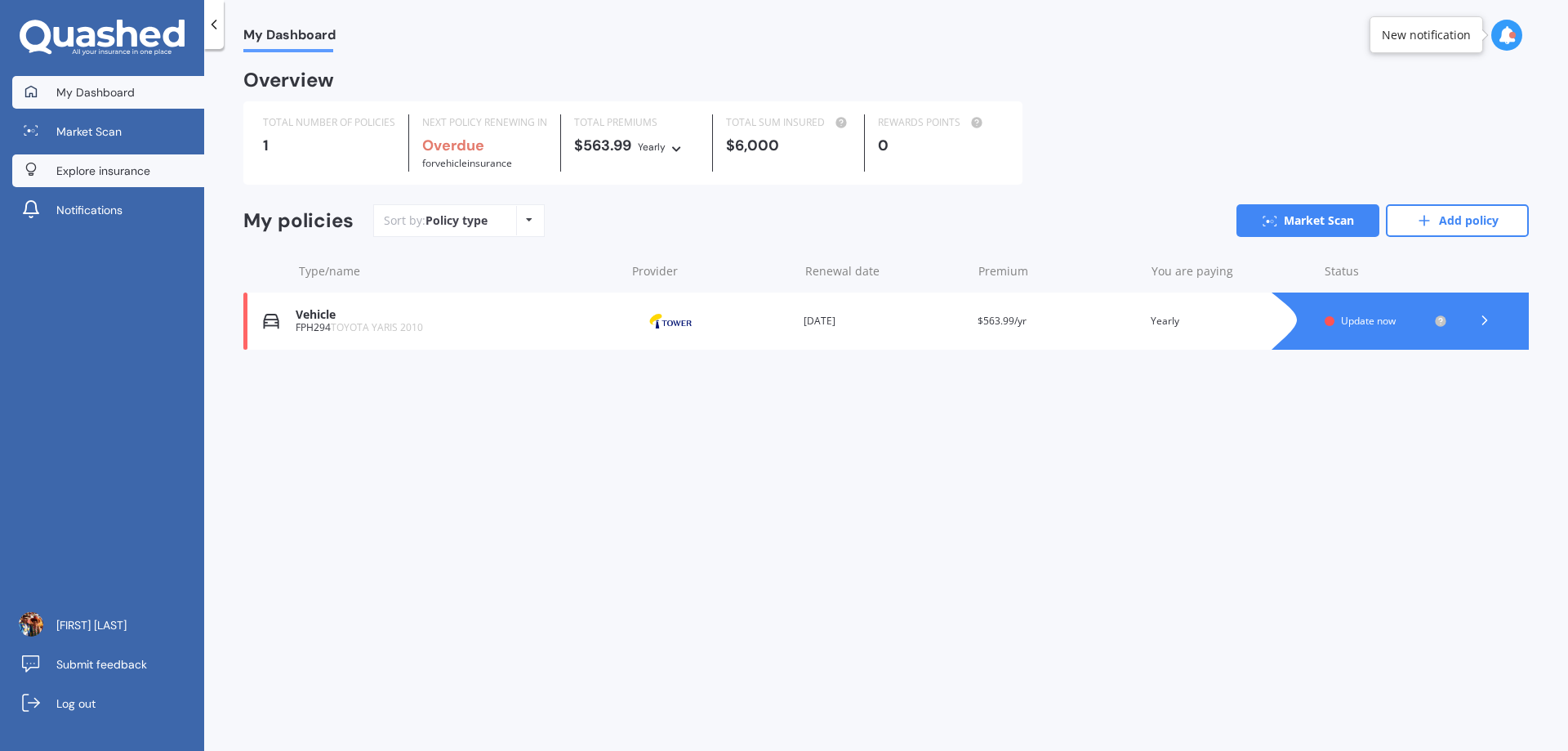 click on "Explore insurance" at bounding box center [103, 171] 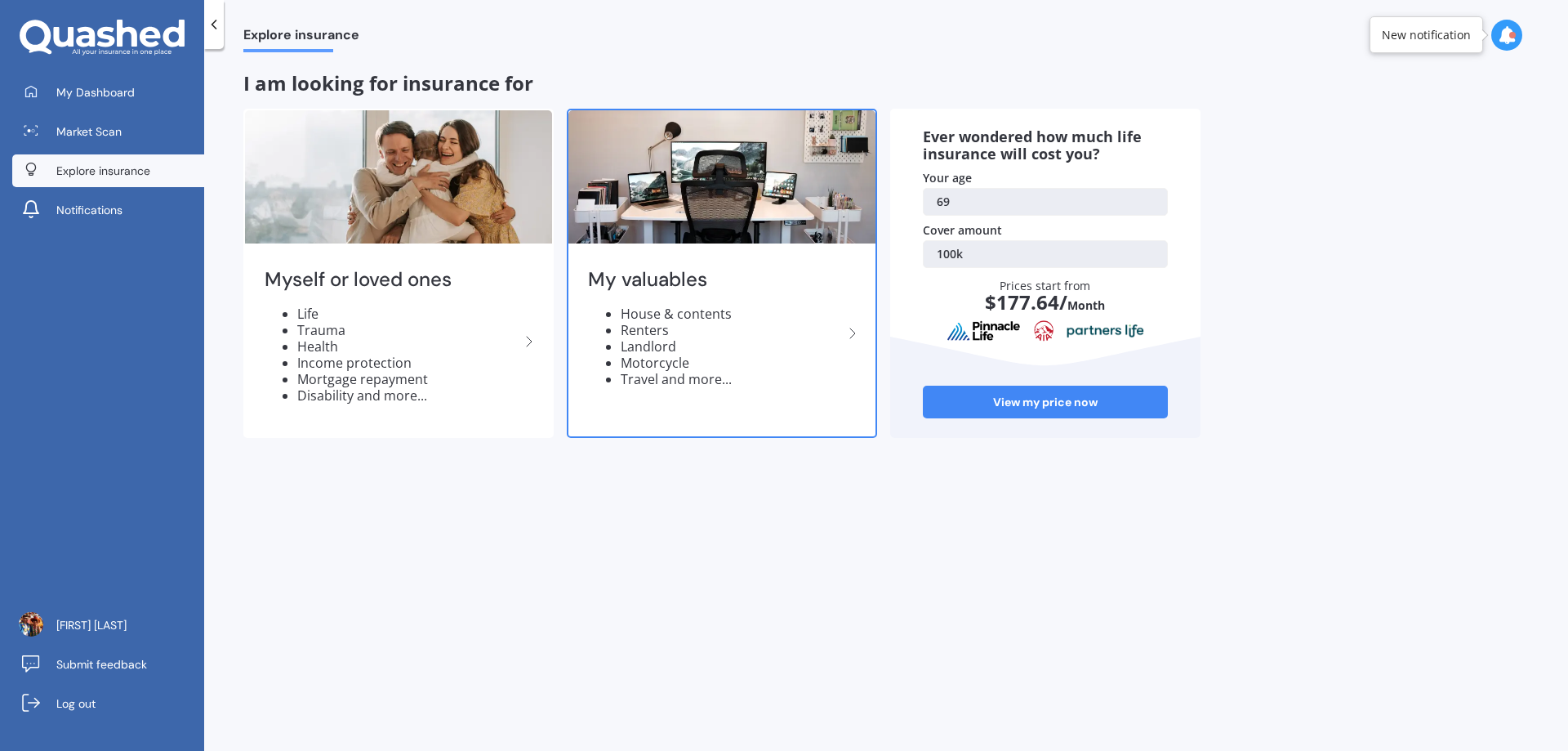 click 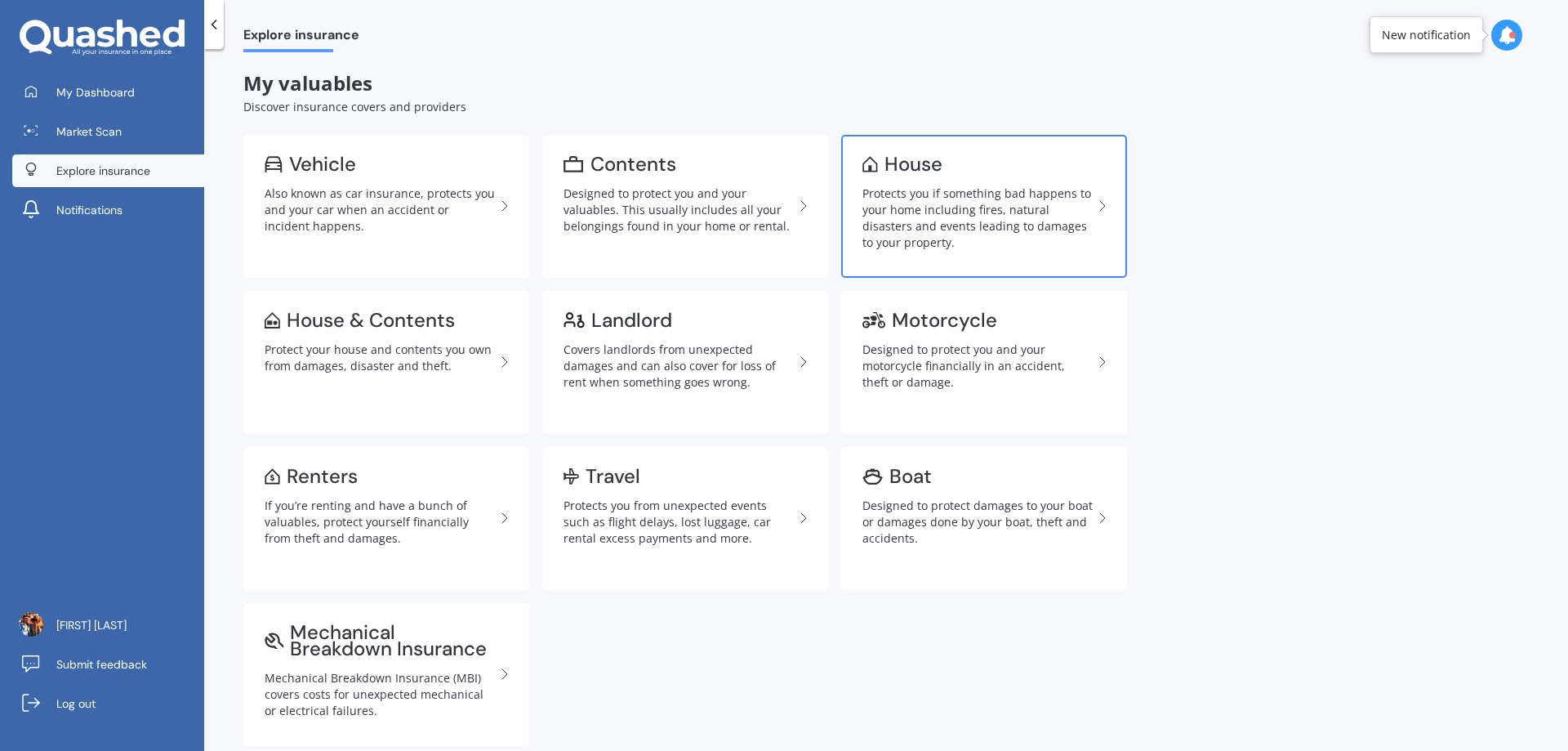 click on "House" at bounding box center (913, 164) 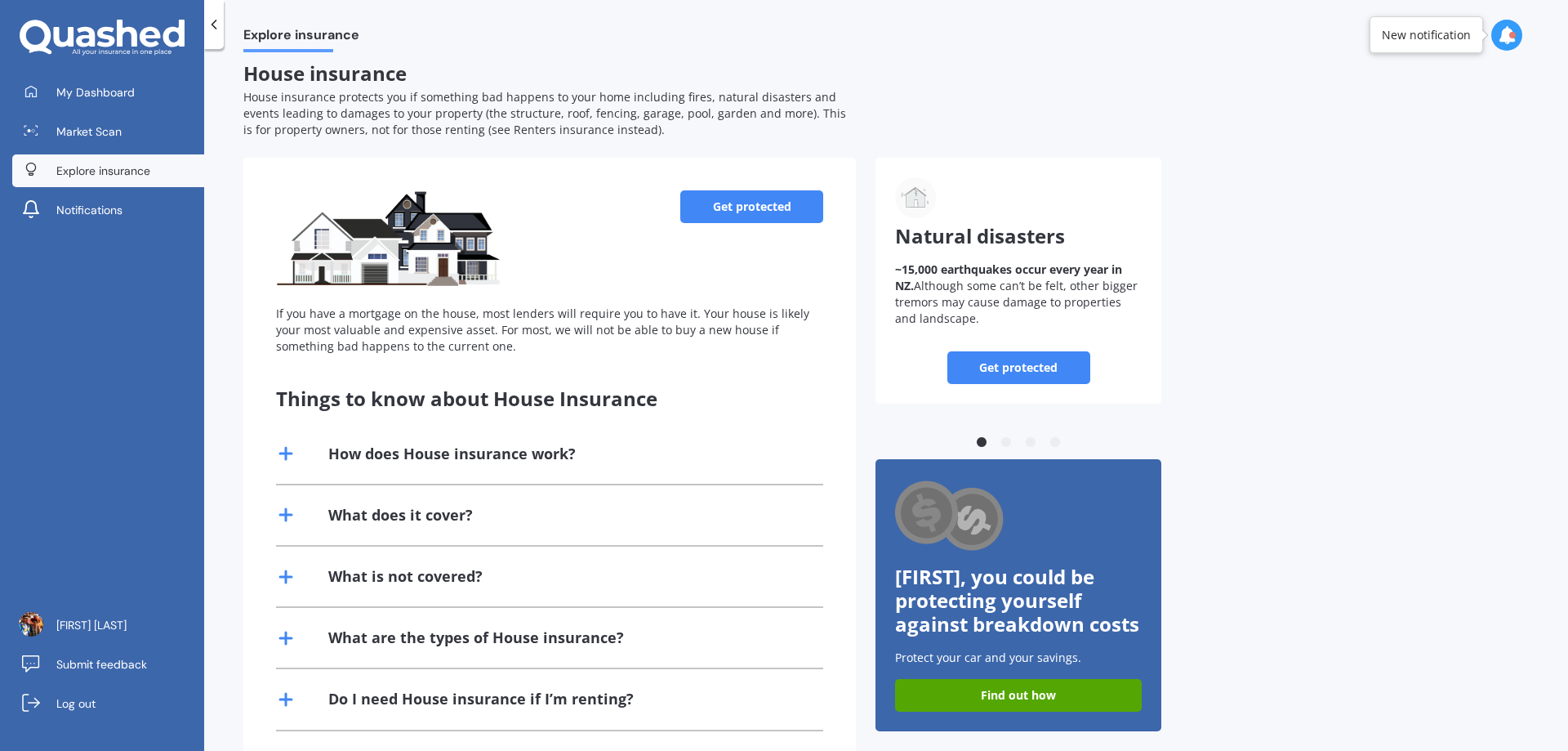 scroll, scrollTop: 0, scrollLeft: 0, axis: both 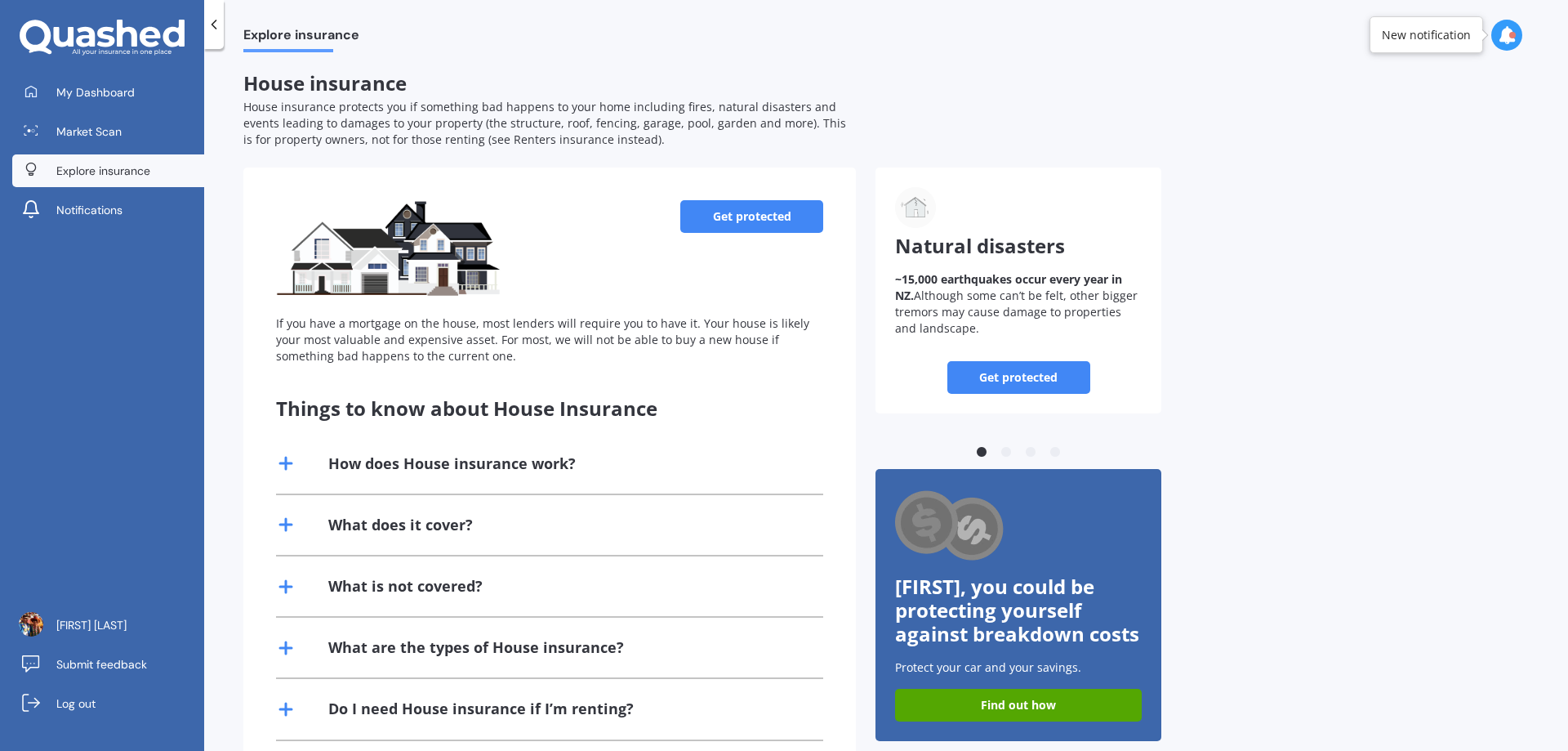 click on "Get protected" at bounding box center [751, 217] 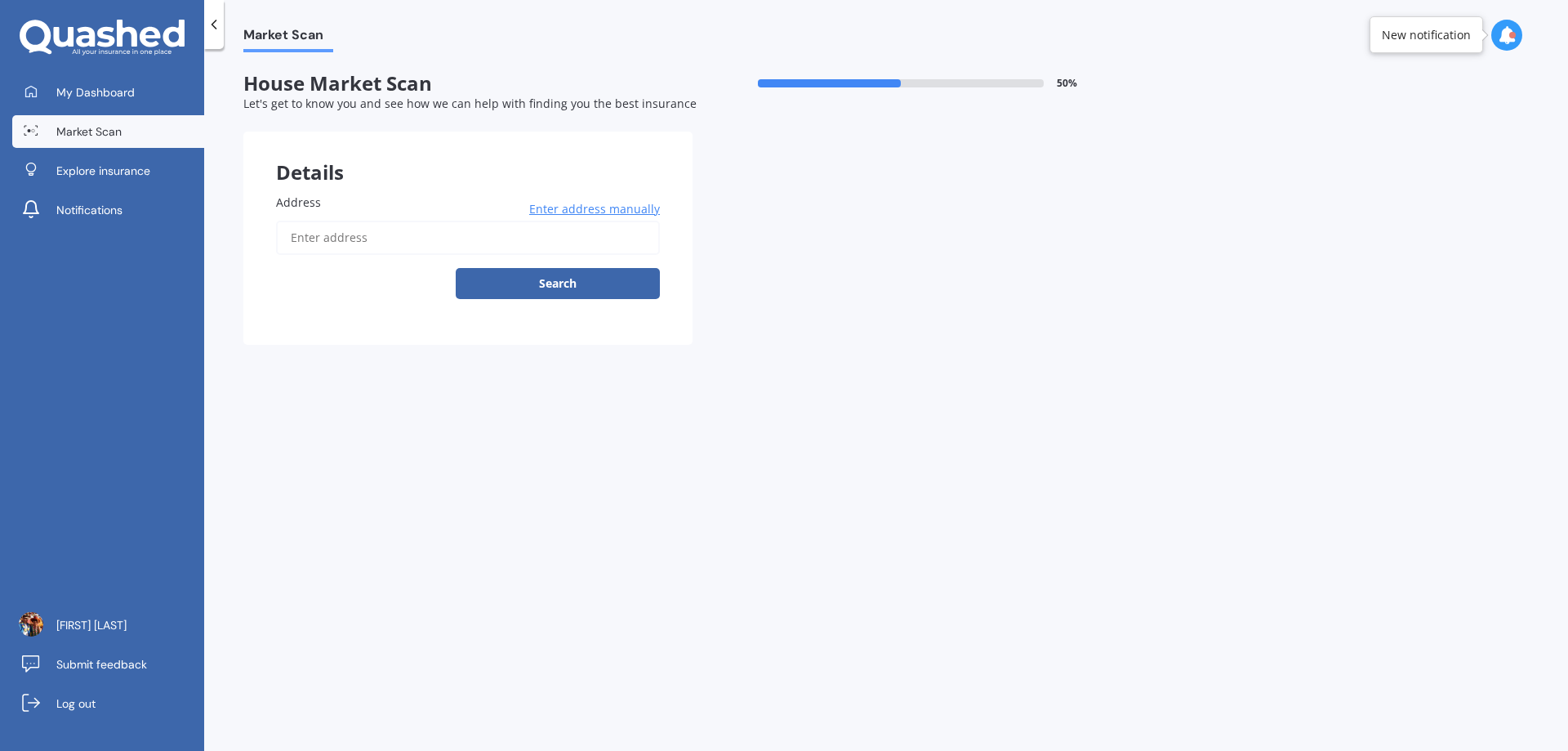 click on "Address" at bounding box center [468, 238] 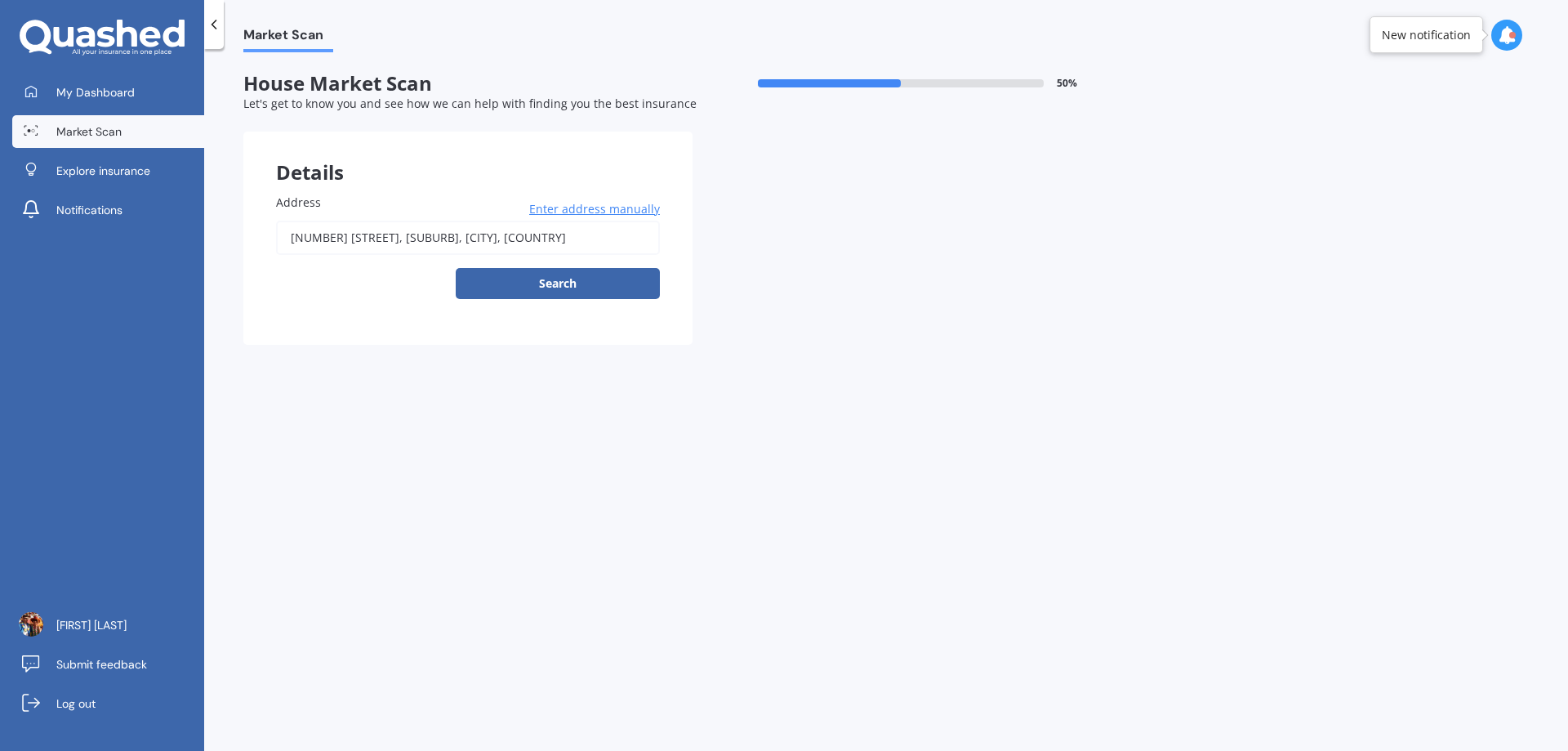 type on "[NUMBER] [STREET], [SUBURB], [CITY] [POSTAL_CODE]" 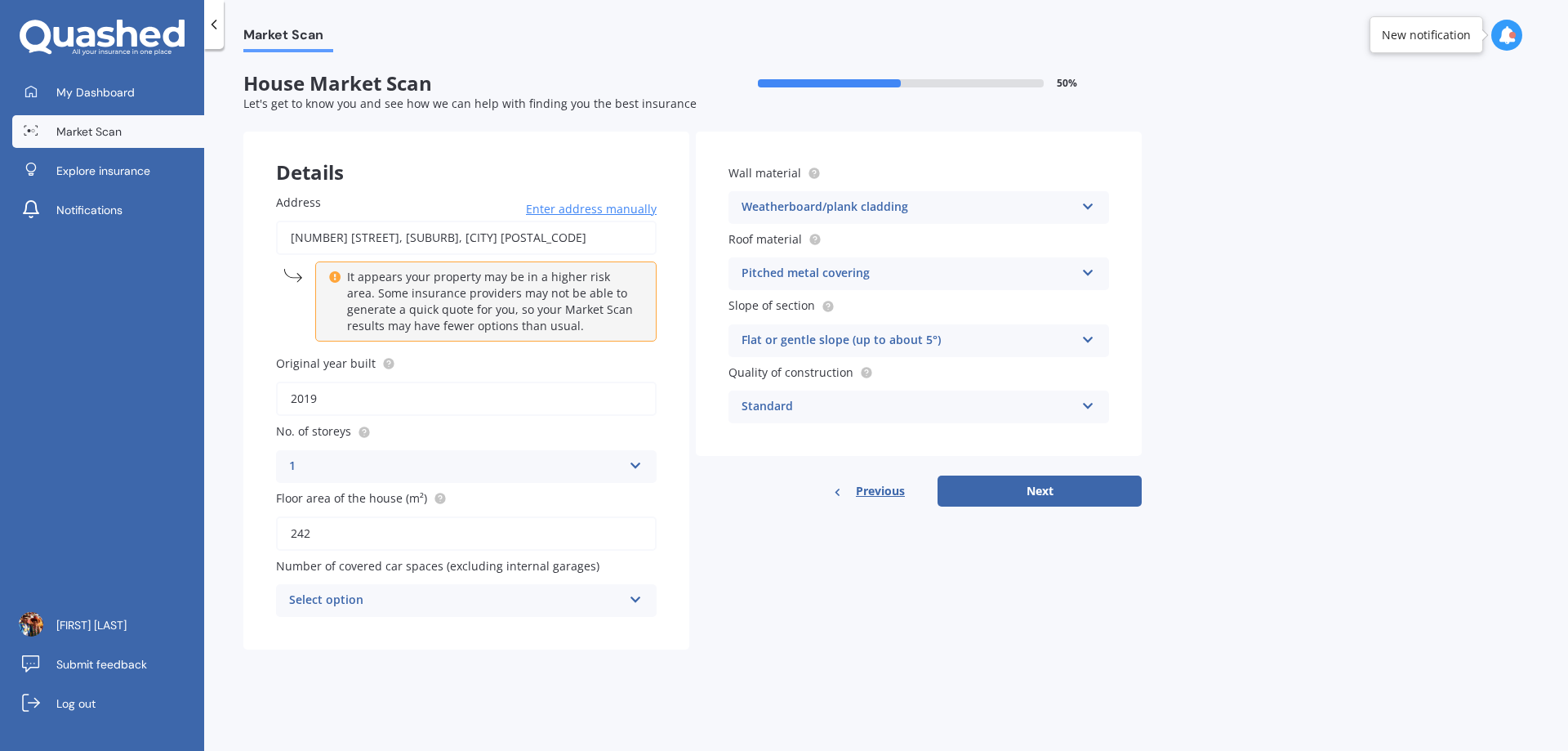 click at bounding box center (1088, 403) 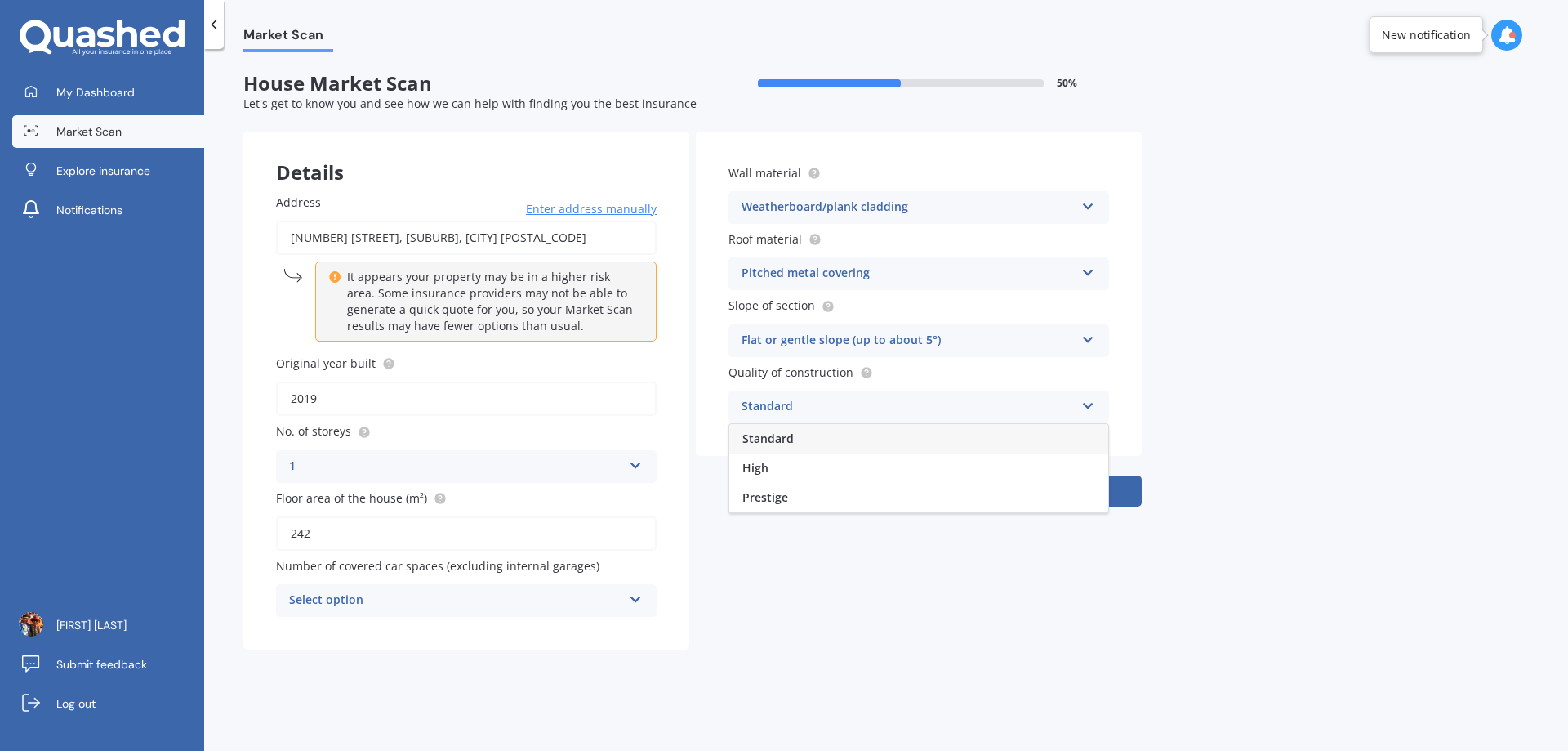 click at bounding box center (1088, 403) 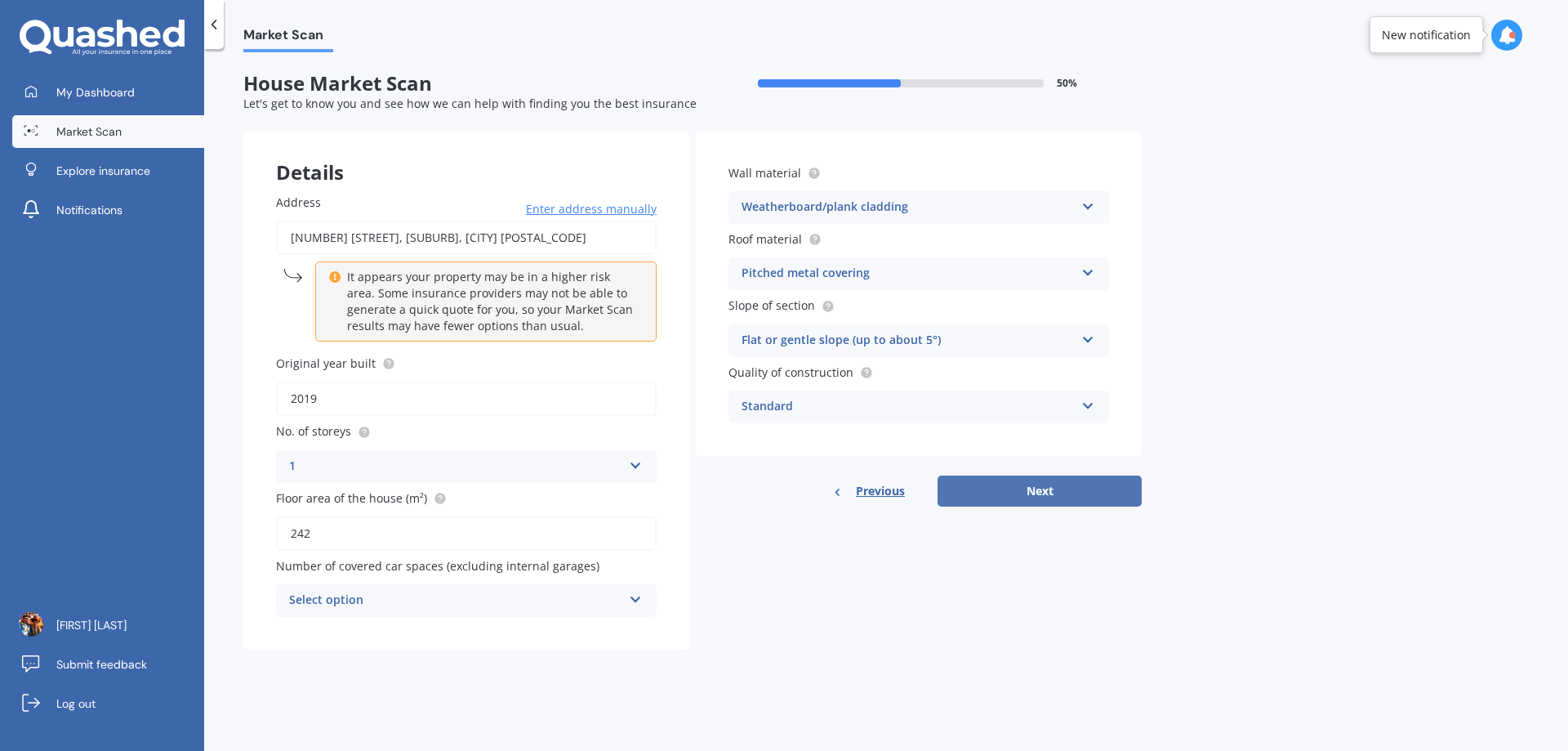 click on "Next" at bounding box center [1040, 491] 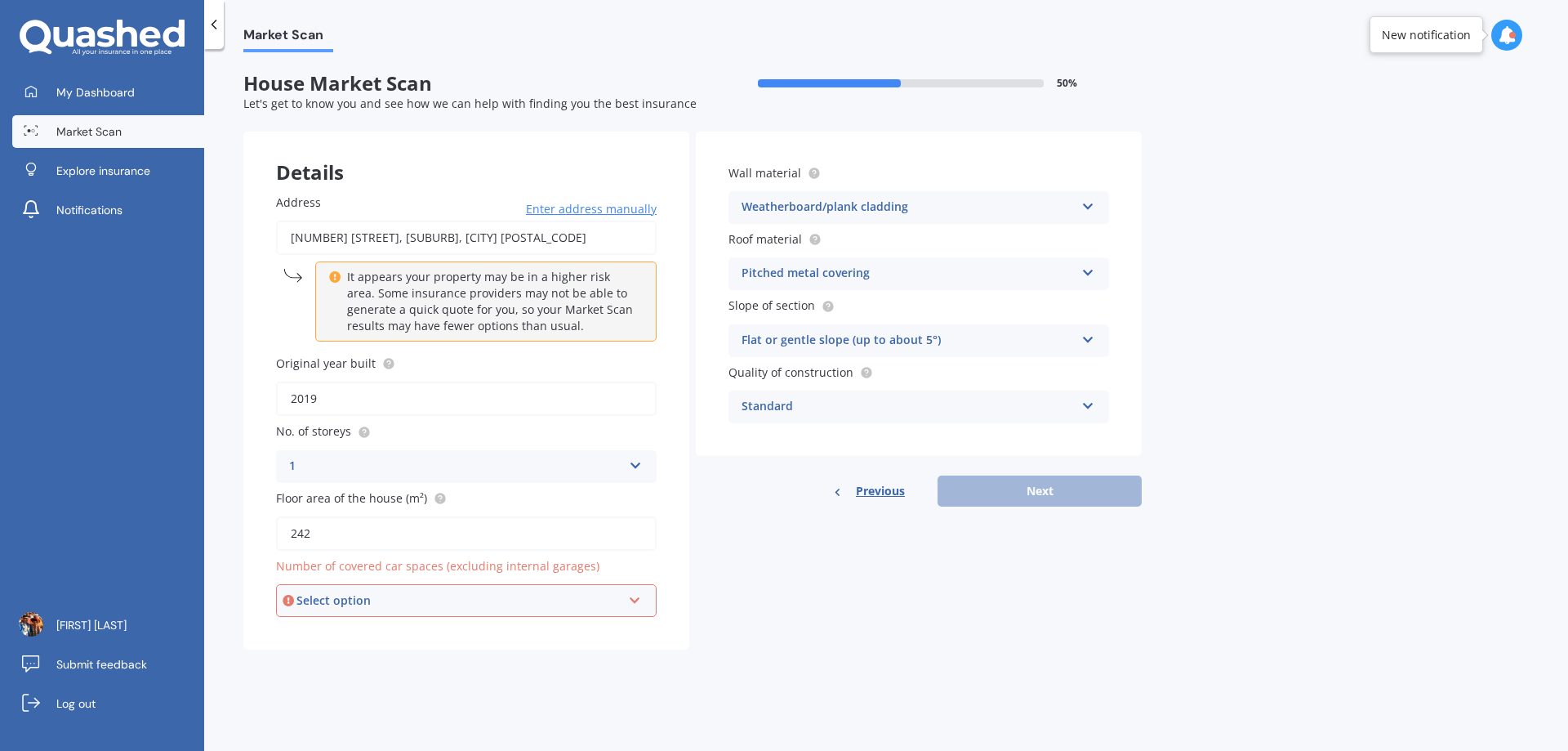 click at bounding box center [635, 597] 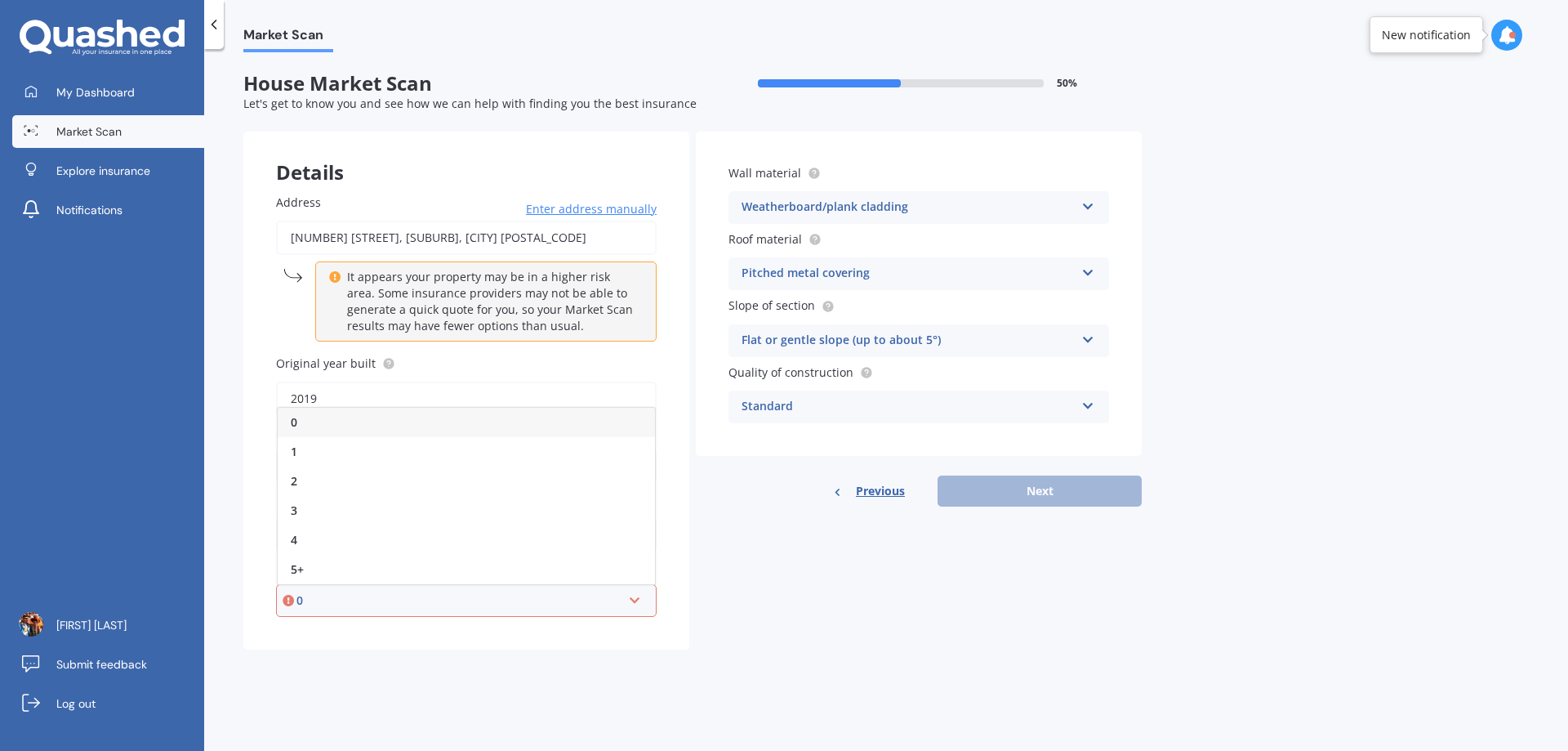 click at bounding box center (635, 597) 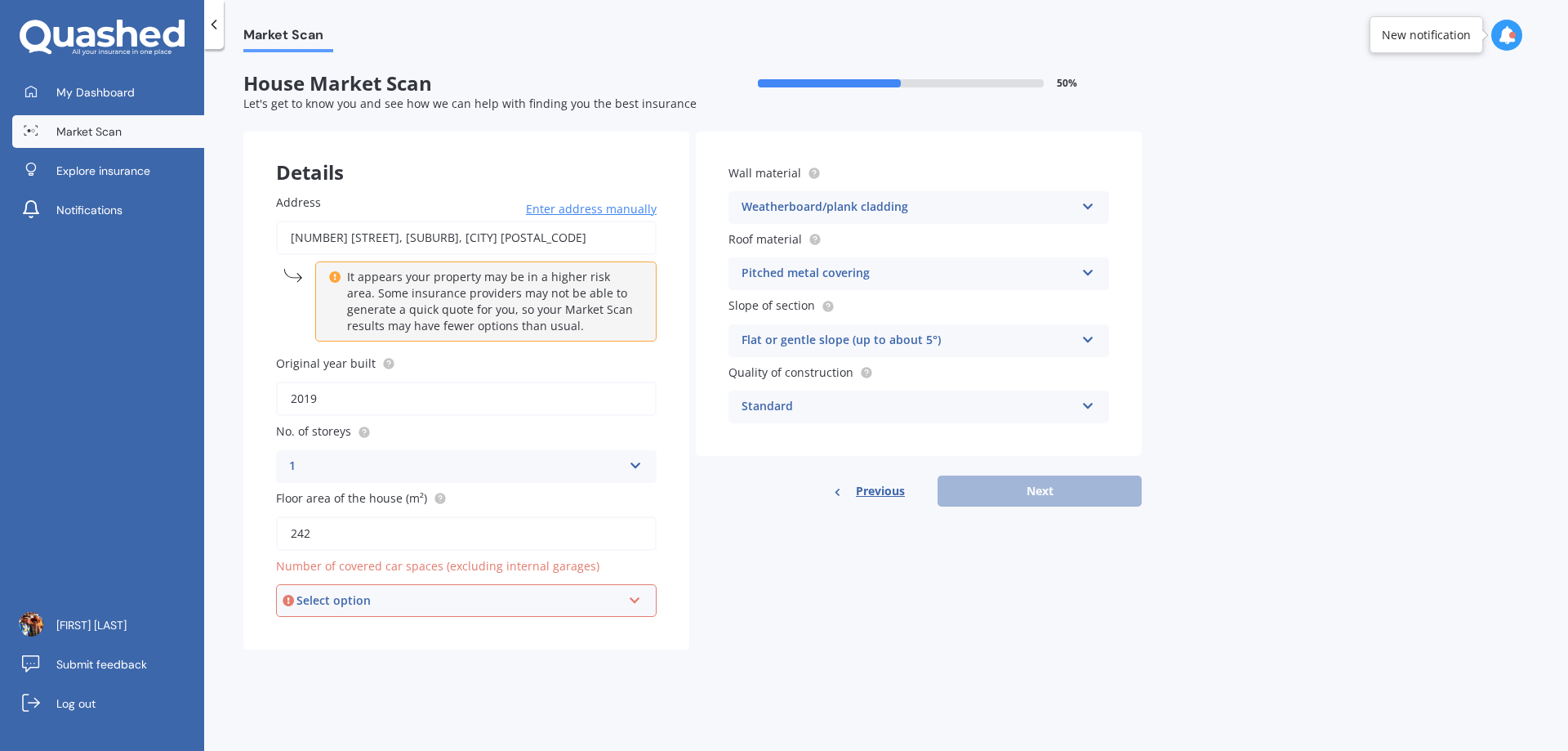 click at bounding box center [635, 597] 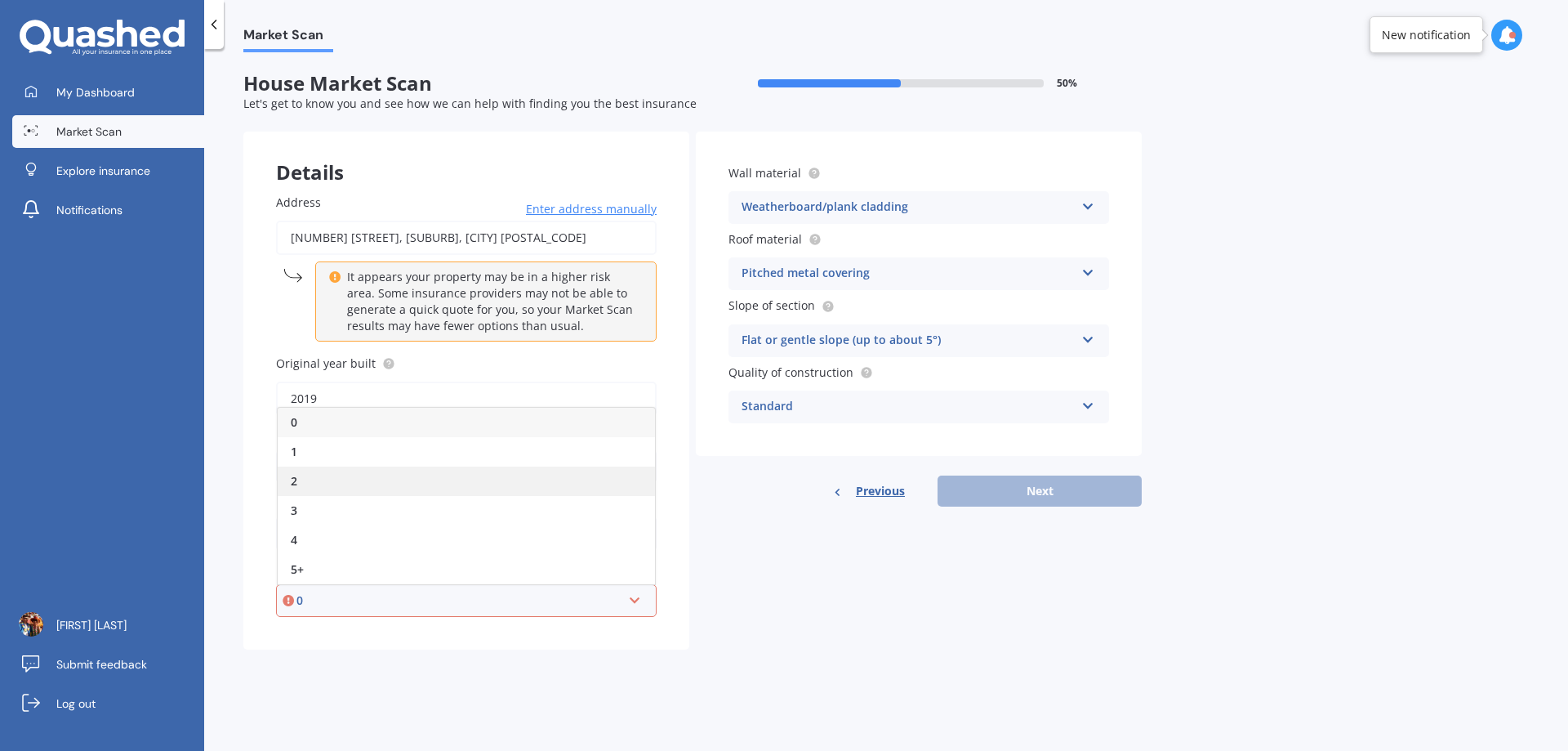click on "2" at bounding box center (294, 481) 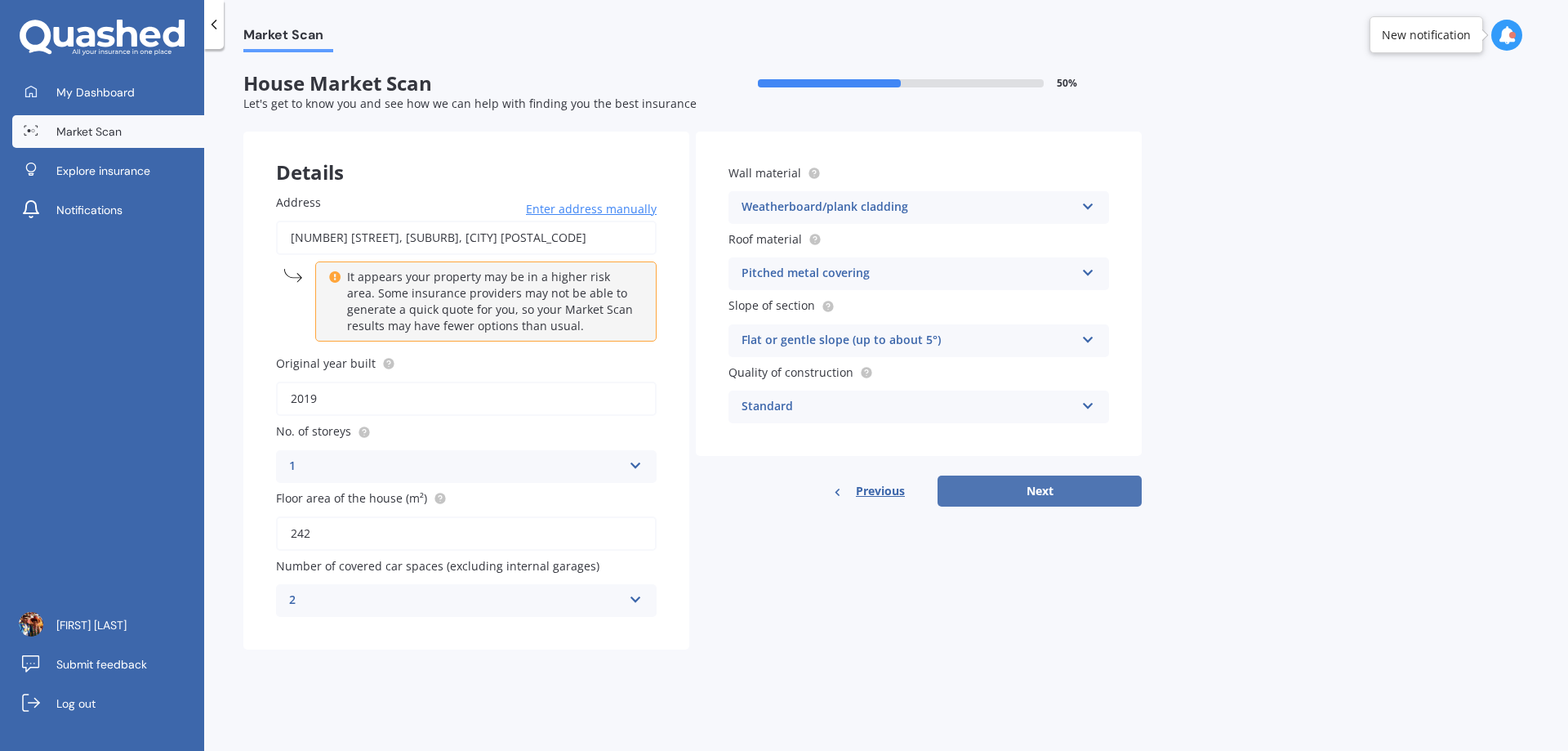 click on "Next" at bounding box center [1040, 491] 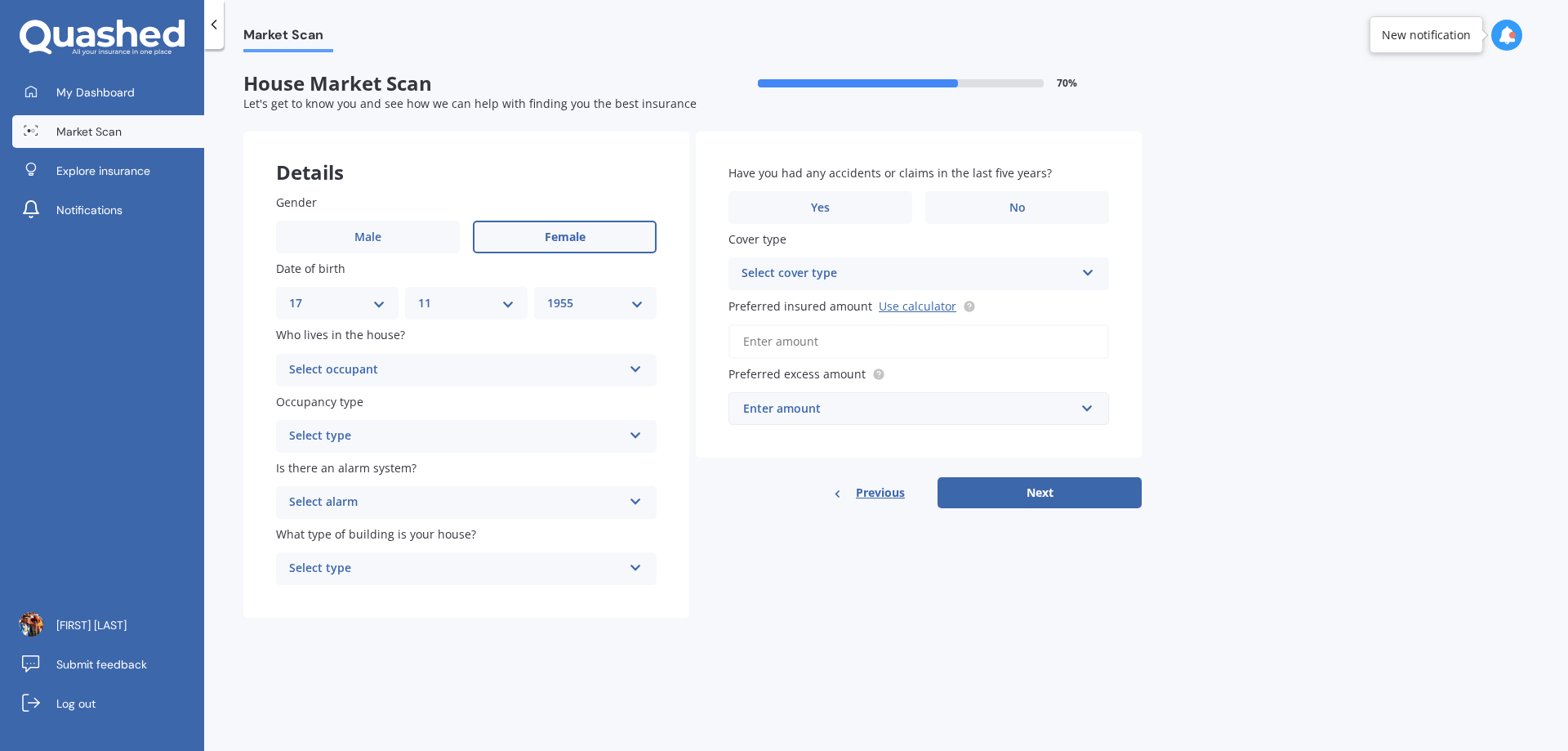 click at bounding box center [635, 498] 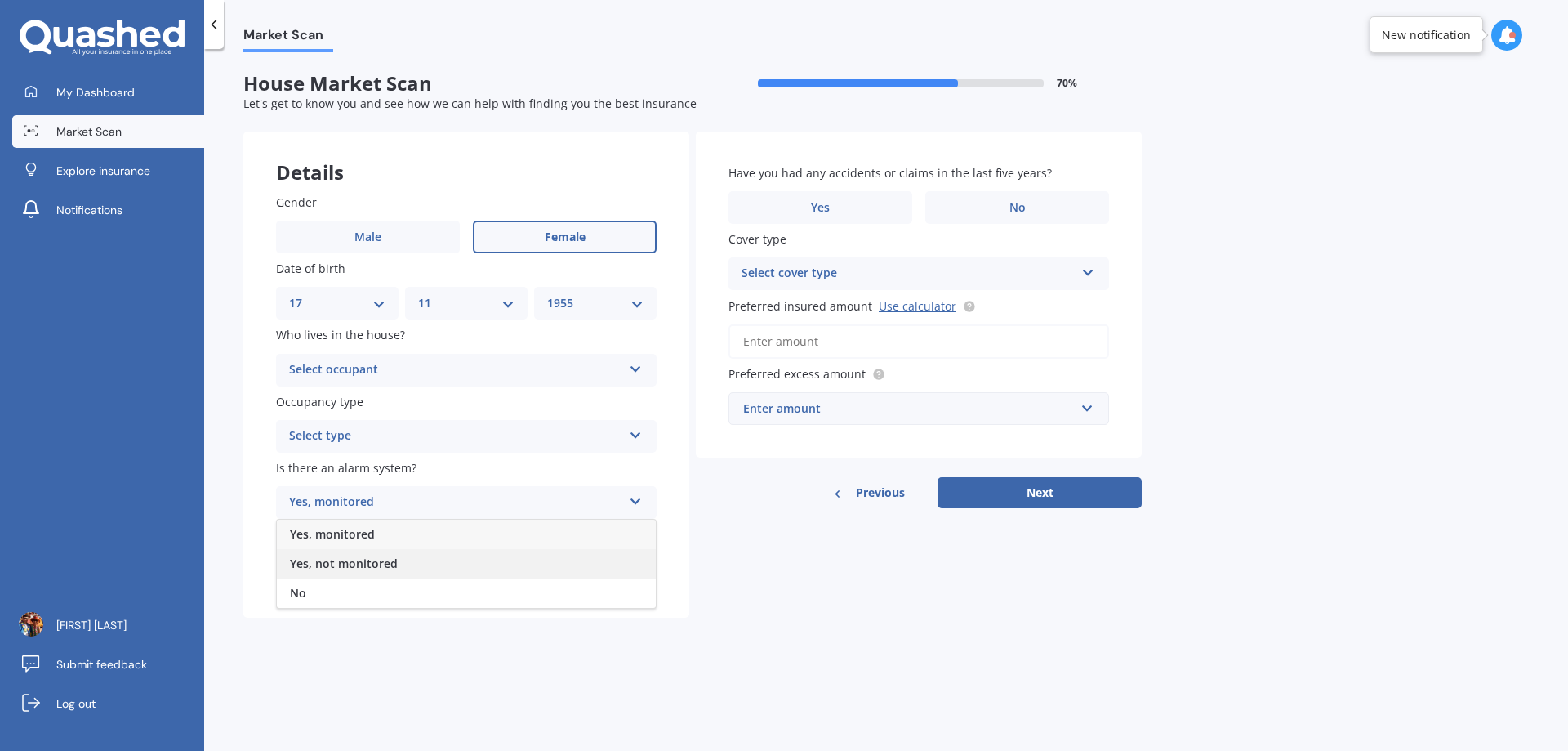 click on "Yes, not monitored" at bounding box center (466, 564) 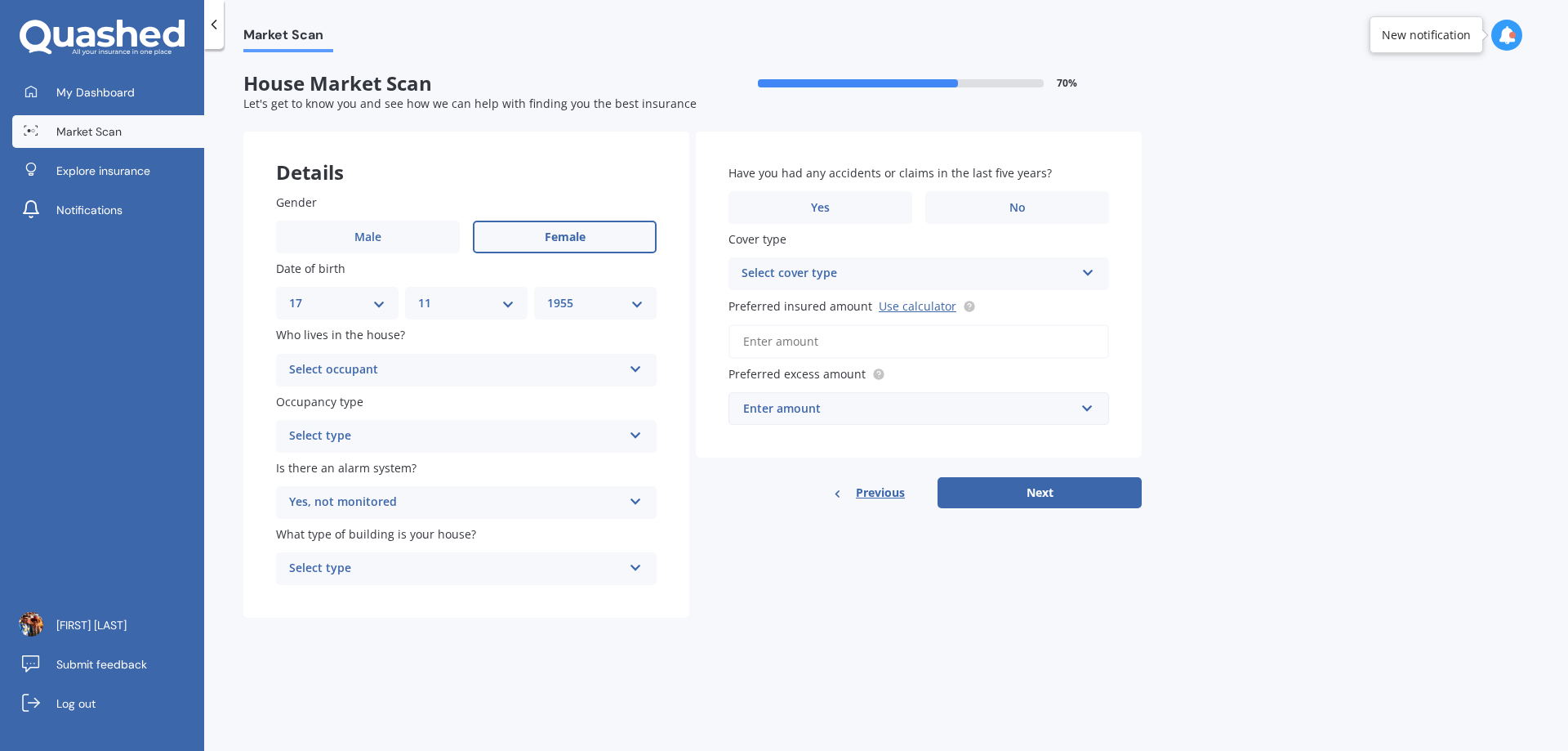 click at bounding box center [635, 366] 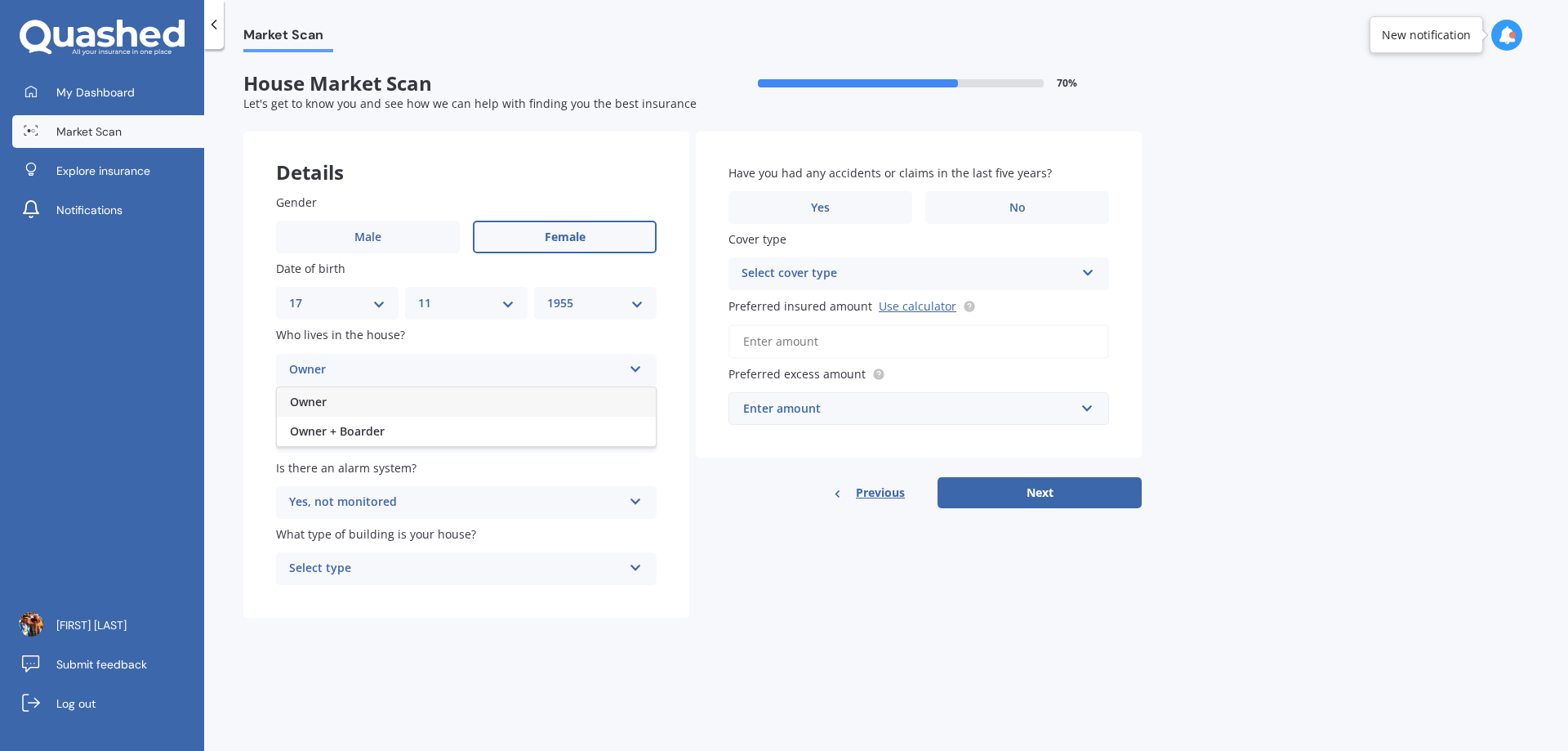 click on "Owner" at bounding box center [466, 402] 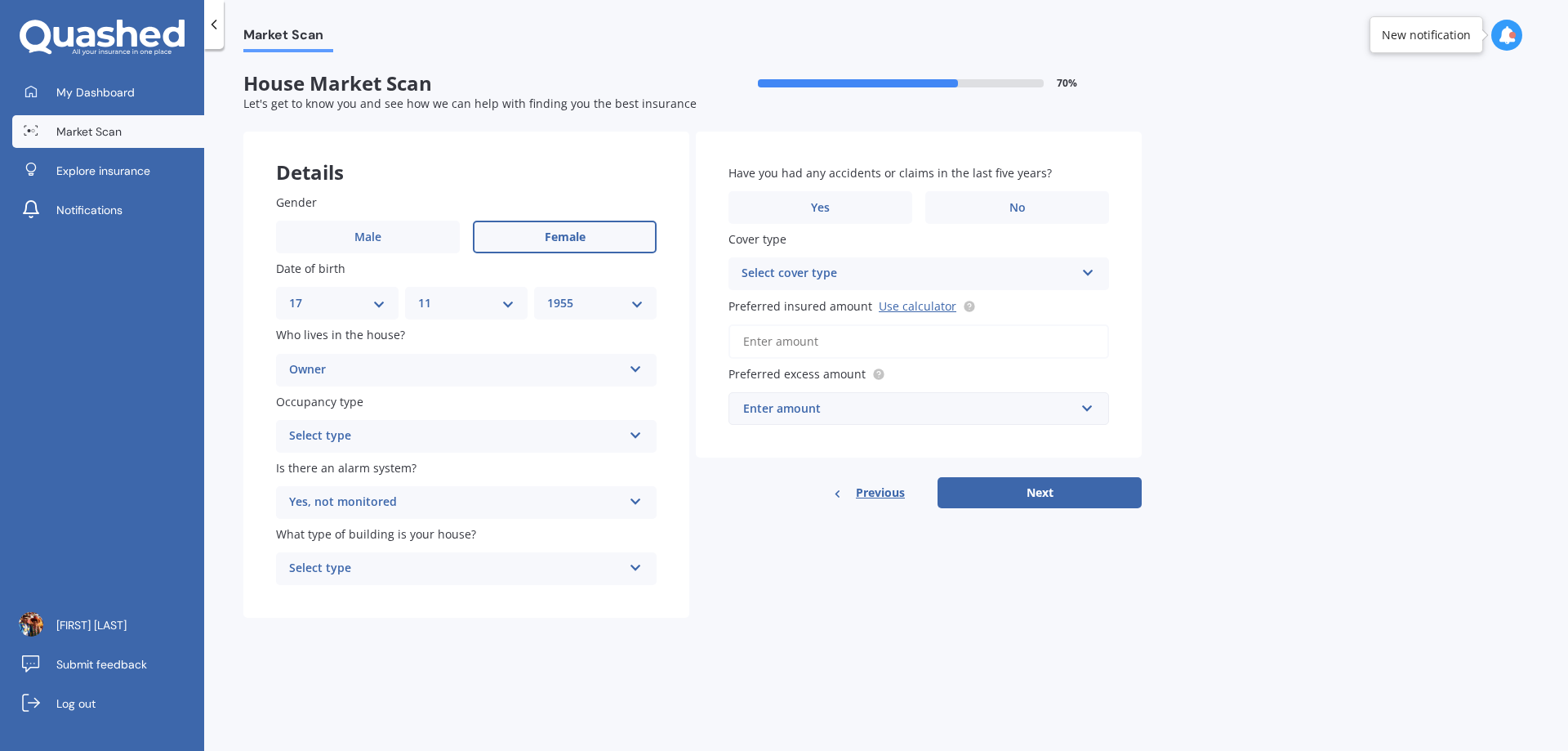 click at bounding box center [635, 432] 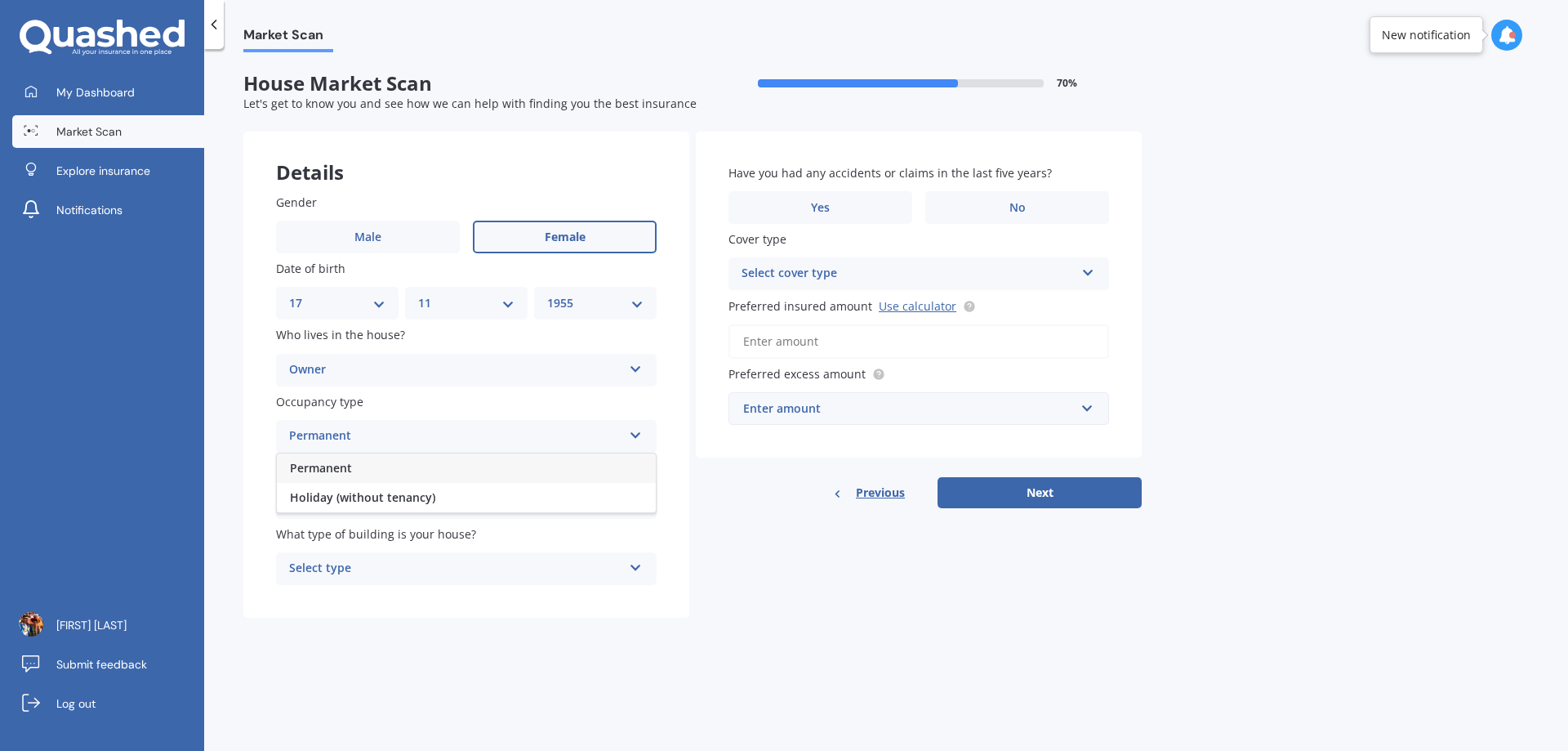 click on "Permanent" at bounding box center [466, 468] 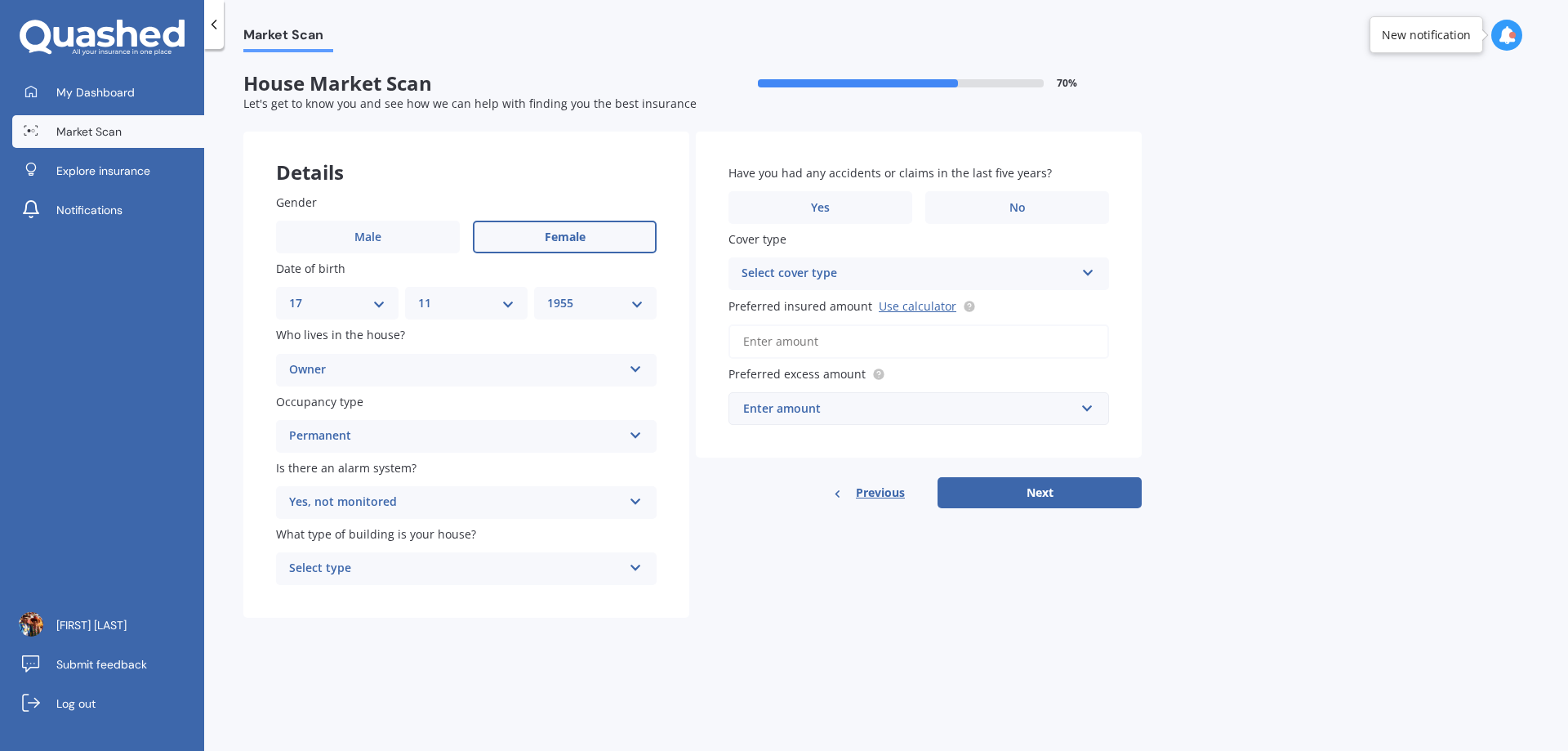 click at bounding box center [635, 565] 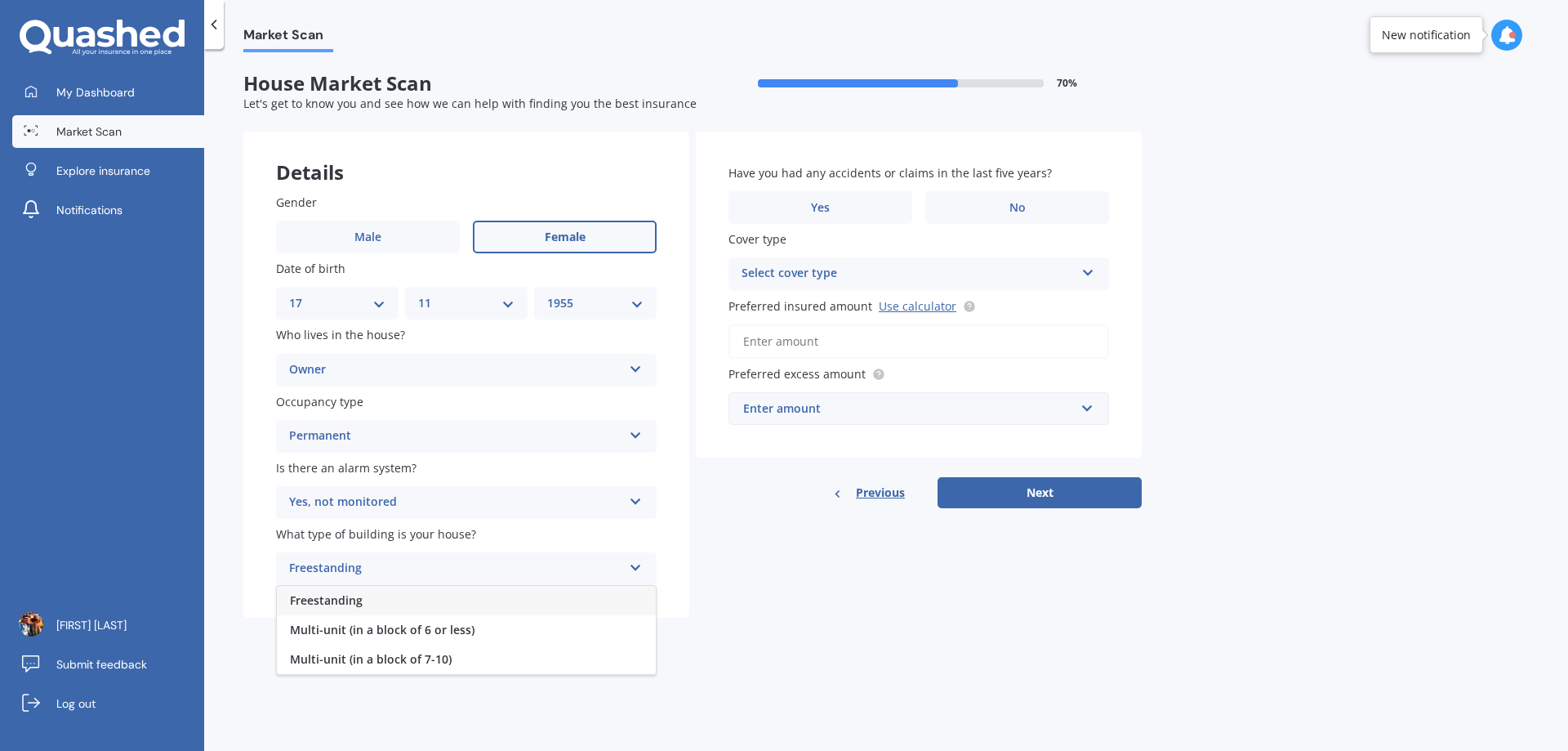 click on "Freestanding" at bounding box center [466, 601] 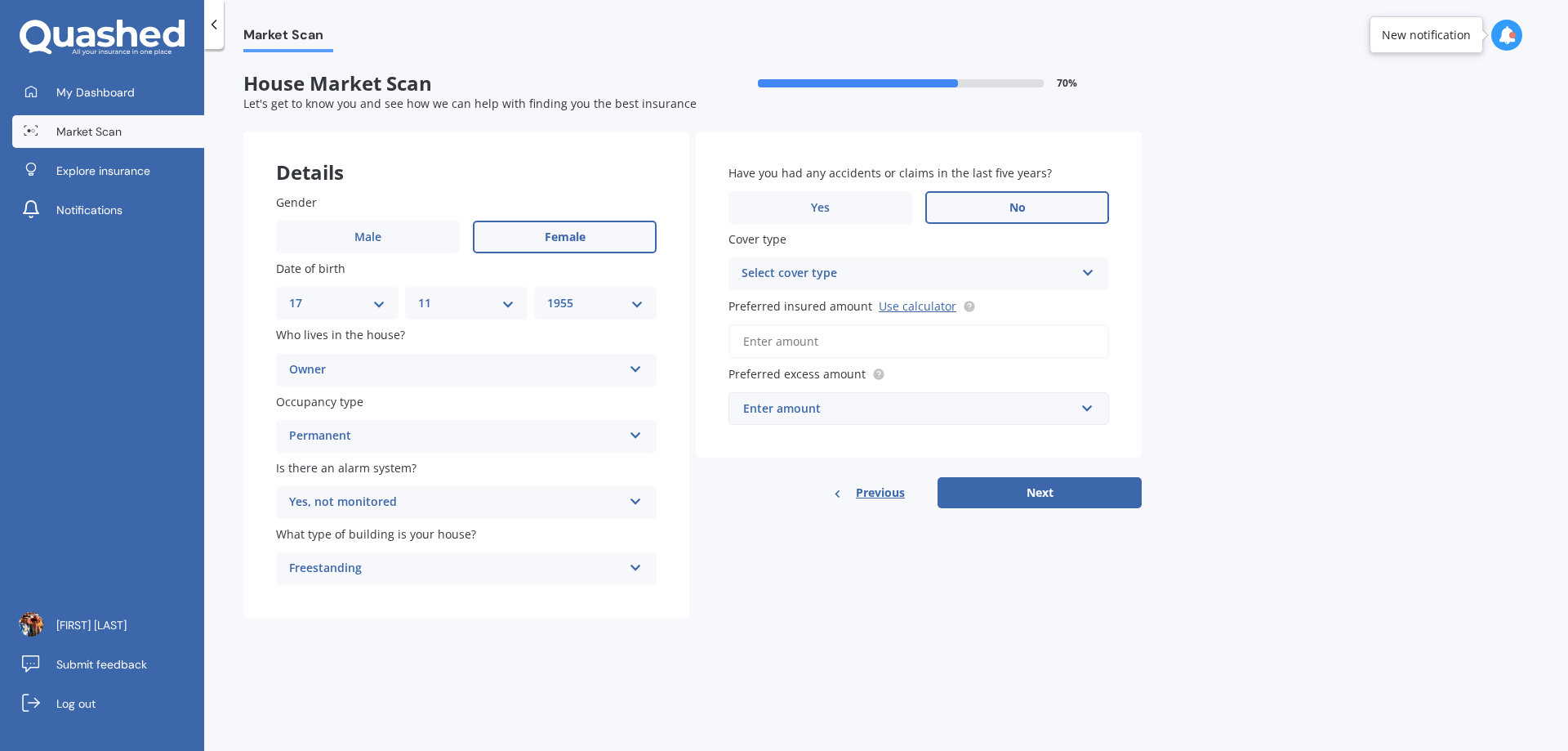 click on "No" at bounding box center [1017, 208] 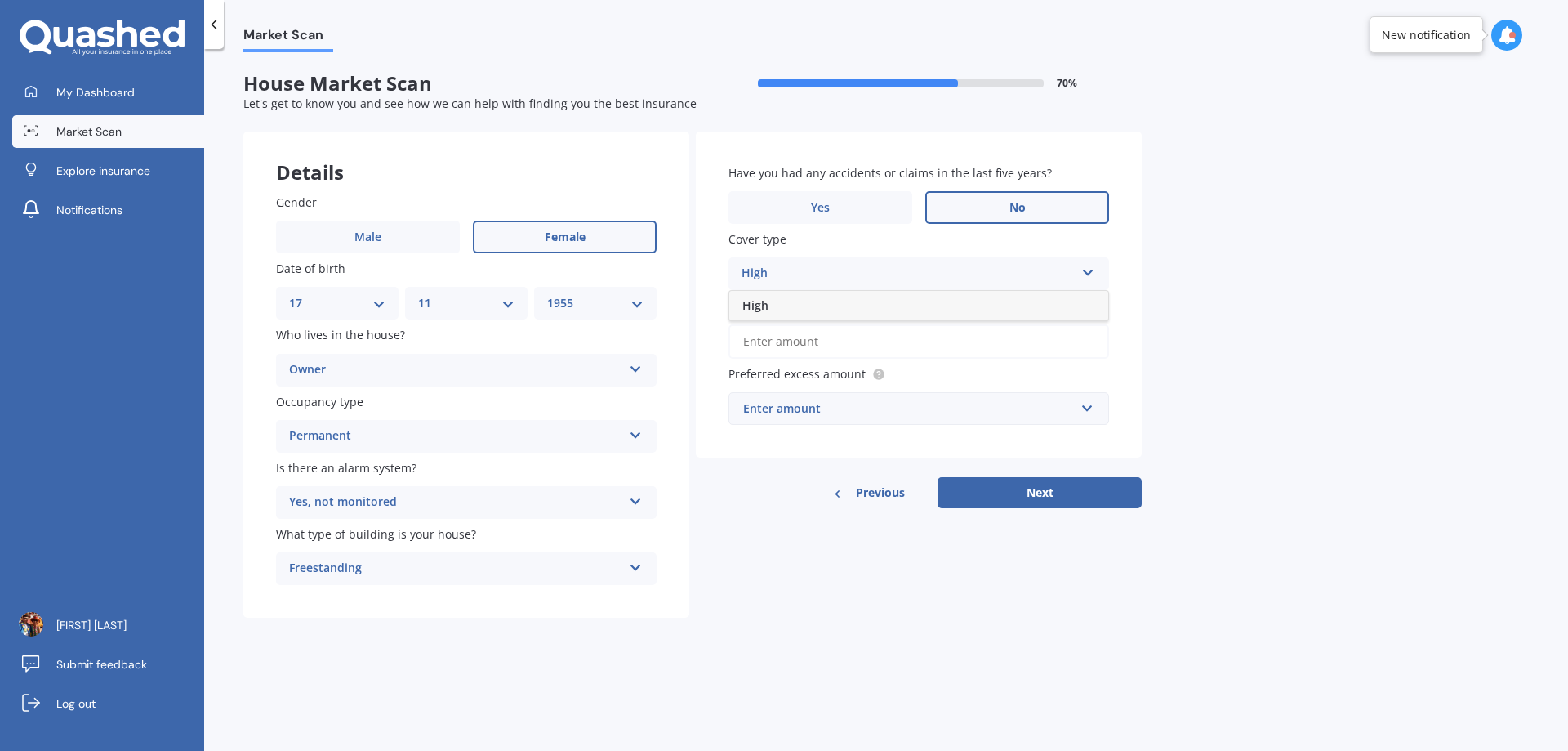click at bounding box center (1088, 270) 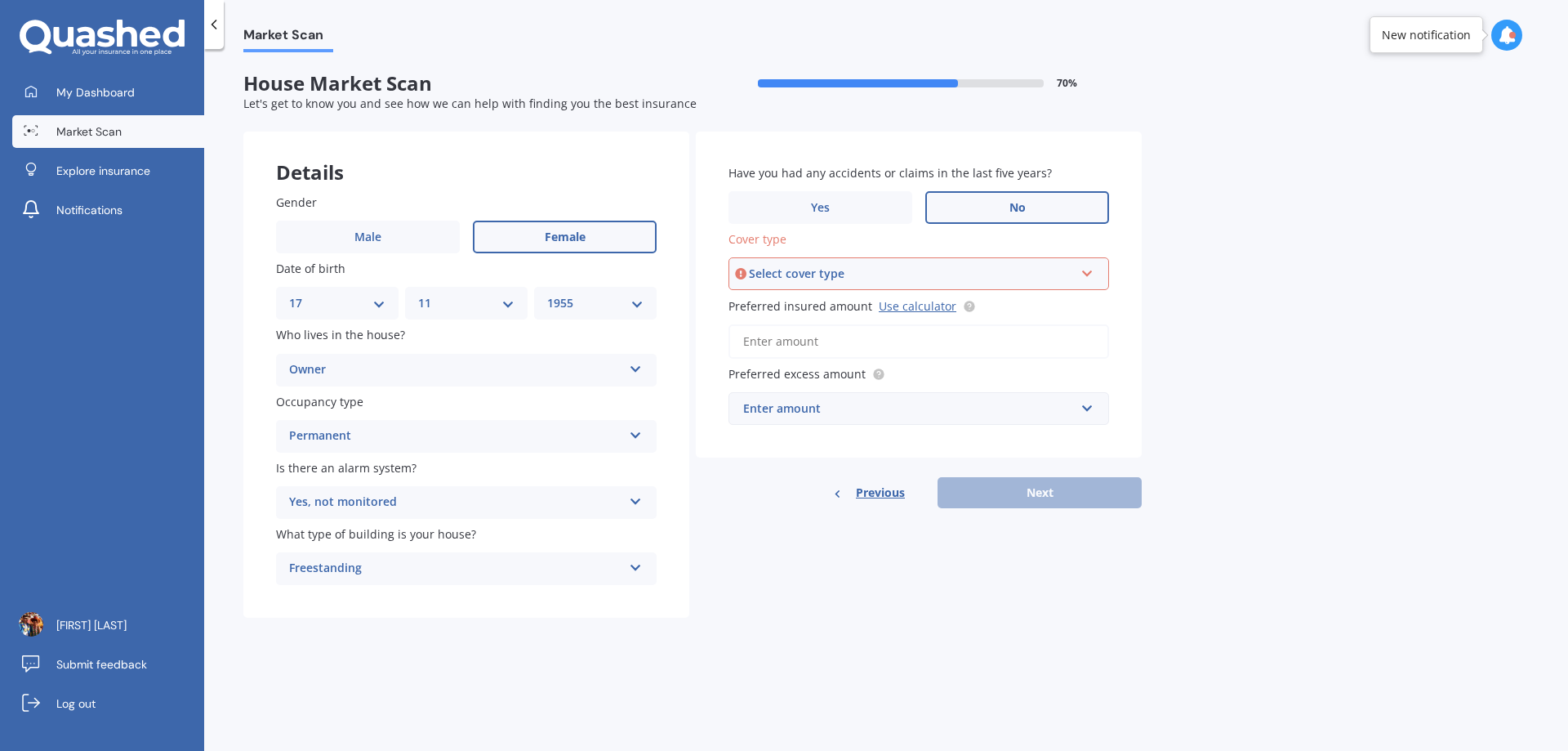 click at bounding box center [1087, 270] 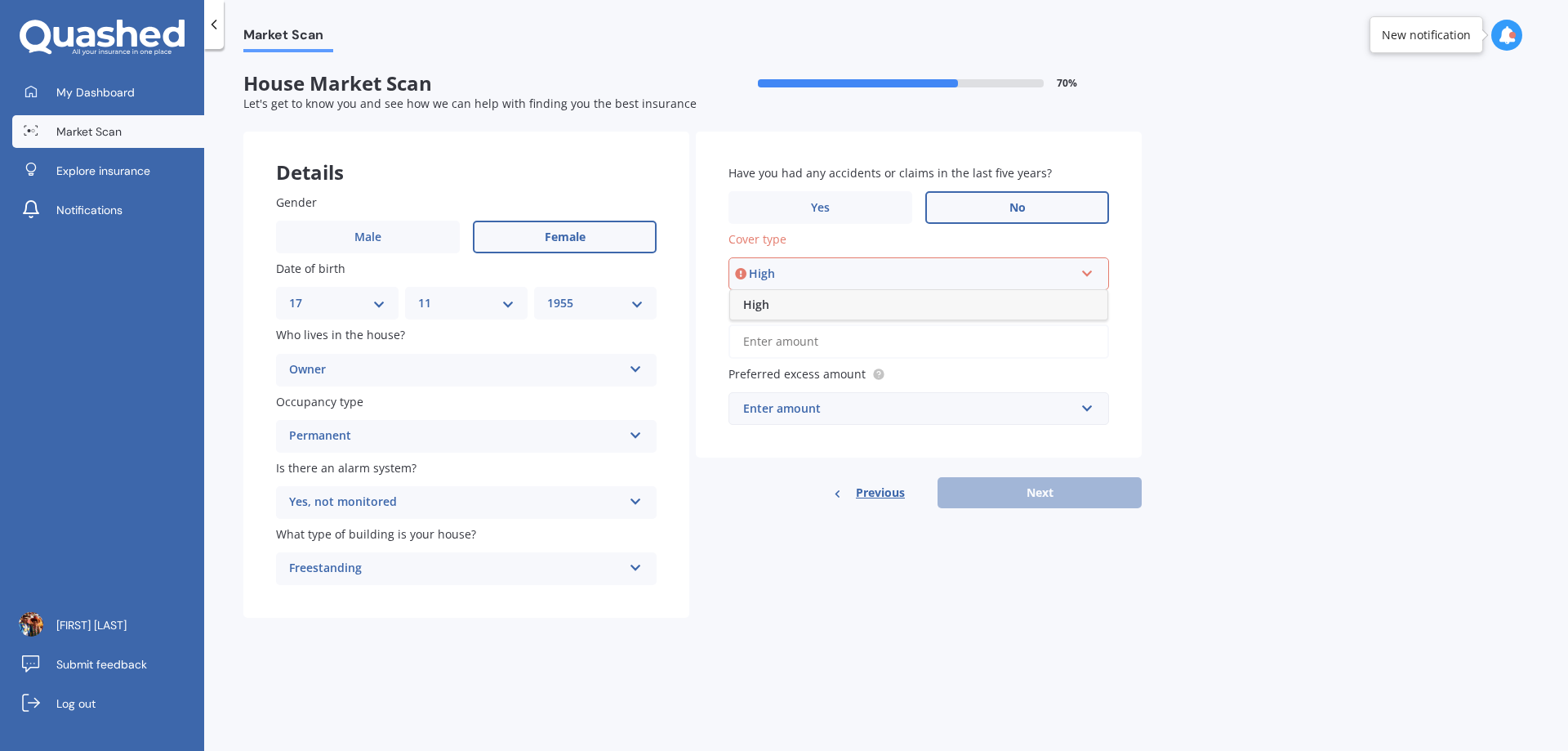 click on "High" at bounding box center [756, 304] 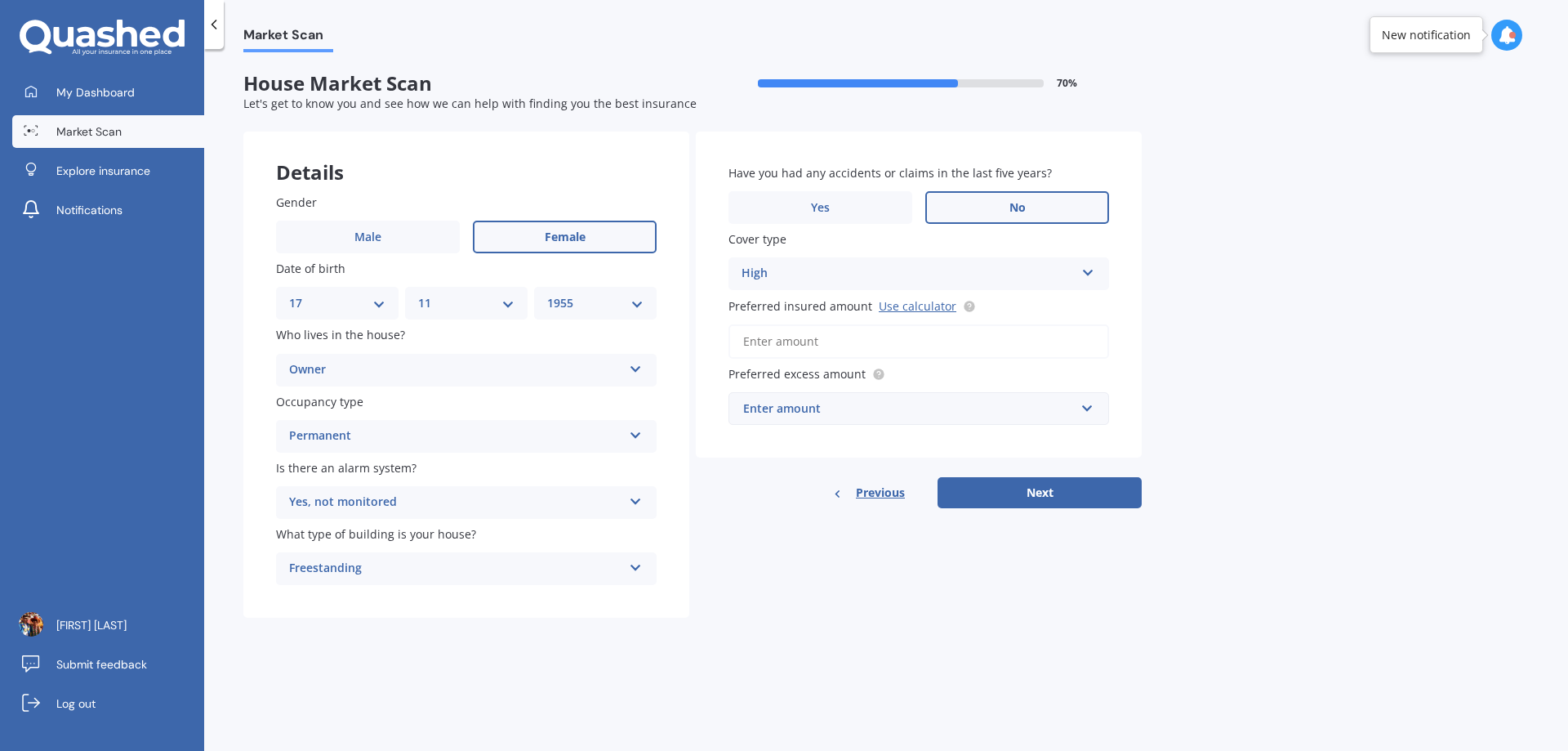 click on "Preferred insured amount Use calculator" at bounding box center [919, 342] 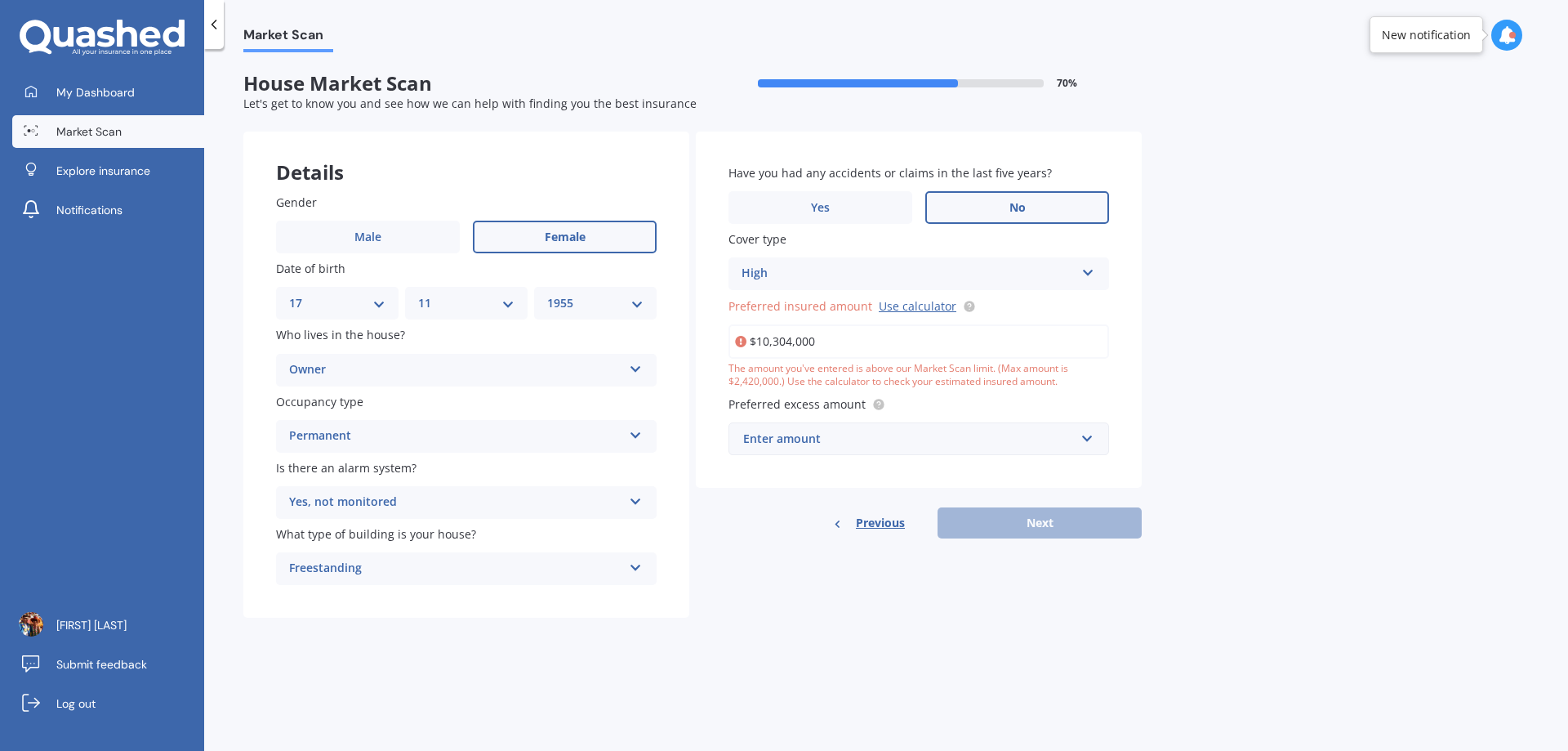 click on "$10,304,000" at bounding box center (919, 342) 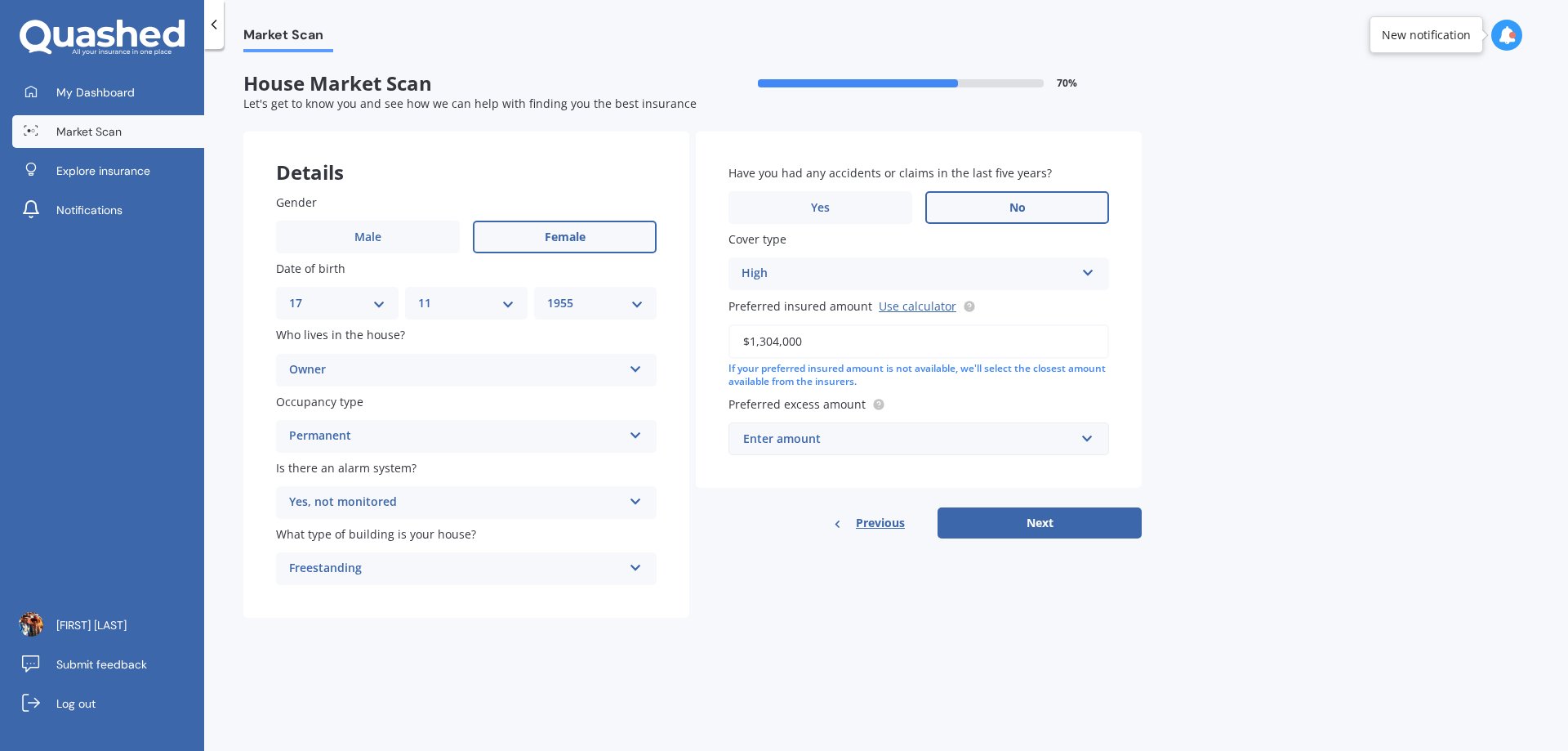 type on "$1,304,000" 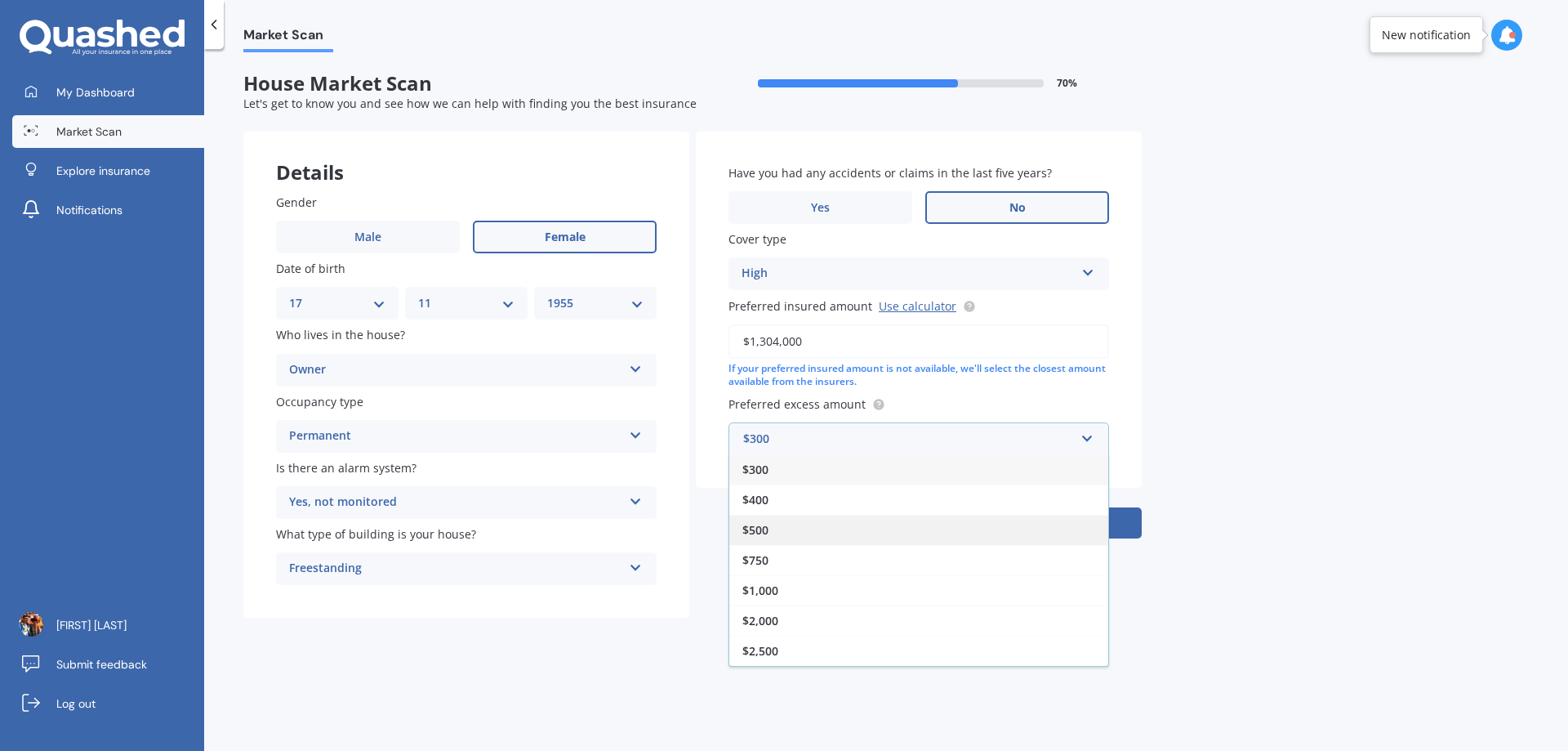 click on "$500" at bounding box center (755, 530) 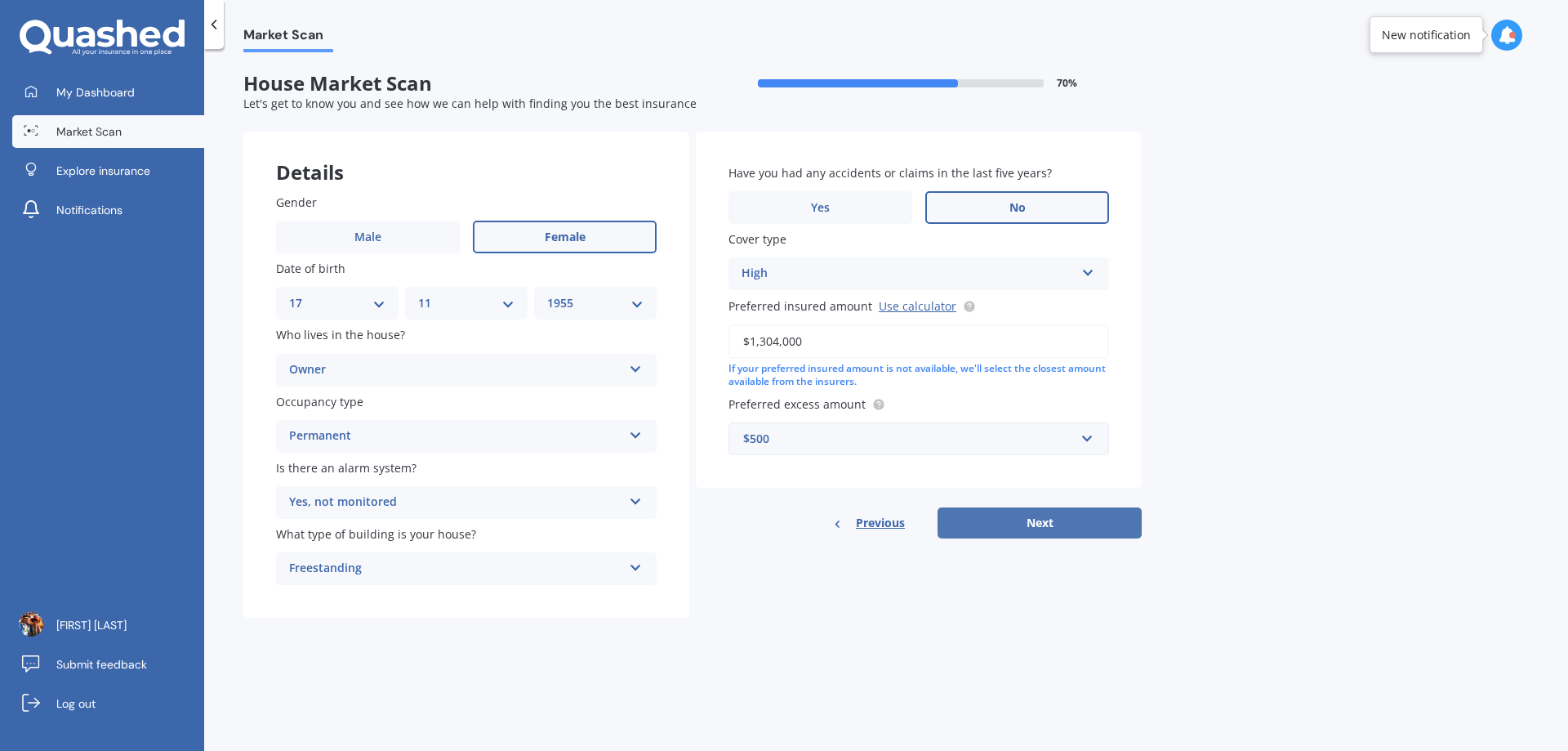 click on "Next" at bounding box center (1040, 523) 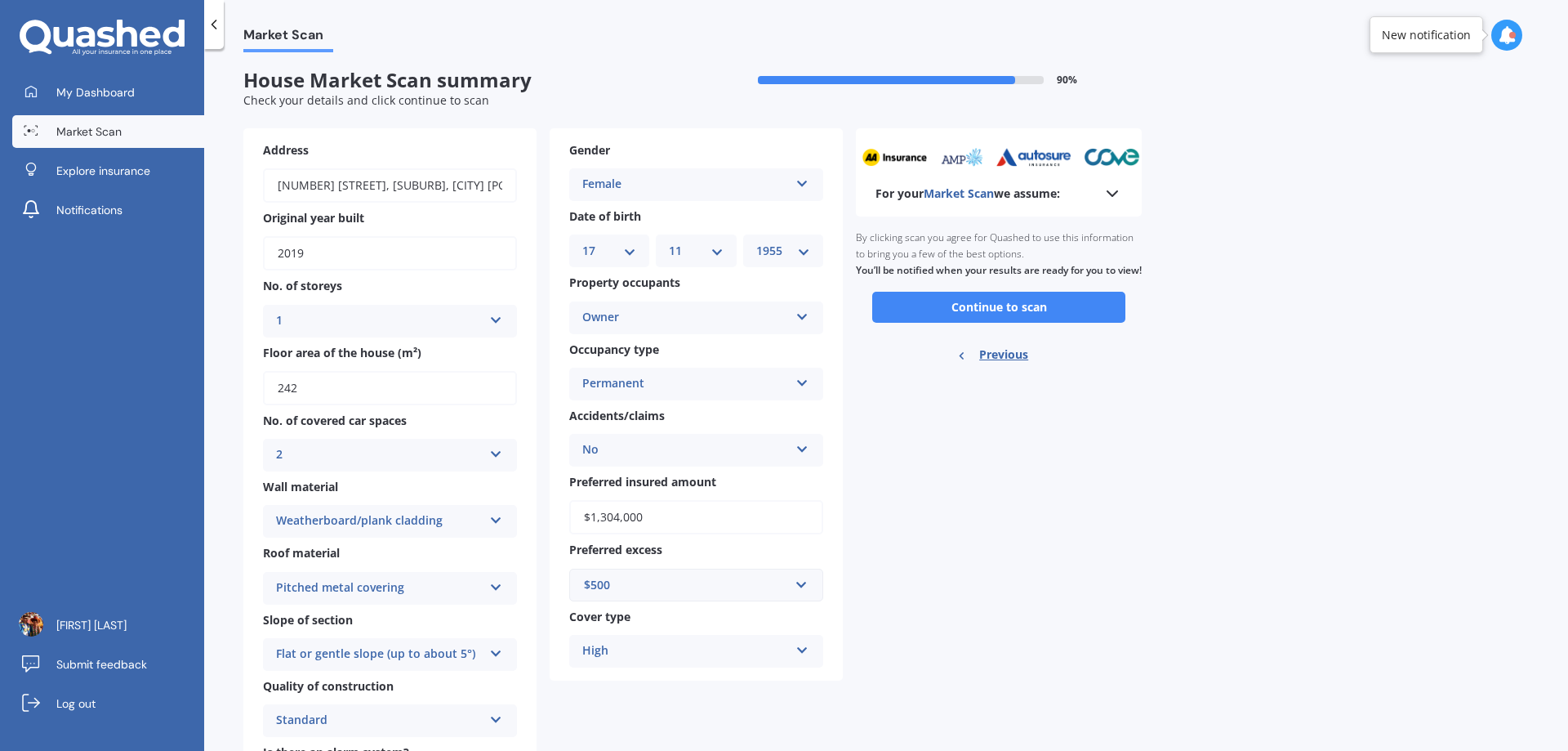 scroll, scrollTop: 0, scrollLeft: 0, axis: both 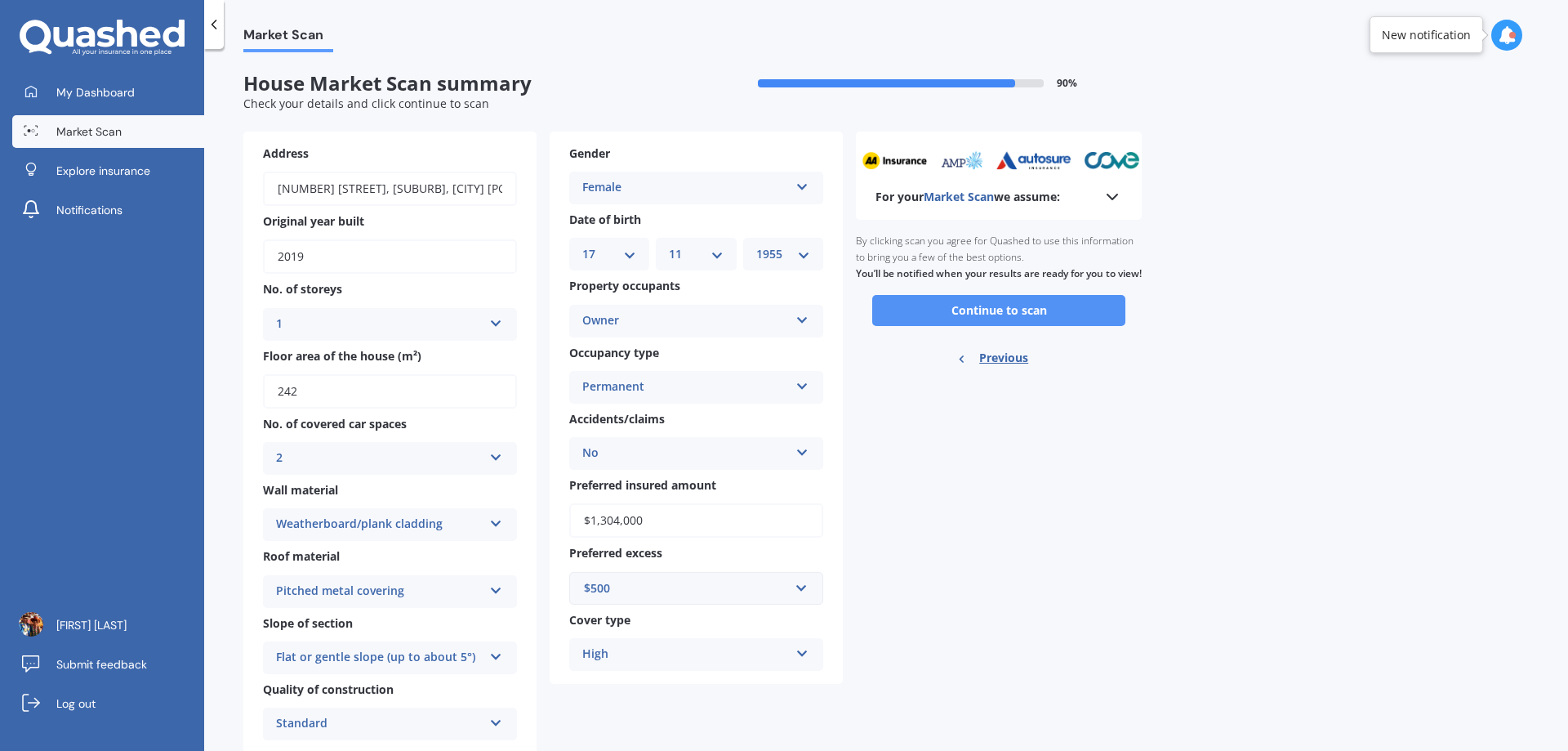 click on "Continue to scan" at bounding box center (999, 311) 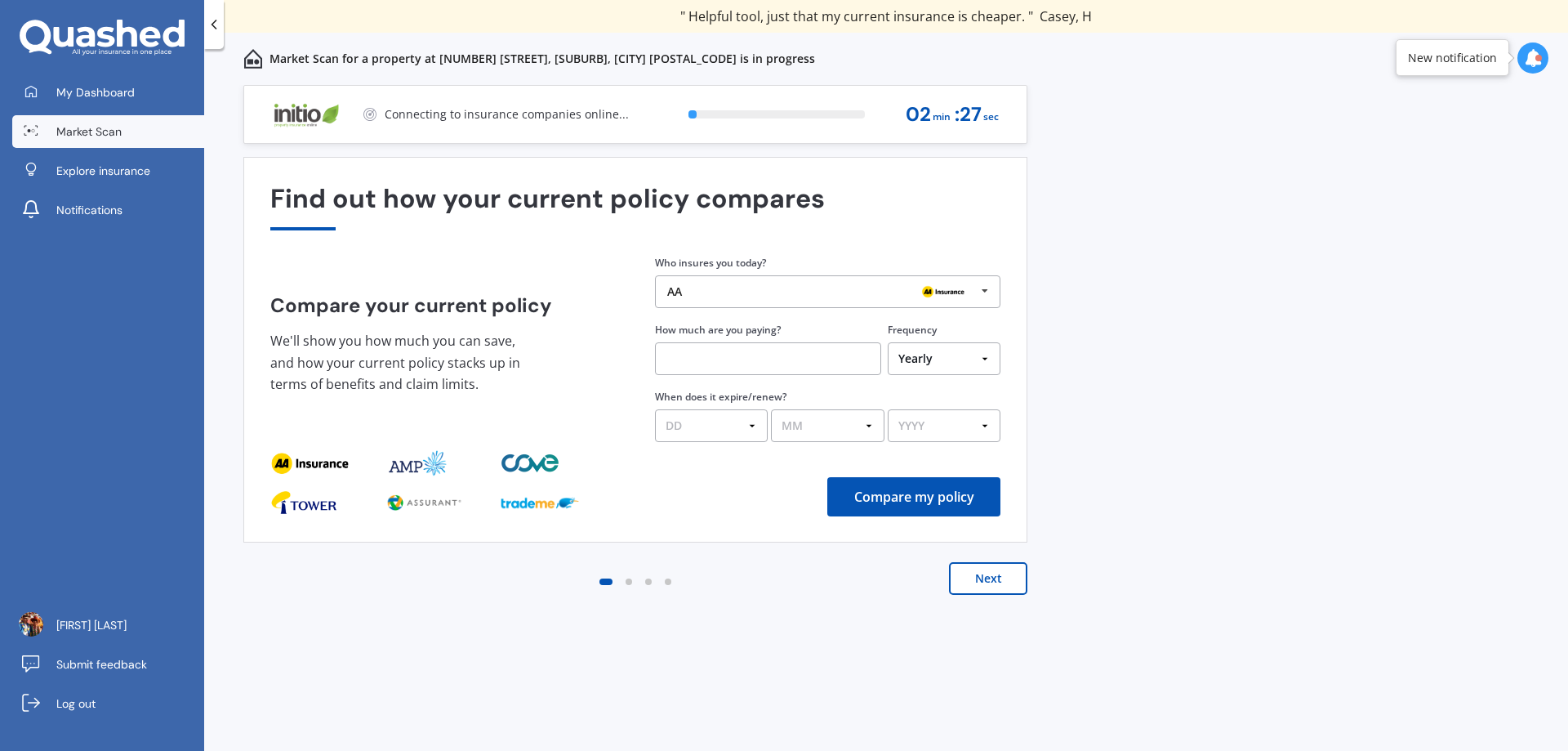click at bounding box center (985, 291) 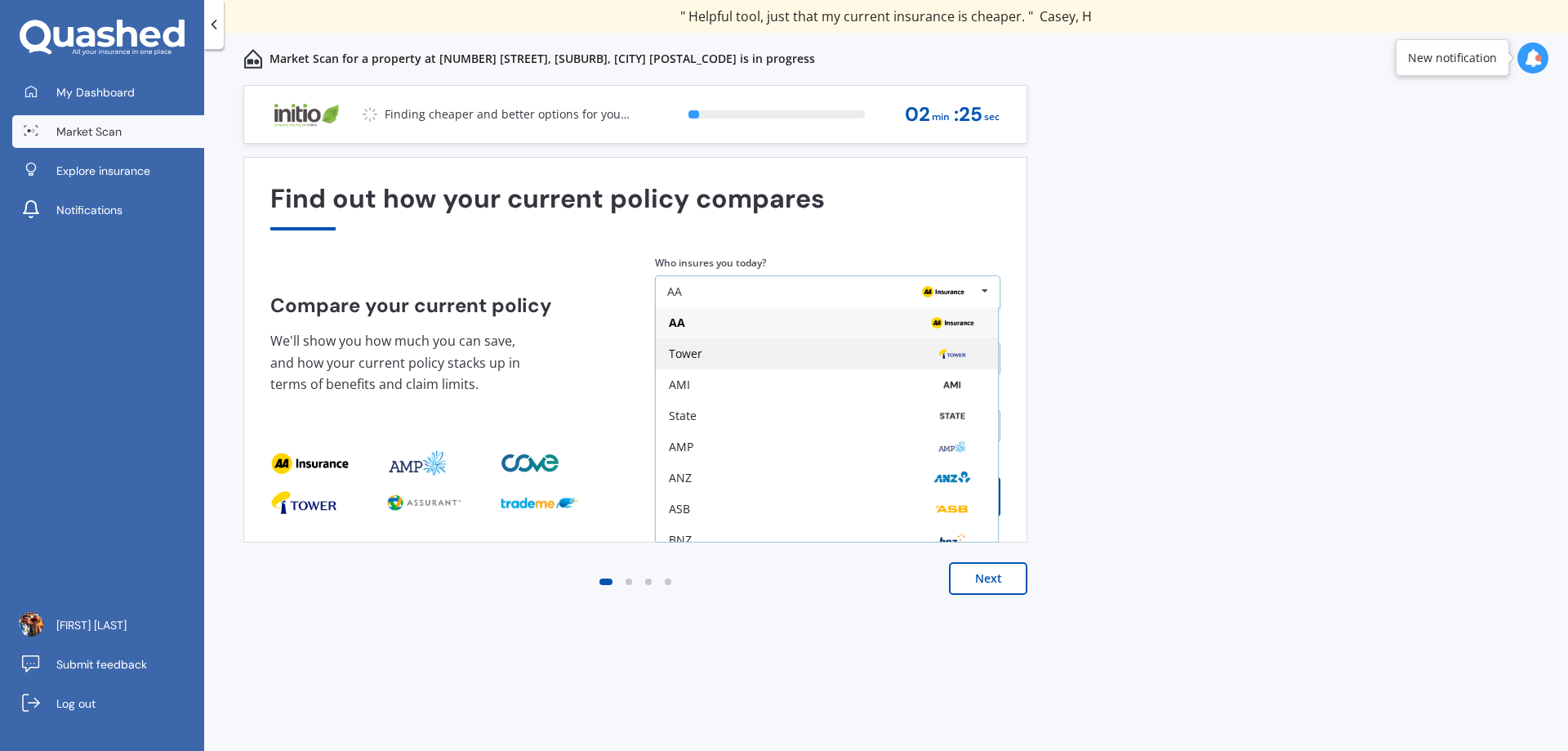 click on "Tower" at bounding box center (826, 354) 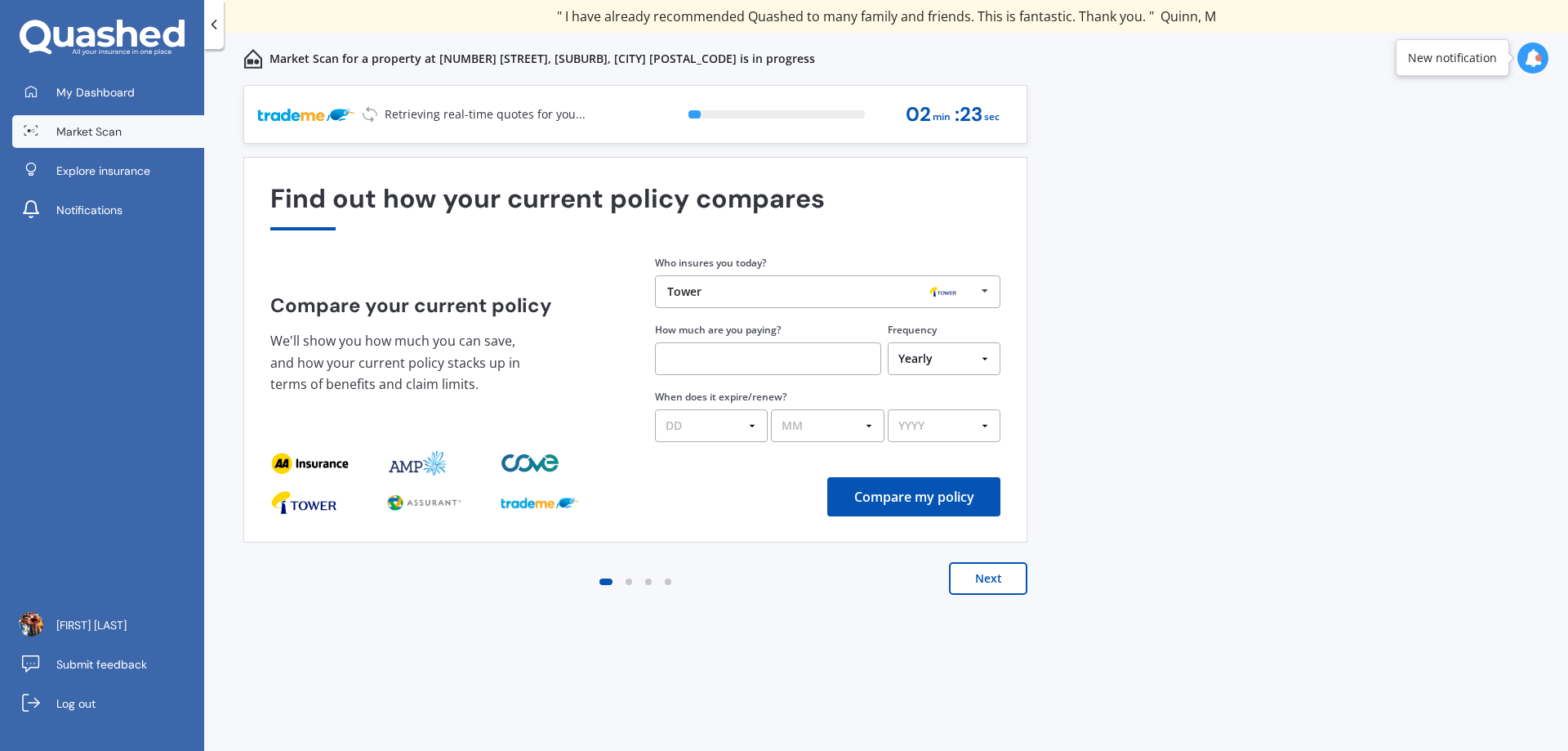 click at bounding box center [768, 359] 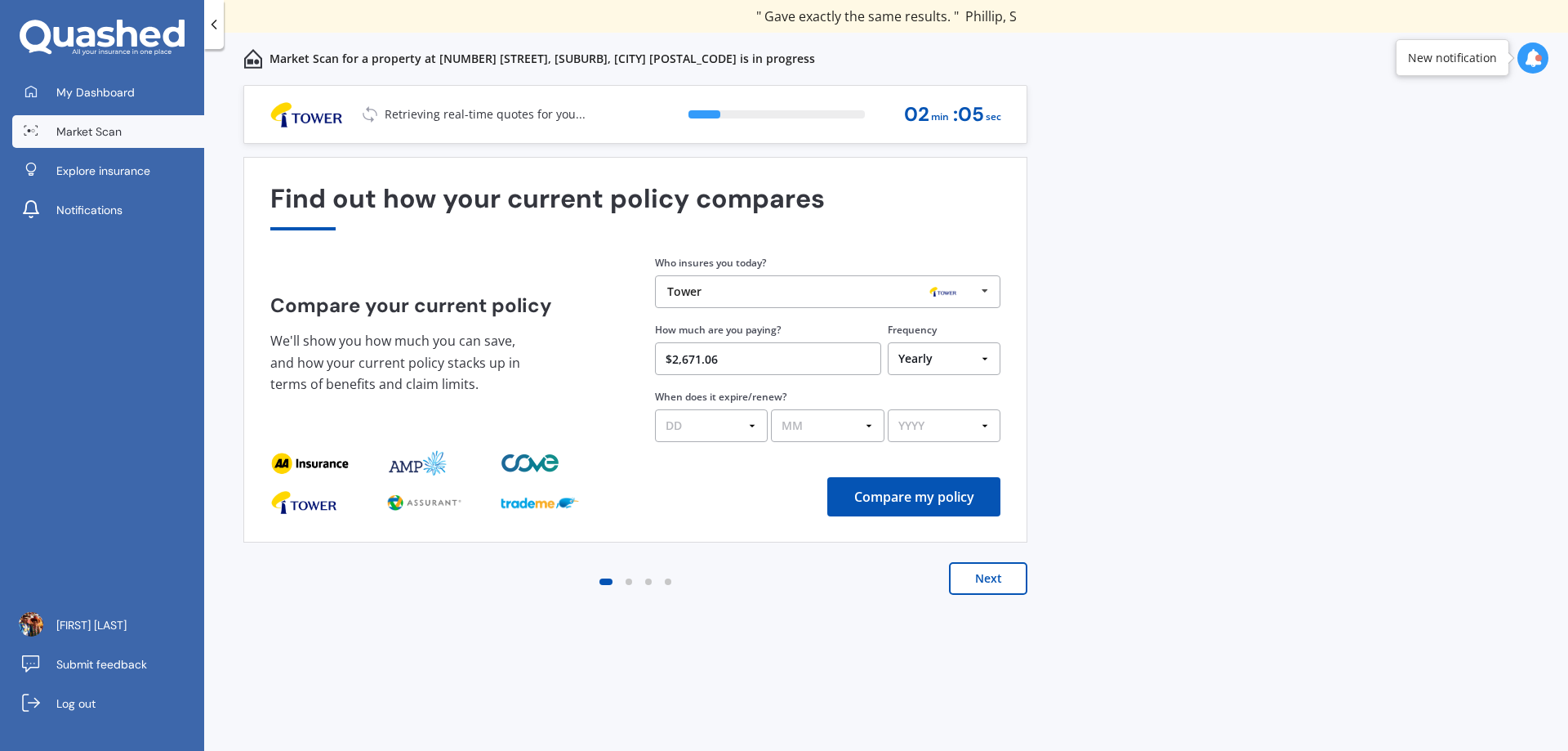 type on "$2,671.06" 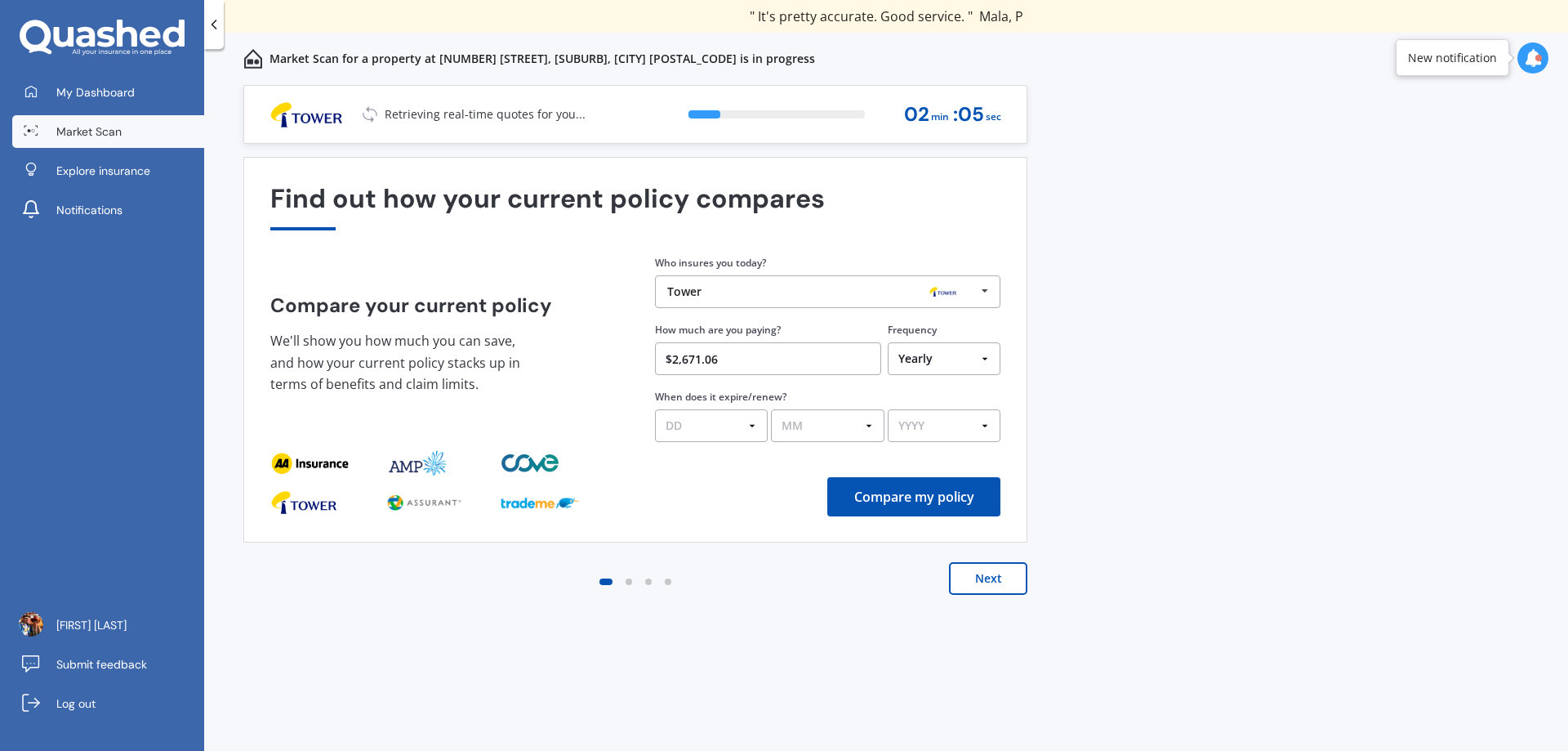 click on "DD 01 02 03 04 05 06 07 08 09 10 11 12 13 14 15 16 17 18 19 20 21 22 23 24 25 26 27 28 29 30 31" at bounding box center [711, 426] 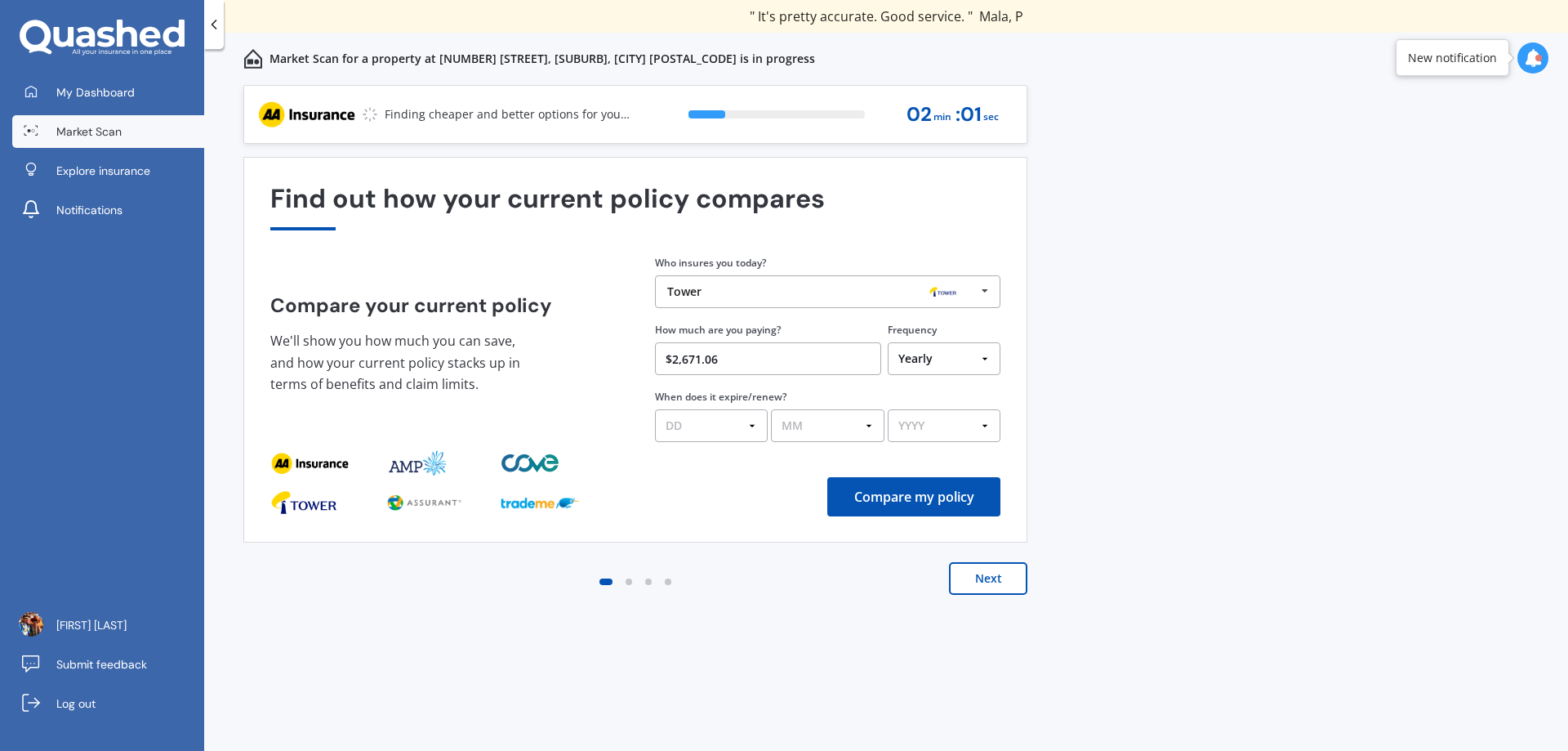 select on "26" 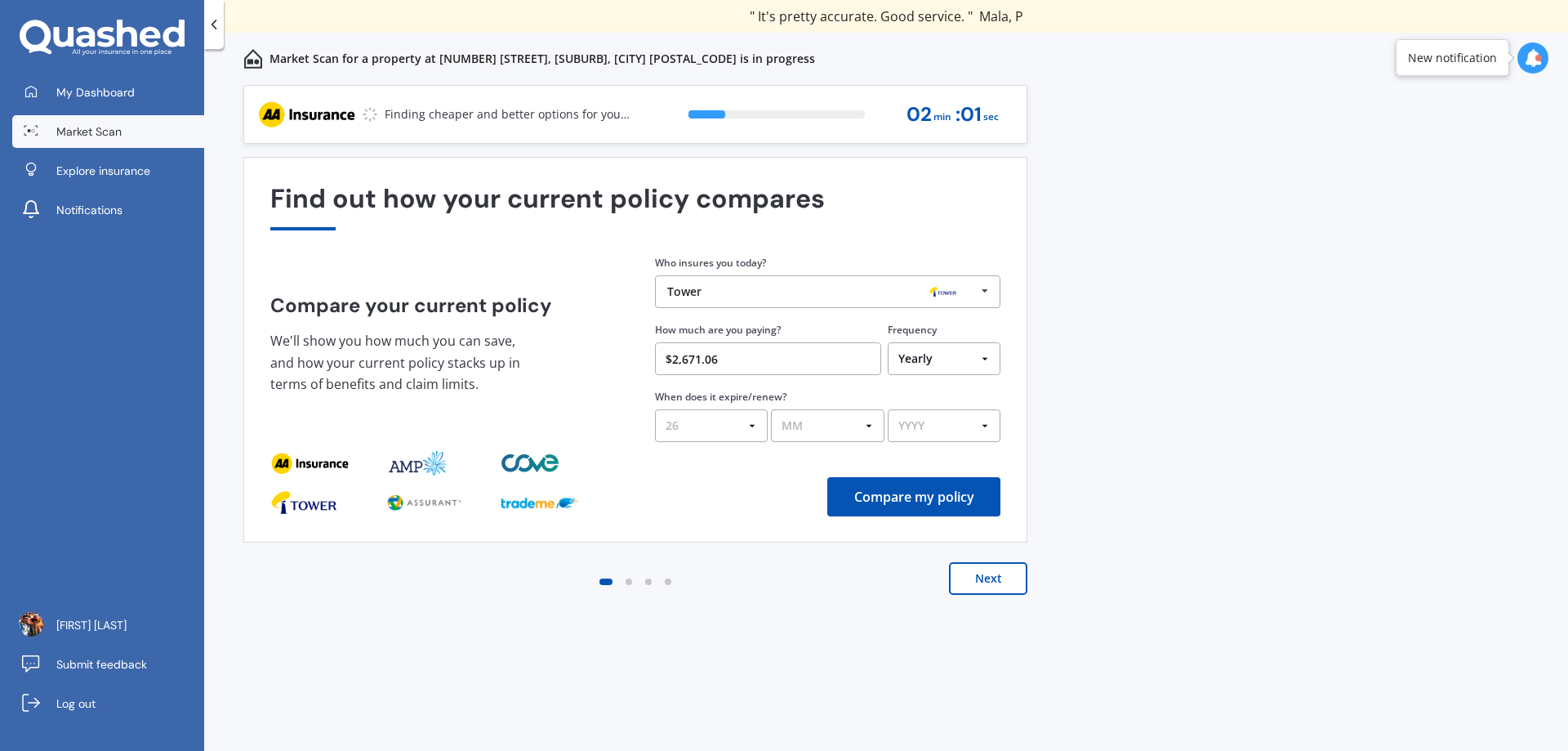 click on "DD 01 02 03 04 05 06 07 08 09 10 11 12 13 14 15 16 17 18 19 20 21 22 23 24 25 26 27 28 29 30 31" at bounding box center (711, 426) 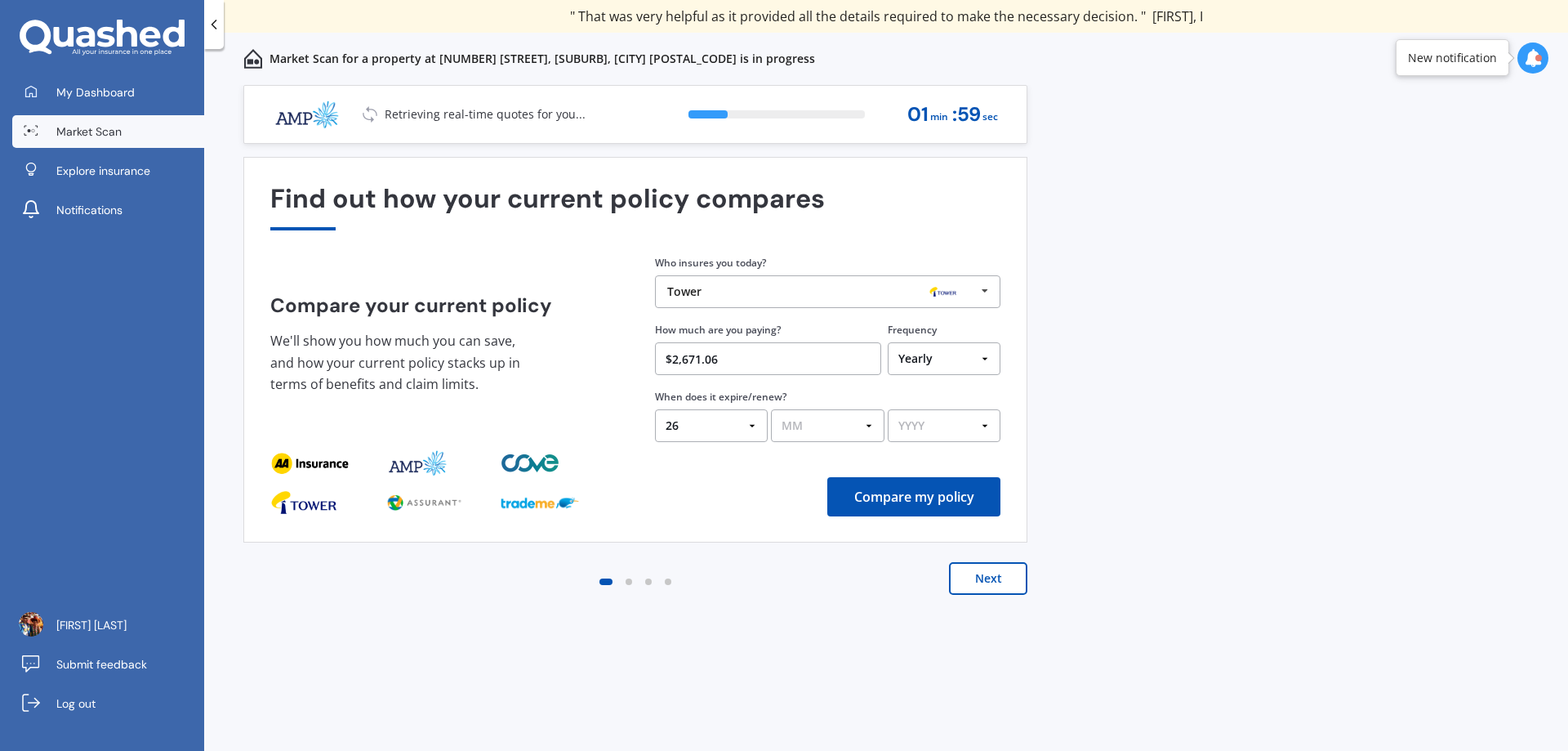 click on "MM 01 02 03 04 05 06 07 08 09 10 11 12" at bounding box center (827, 426) 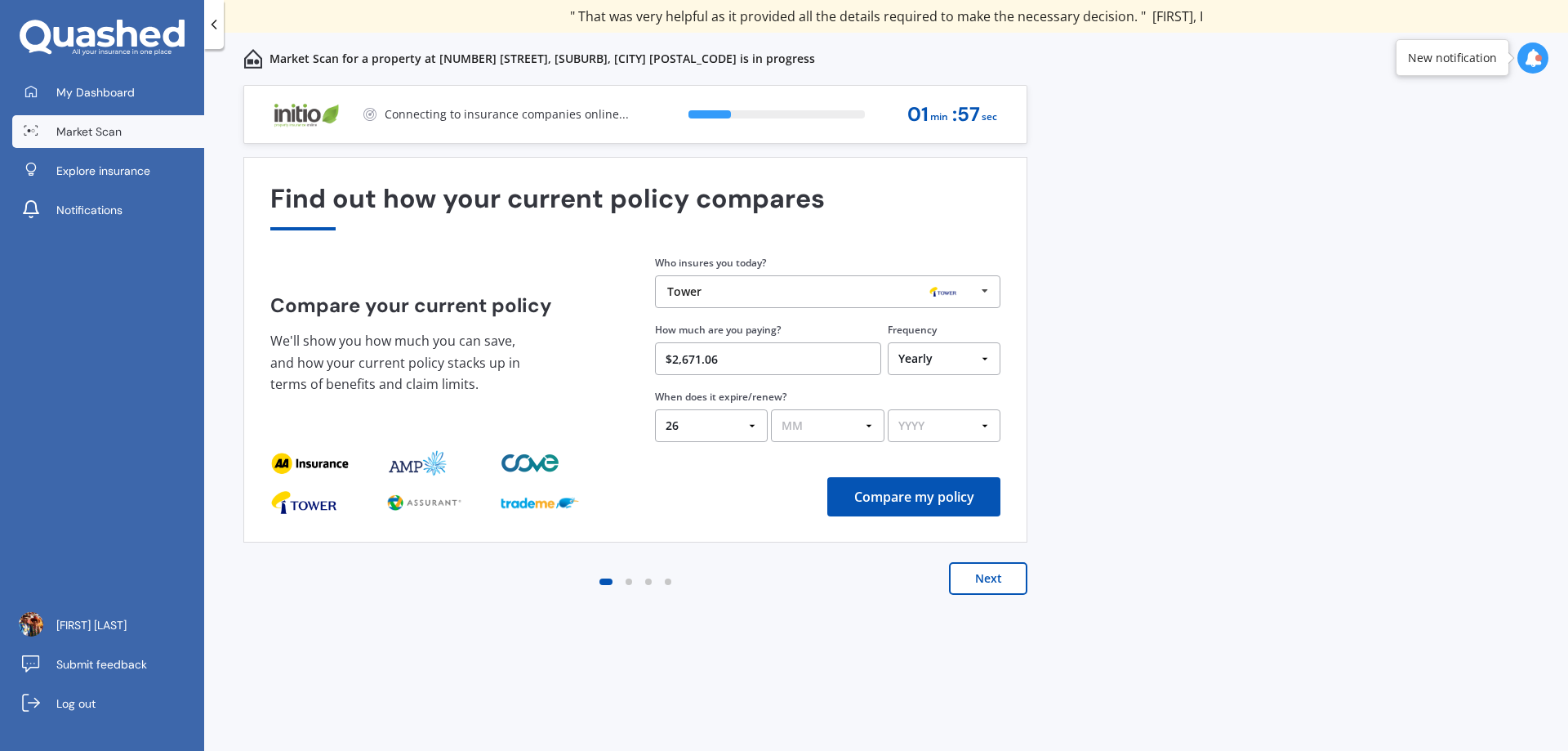 select on "07" 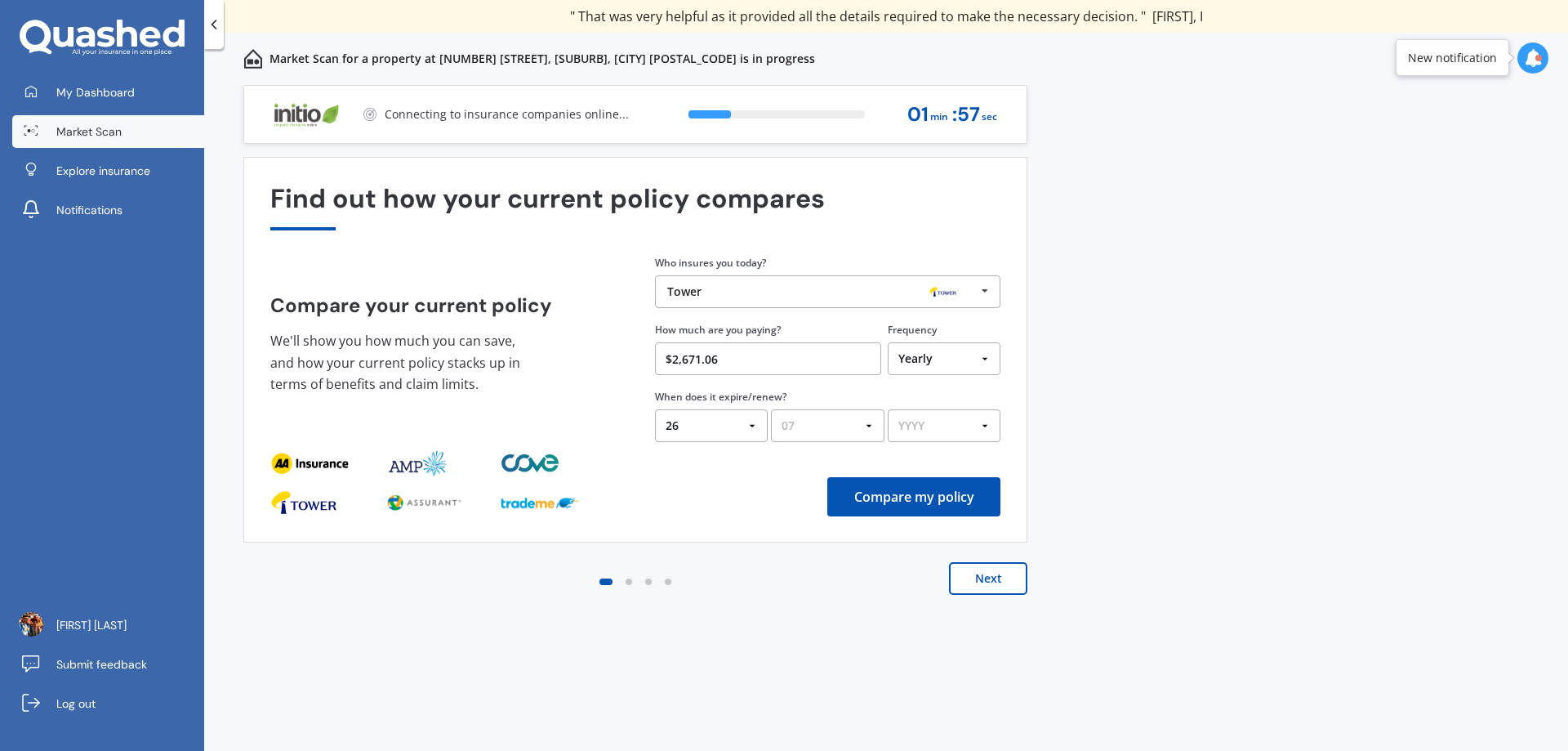 click on "MM 01 02 03 04 05 06 07 08 09 10 11 12" at bounding box center [827, 426] 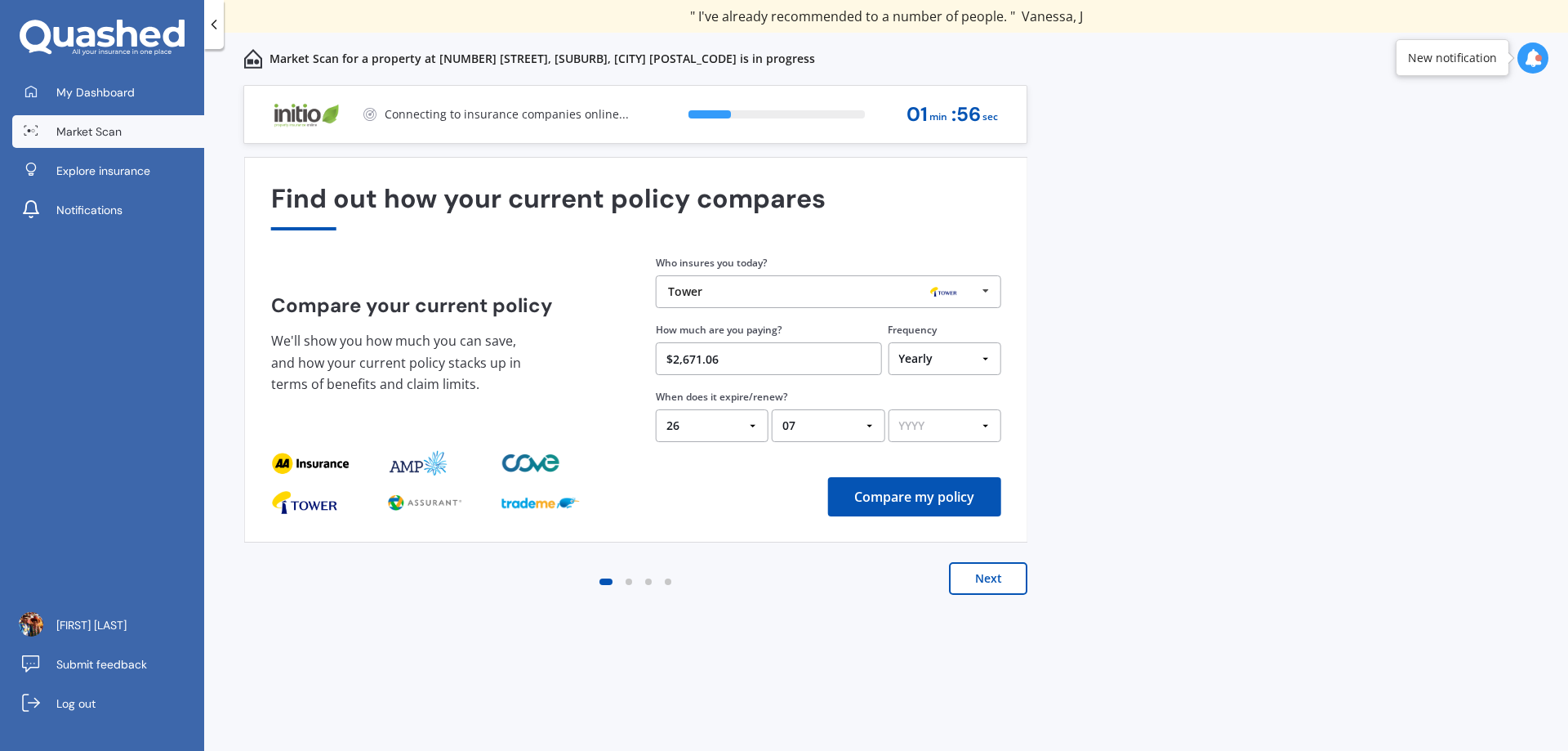 click on "YYYY 2026 2025 2024" at bounding box center (944, 426) 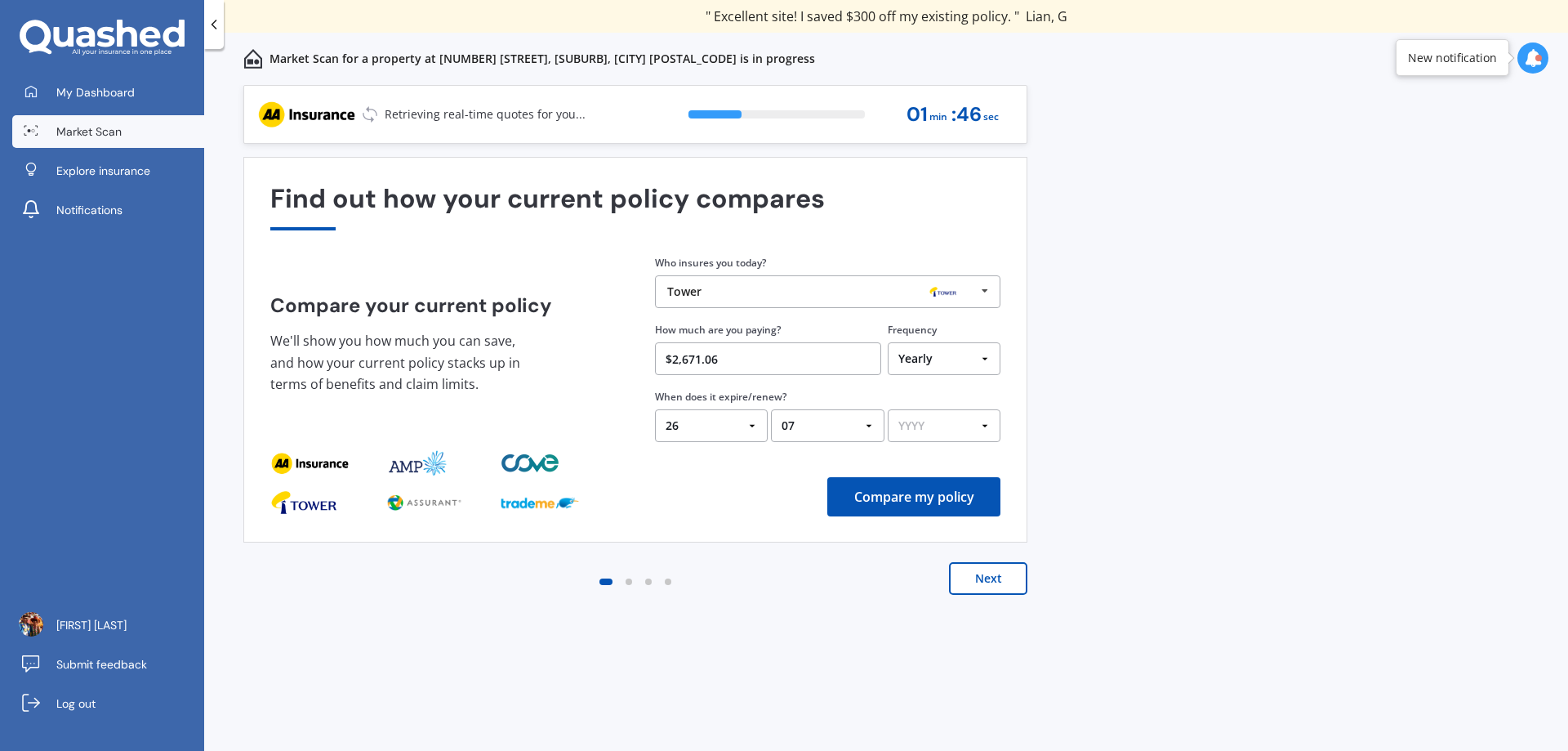 select on "2025" 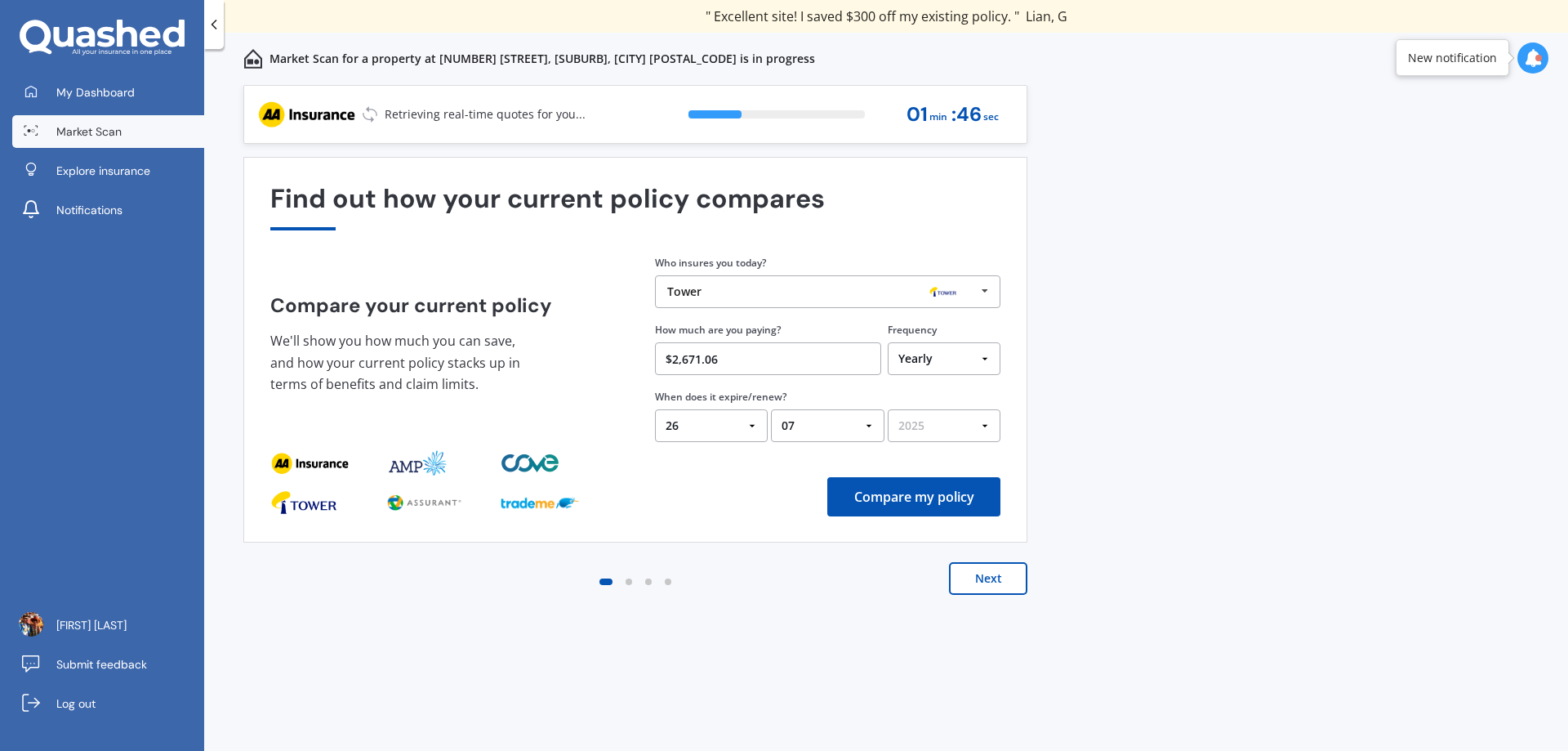 click on "YYYY 2026 2025 2024" at bounding box center (944, 426) 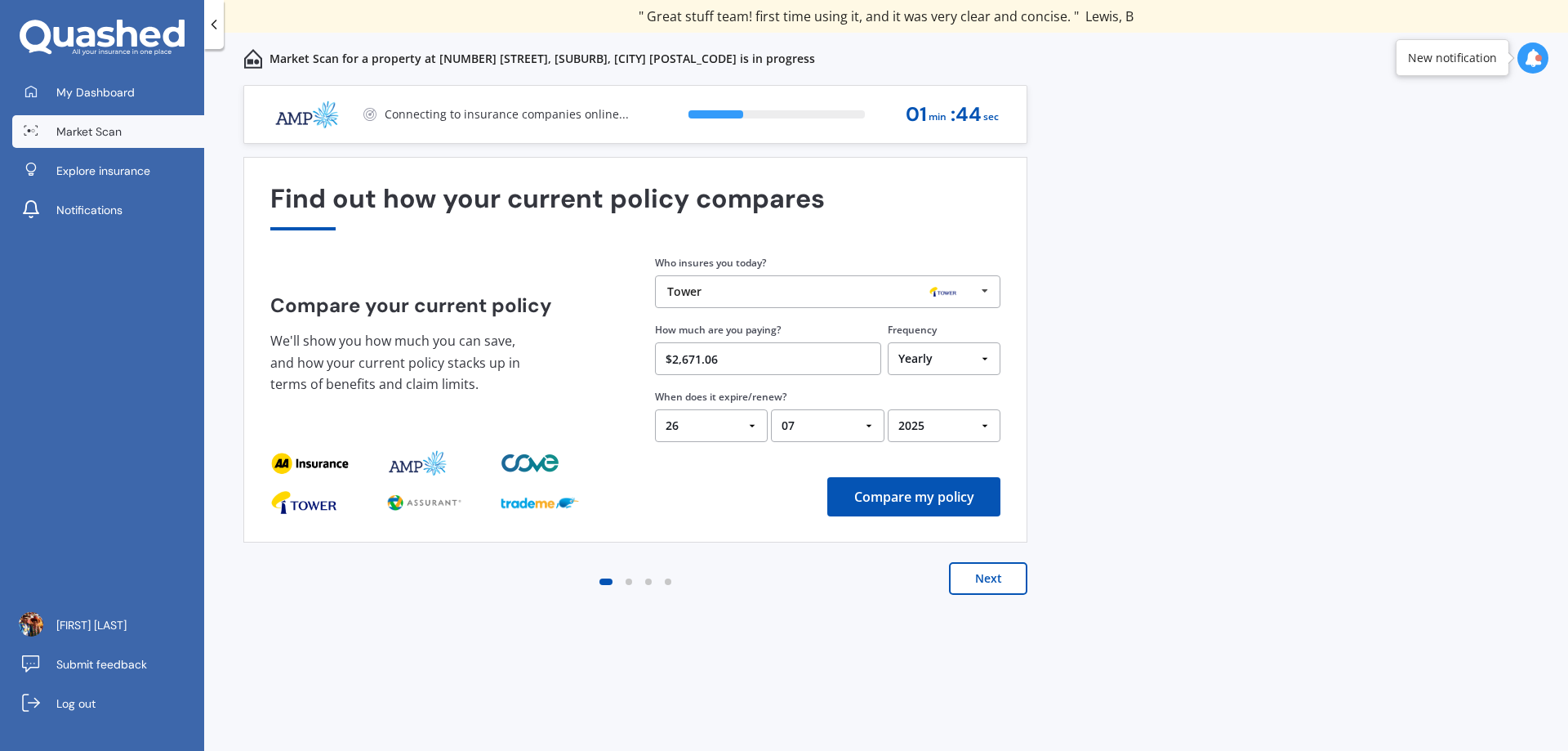 click on "Next" at bounding box center (988, 579) 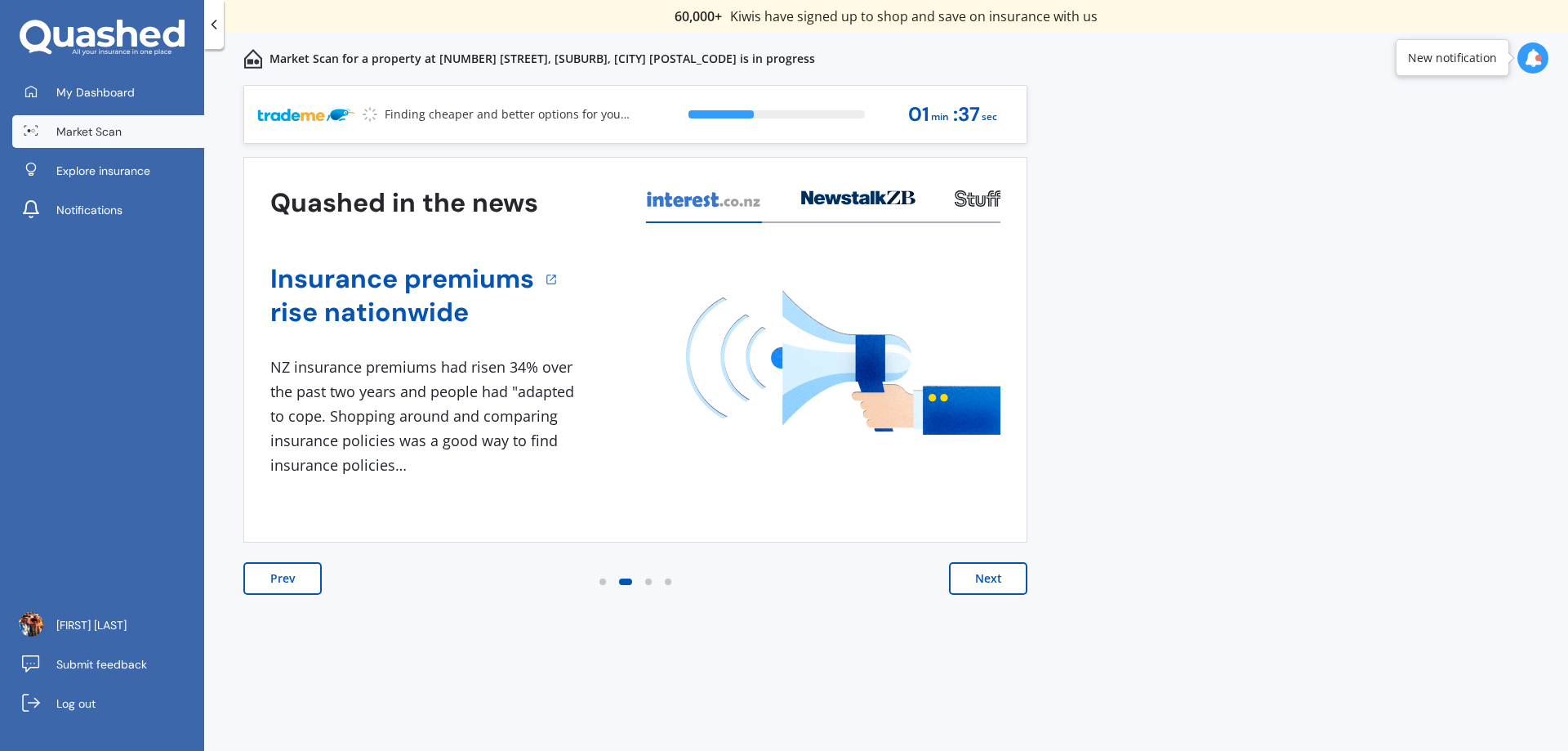 click on "Next" at bounding box center [988, 579] 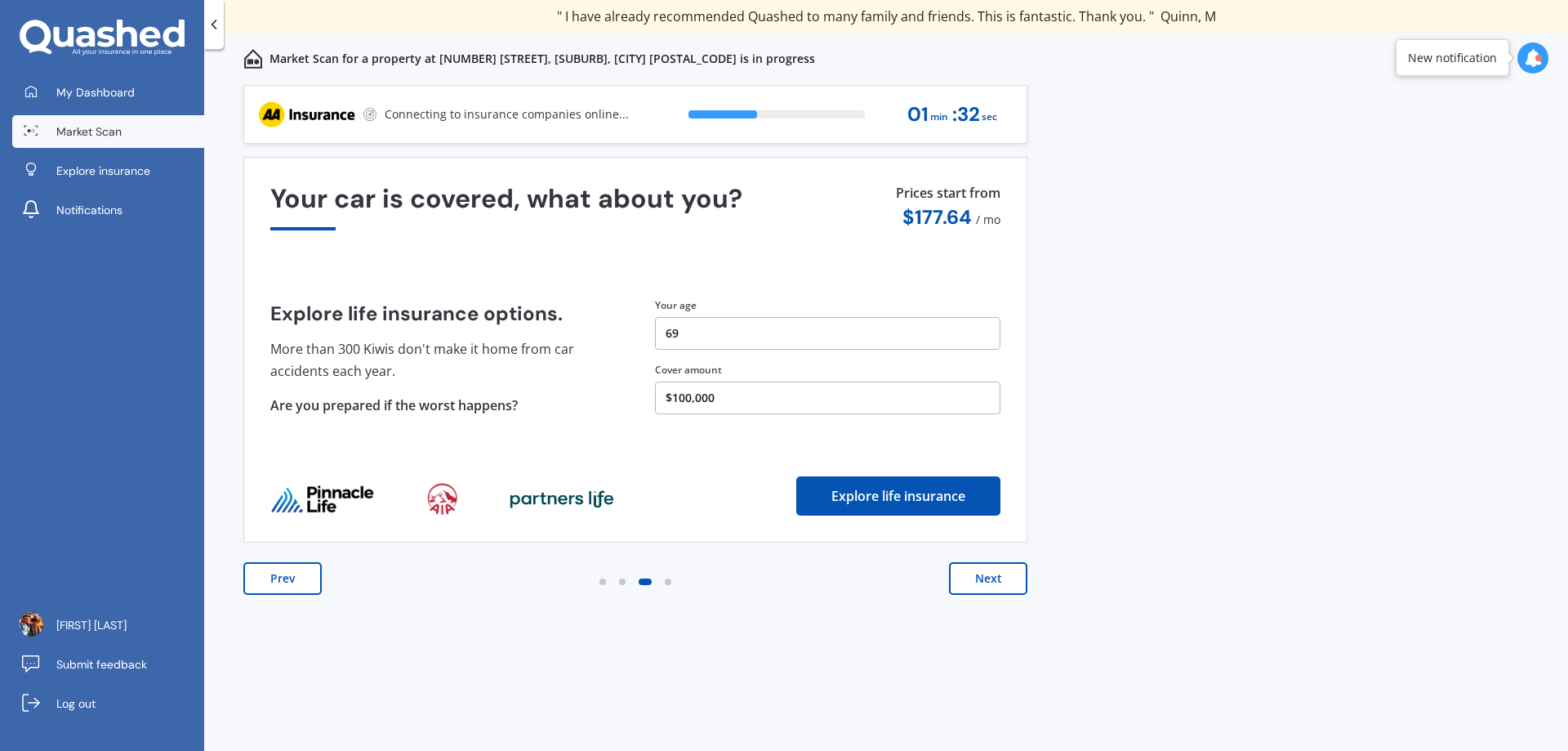 click on "Next" at bounding box center (988, 579) 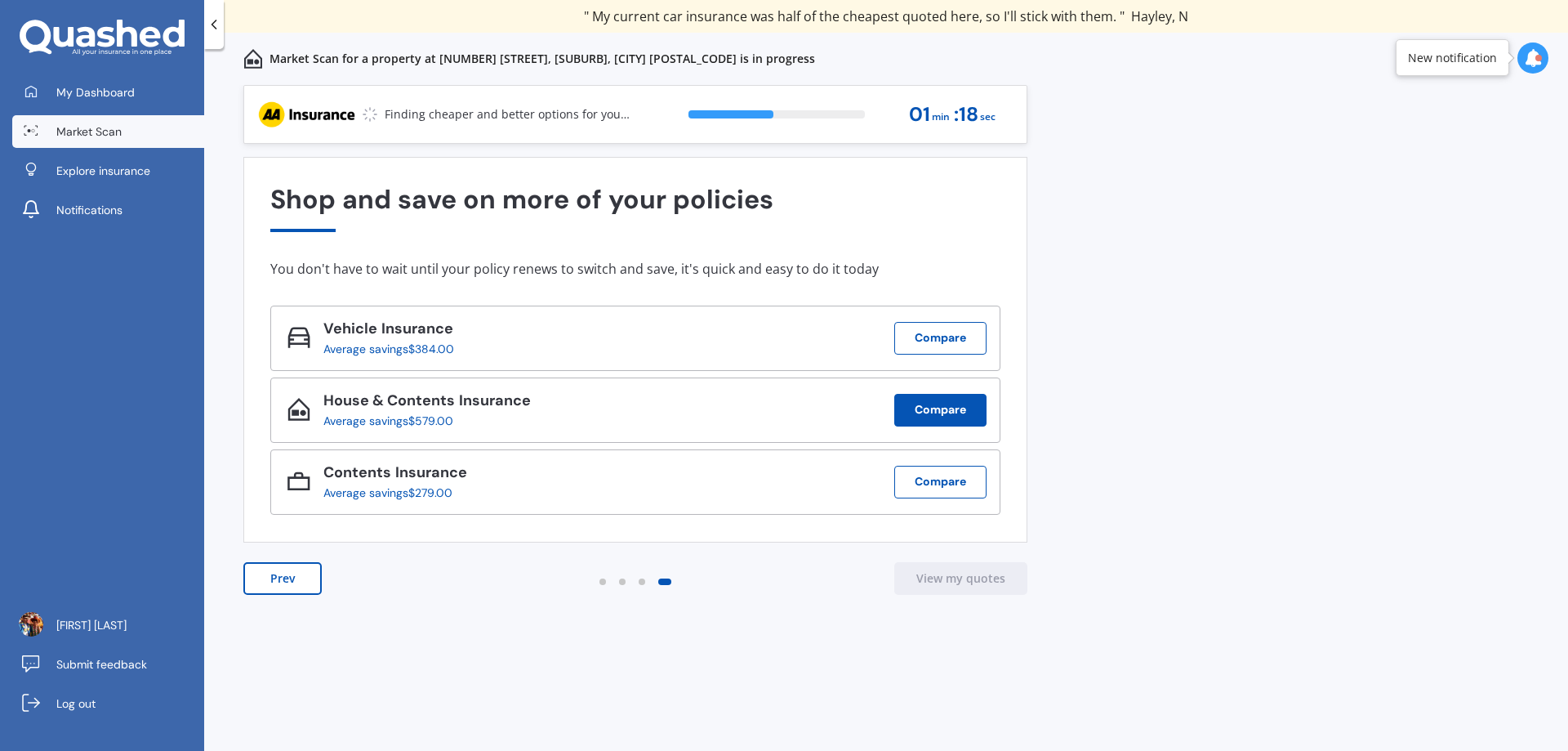 click on "Compare" at bounding box center (940, 410) 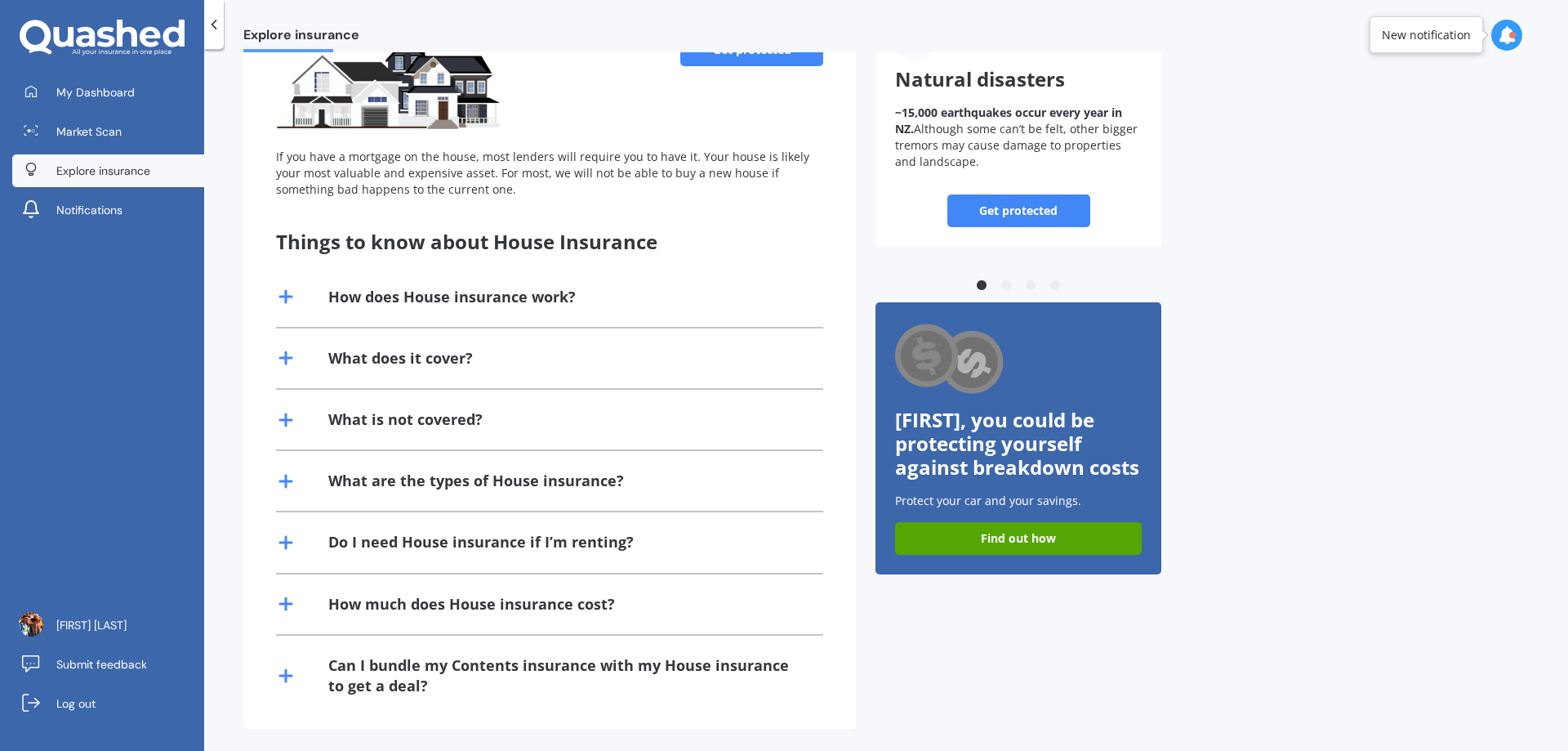 scroll, scrollTop: 174, scrollLeft: 0, axis: vertical 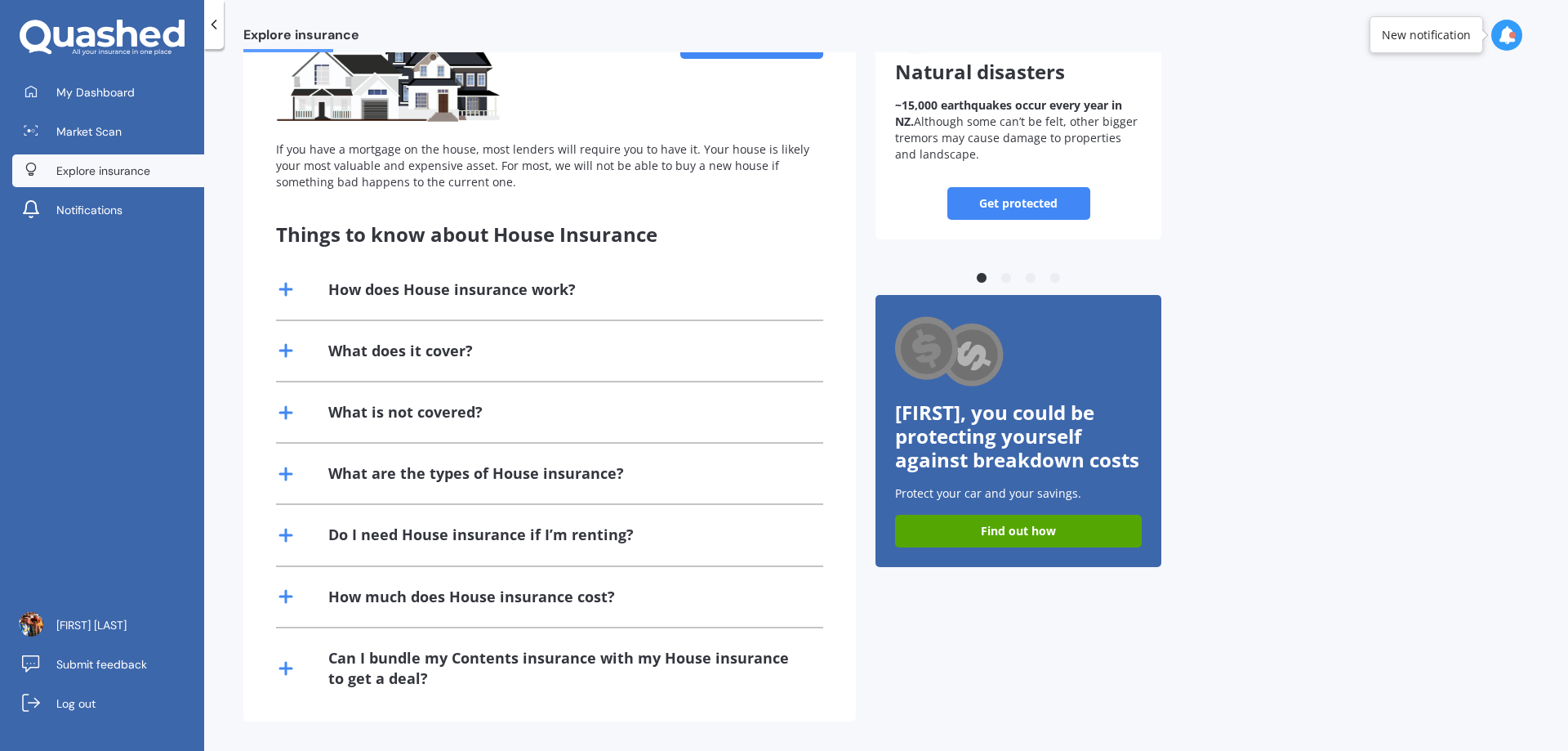 click on "Get protected" at bounding box center (1018, 203) 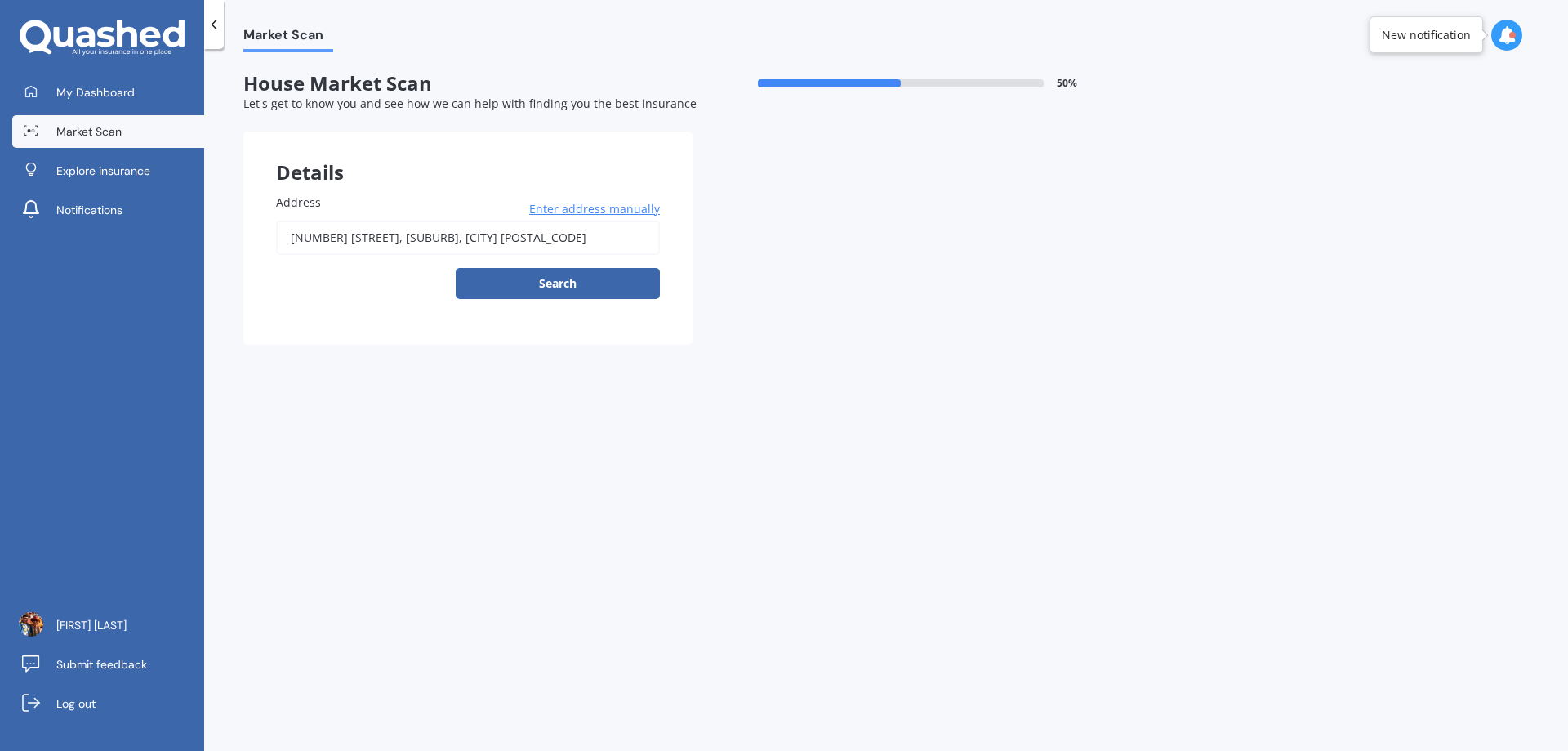scroll, scrollTop: 0, scrollLeft: 0, axis: both 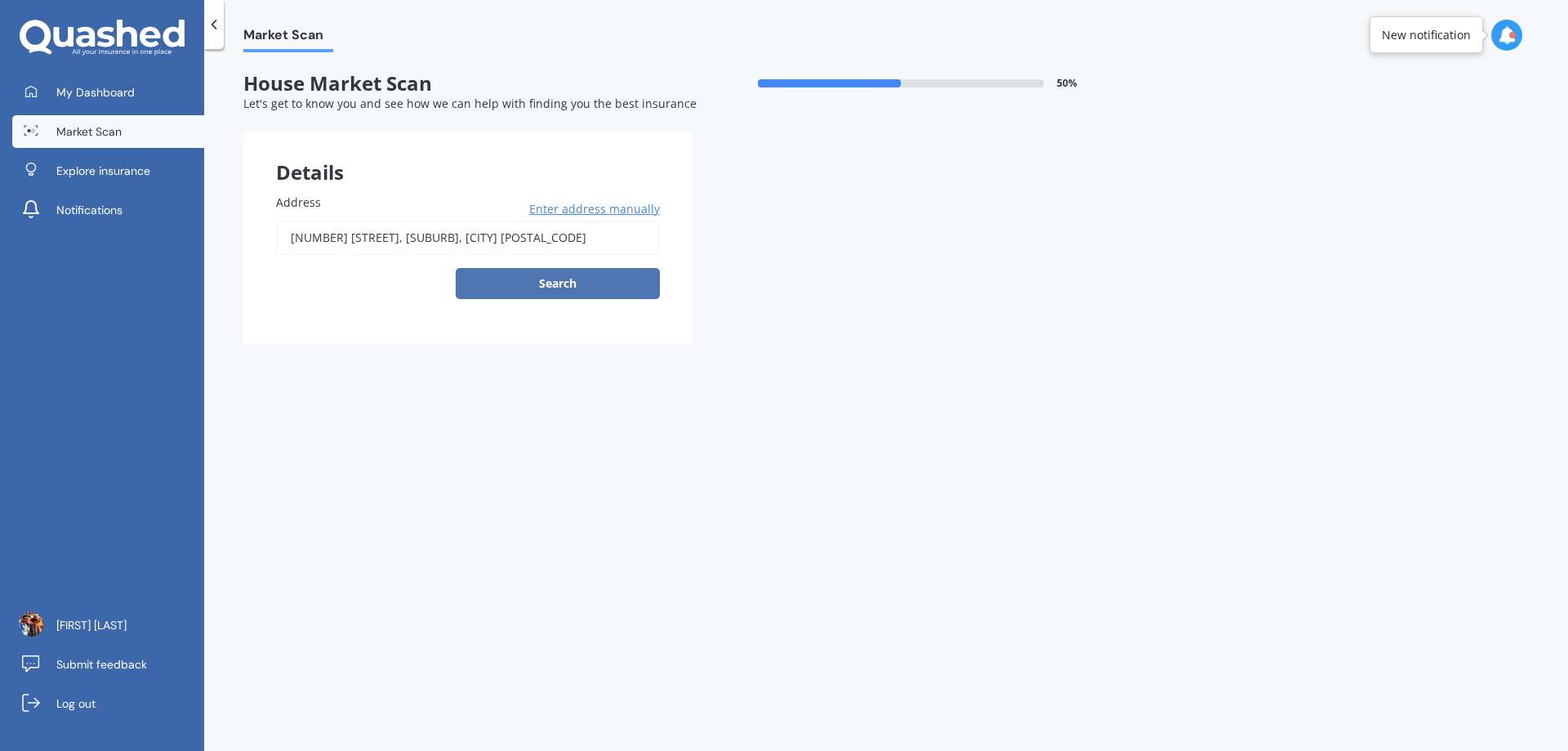 click on "Search" at bounding box center [558, 284] 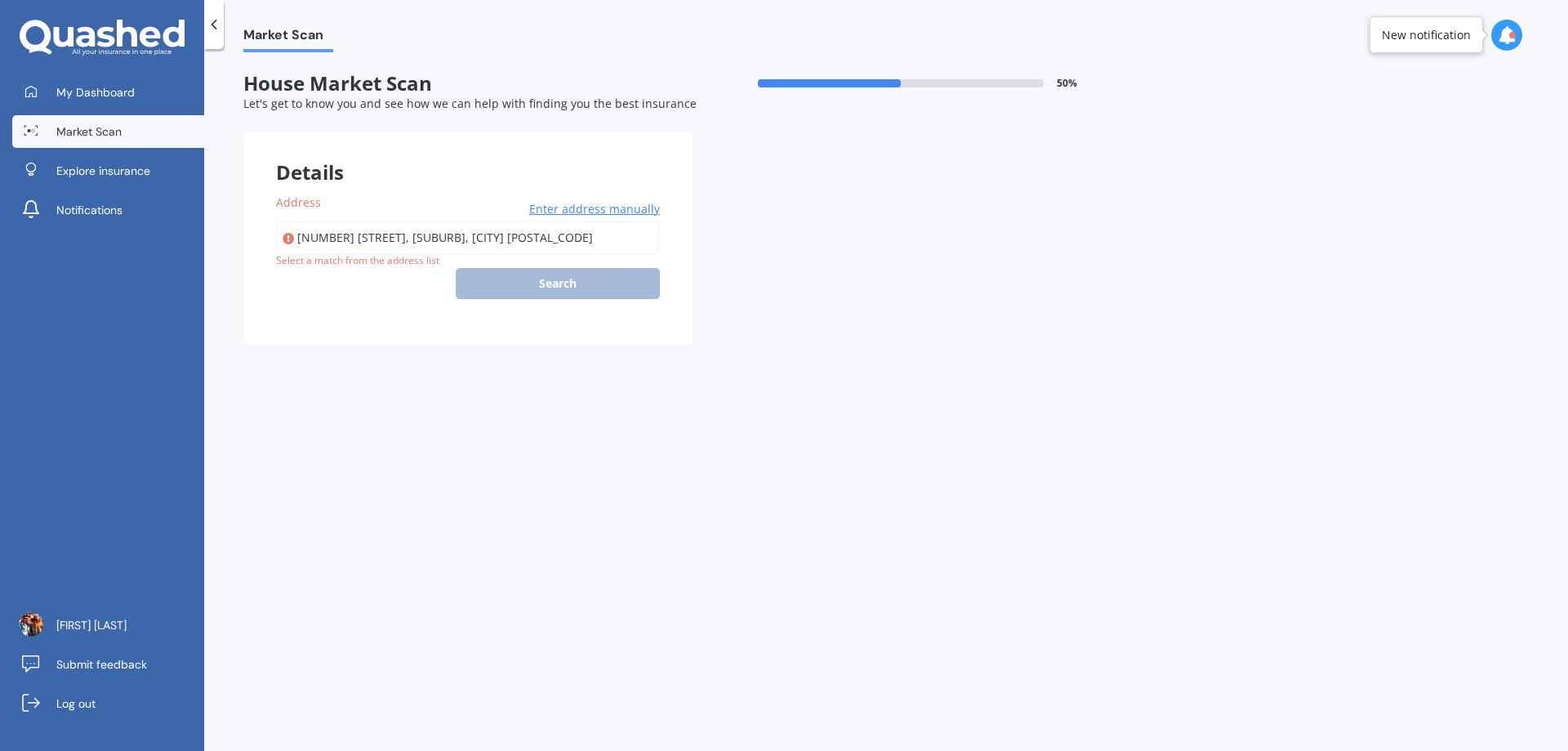 click on "[NUMBER] [STREET], [SUBURB], [CITY] [POSTAL_CODE] Enter address manually Search" at bounding box center (468, 260) 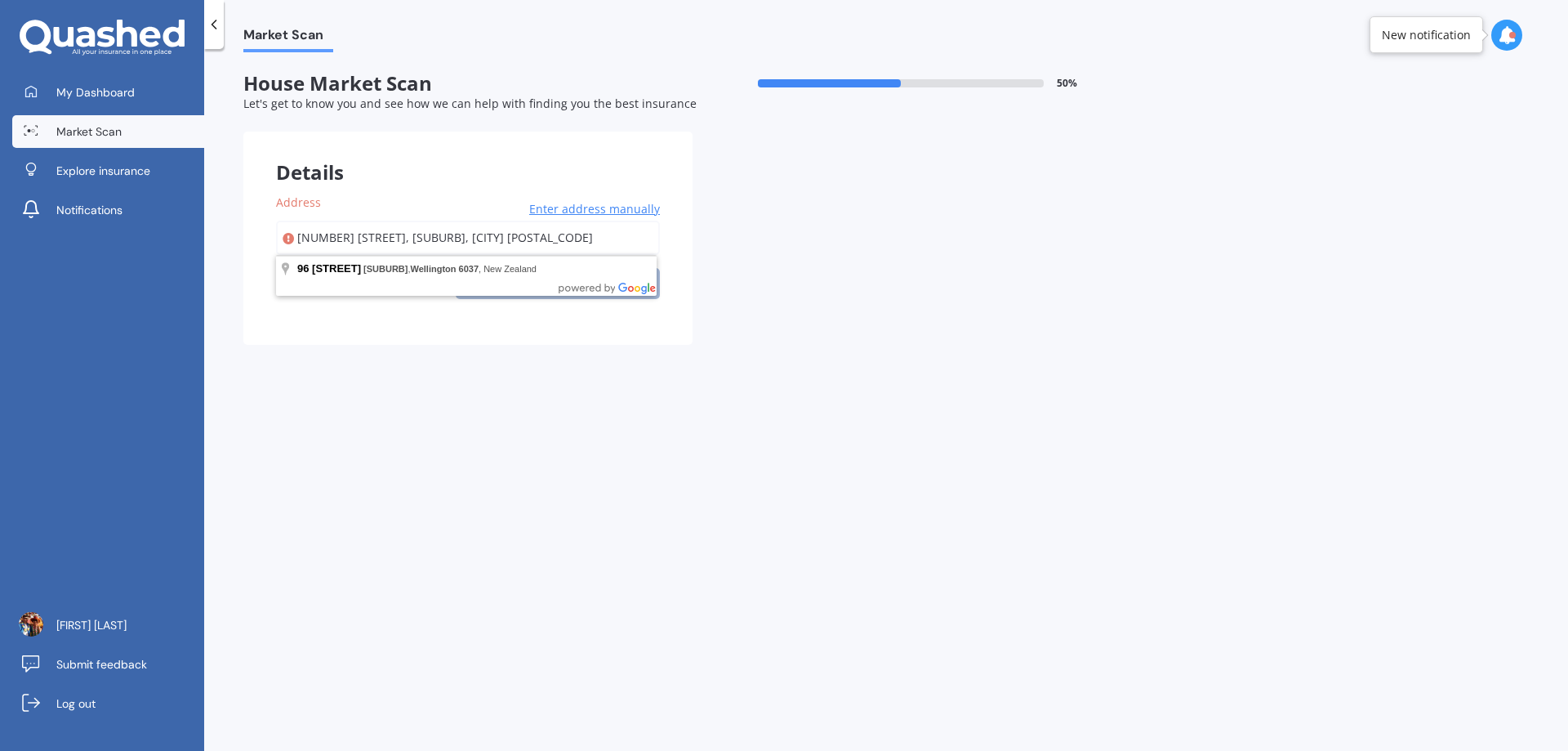 click on "[NUMBER] [STREET], [SUBURB], [CITY] [POSTAL_CODE]" at bounding box center (468, 238) 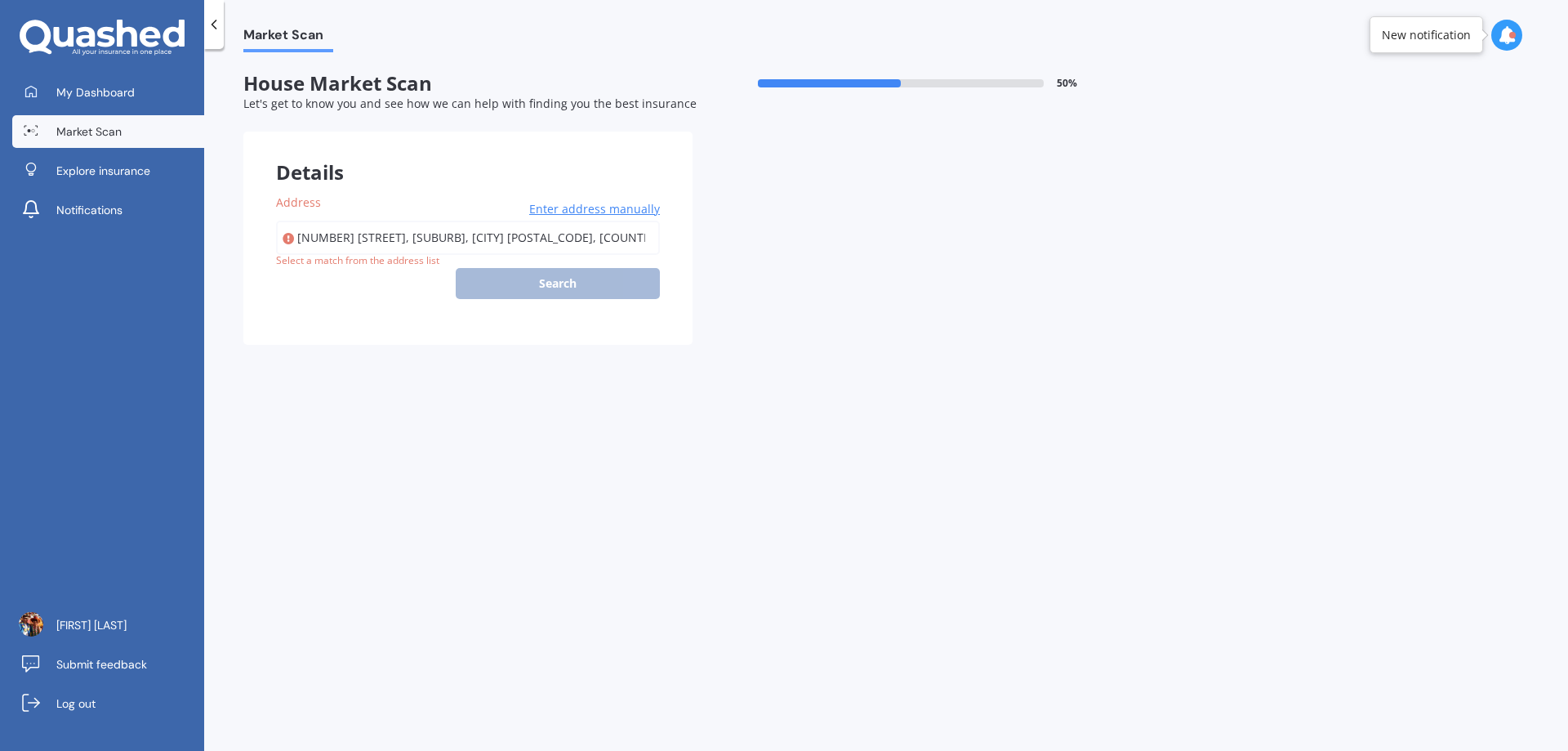 type on "[NUMBER] [STREET], [SUBURB], [CITY] [POSTAL_CODE]" 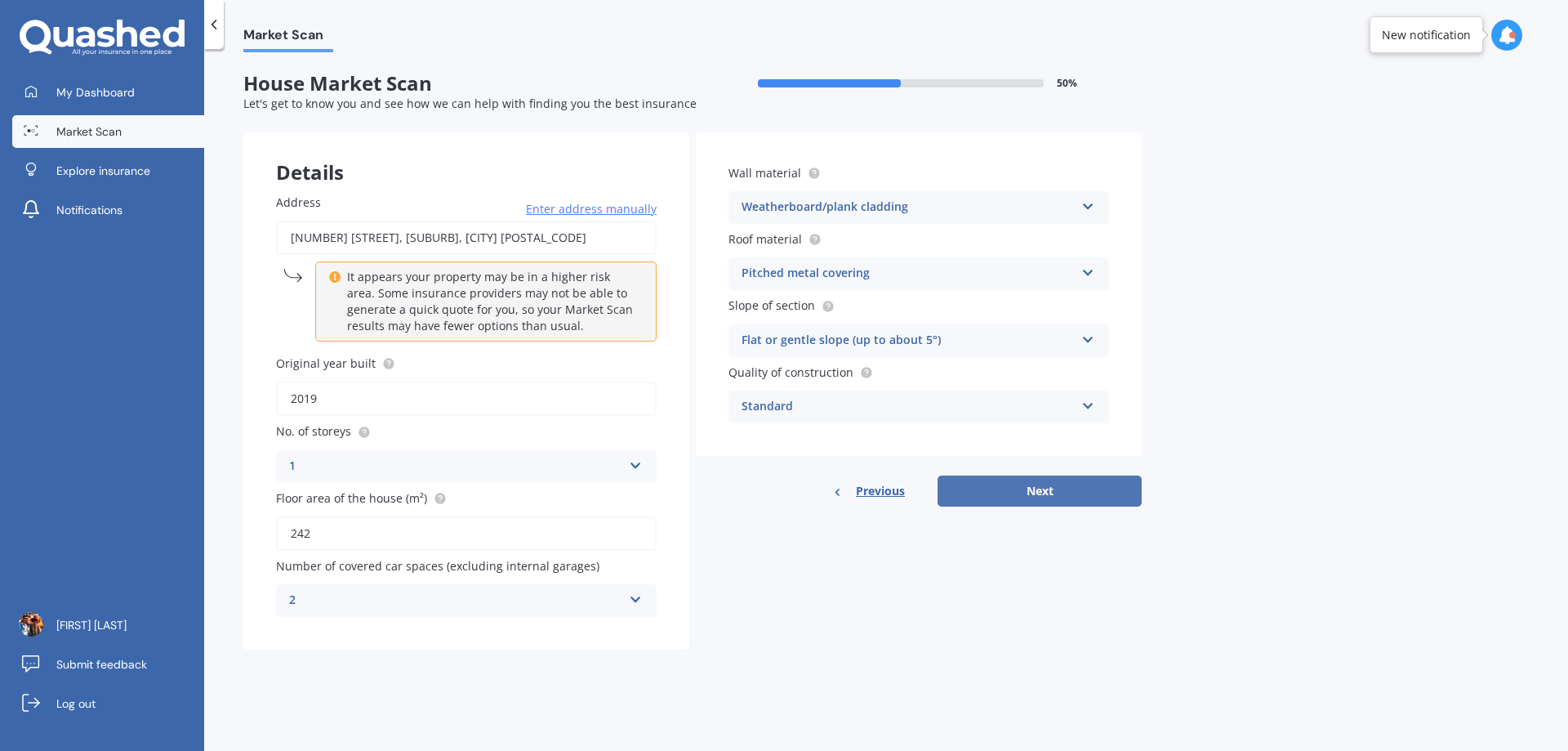 click on "Next" at bounding box center [1040, 491] 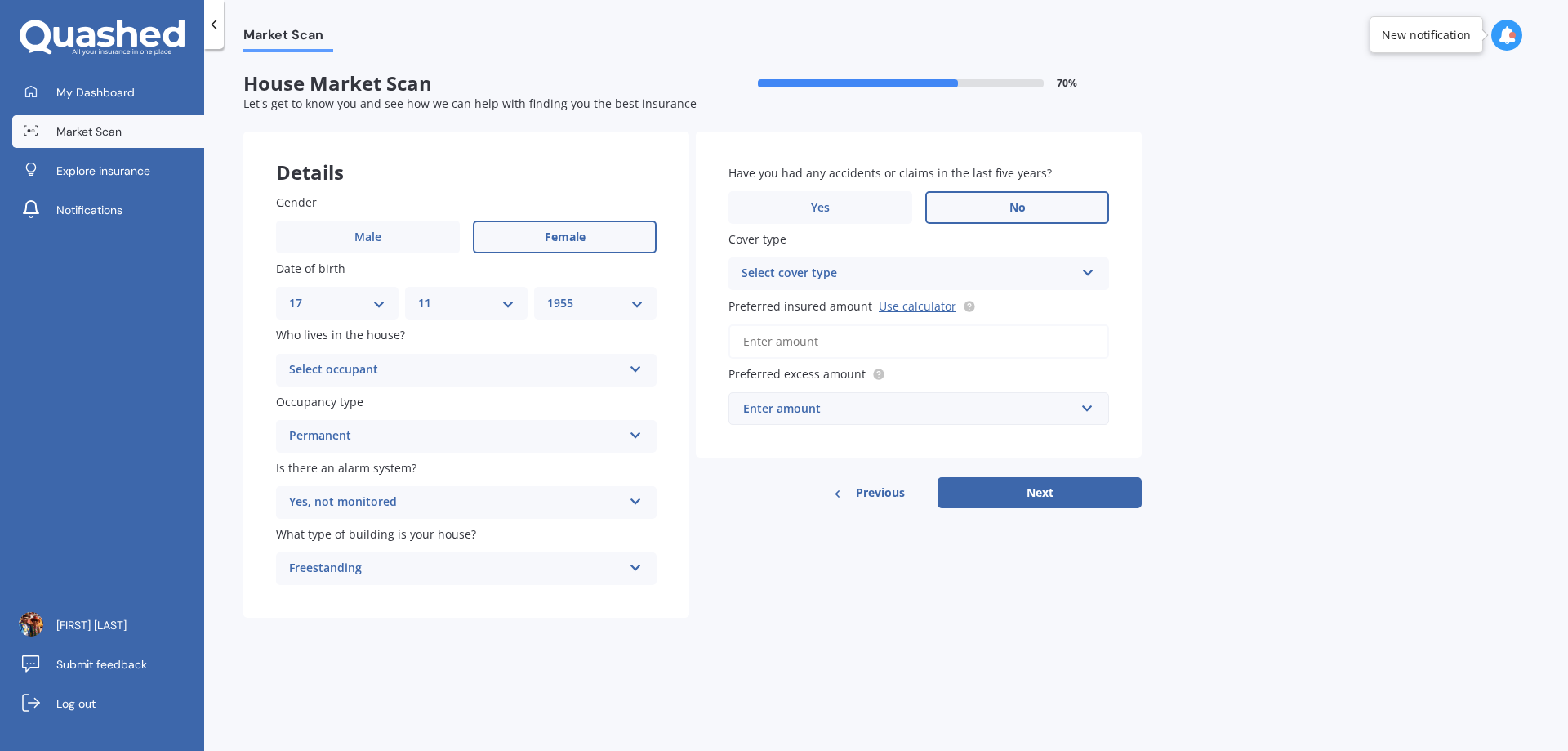 click at bounding box center (1088, 270) 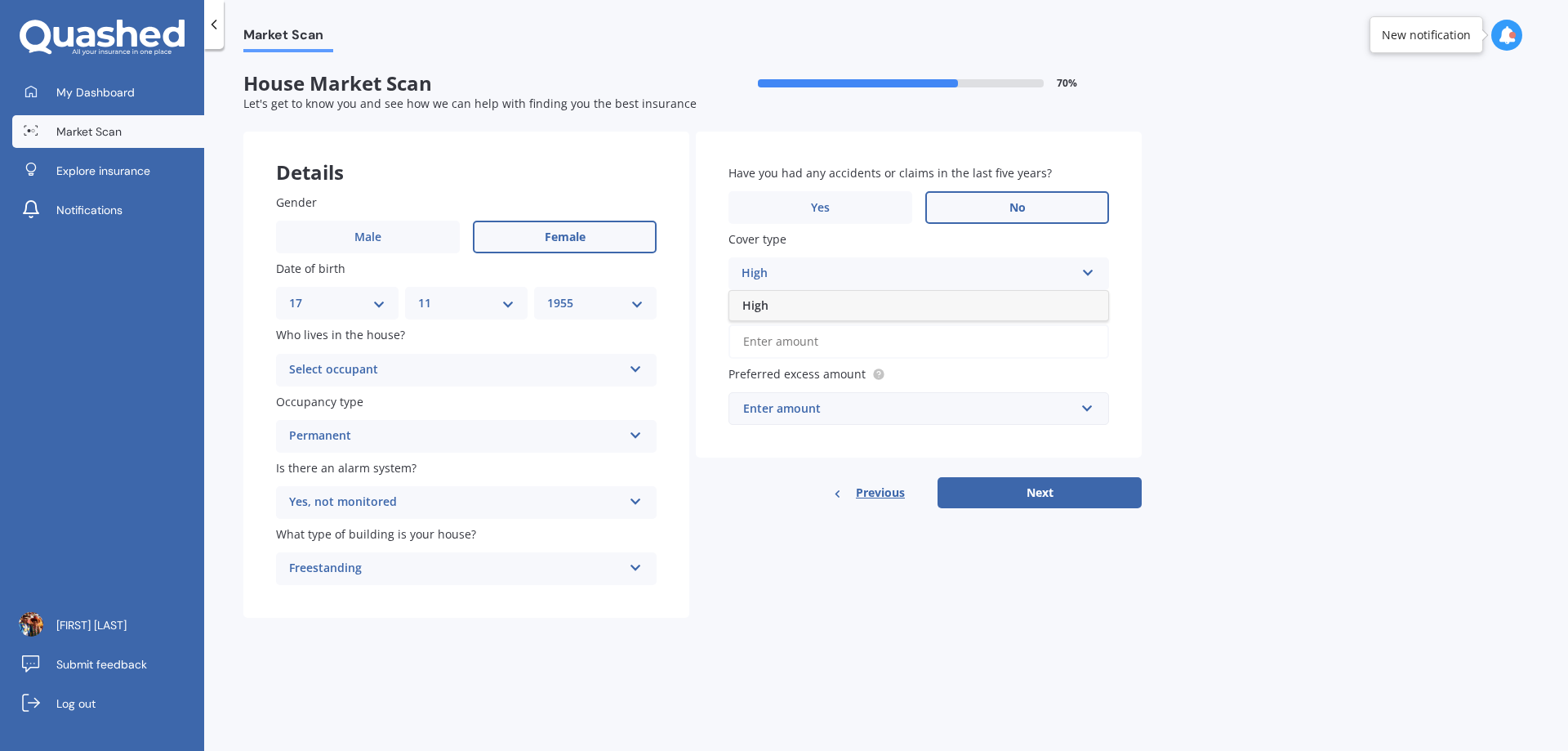 click at bounding box center [1088, 270] 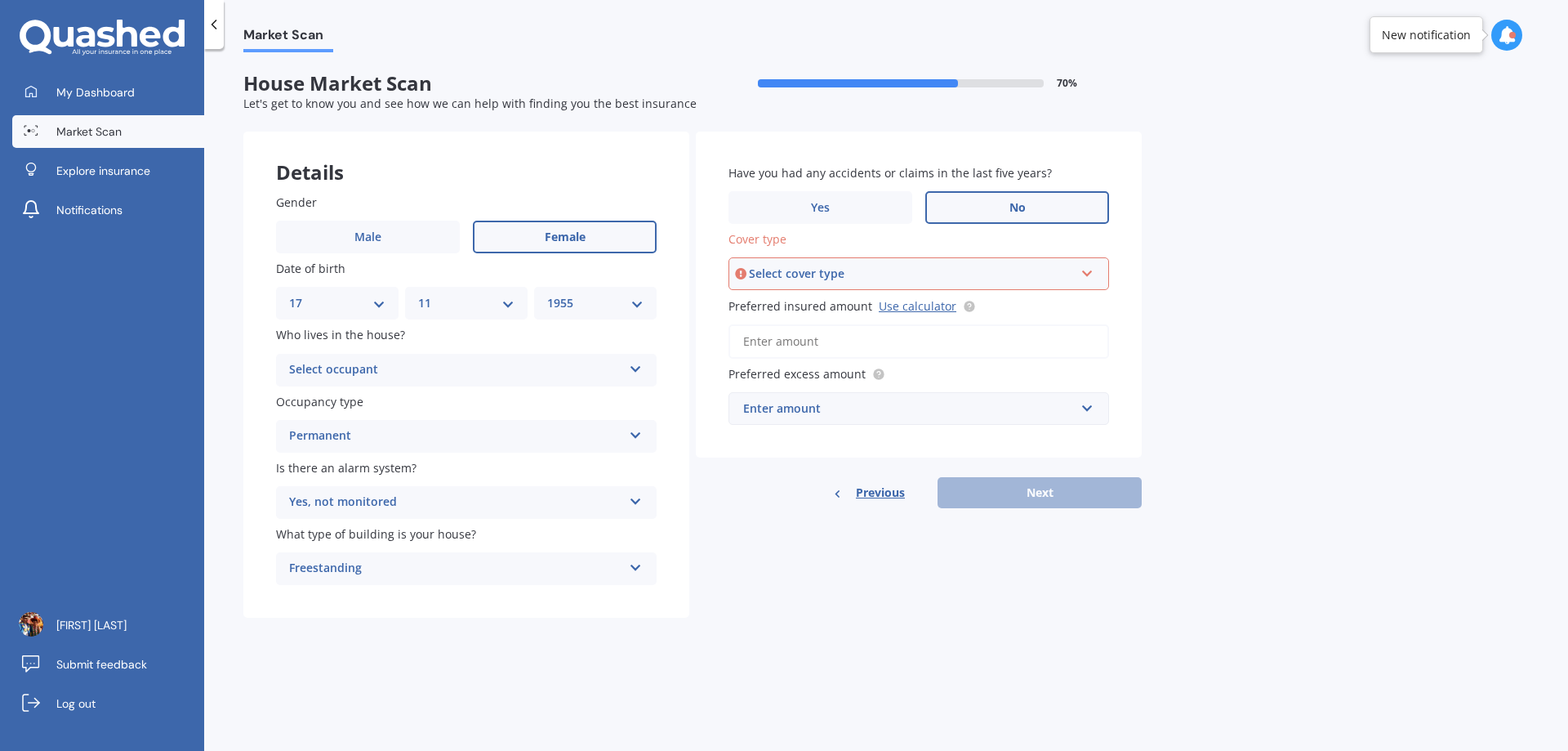 click on "Select cover type High" at bounding box center [919, 274] 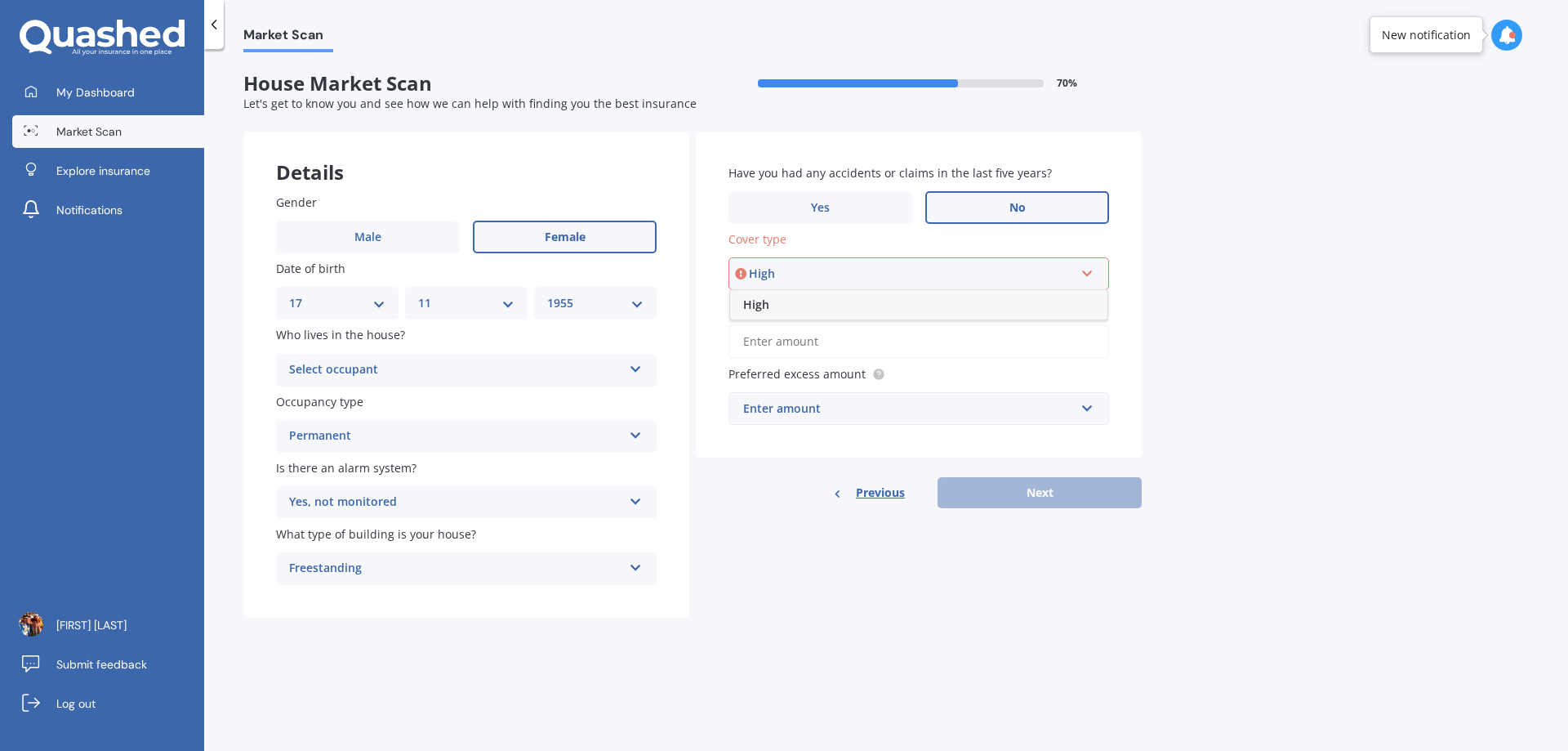 click on "High High" at bounding box center (919, 274) 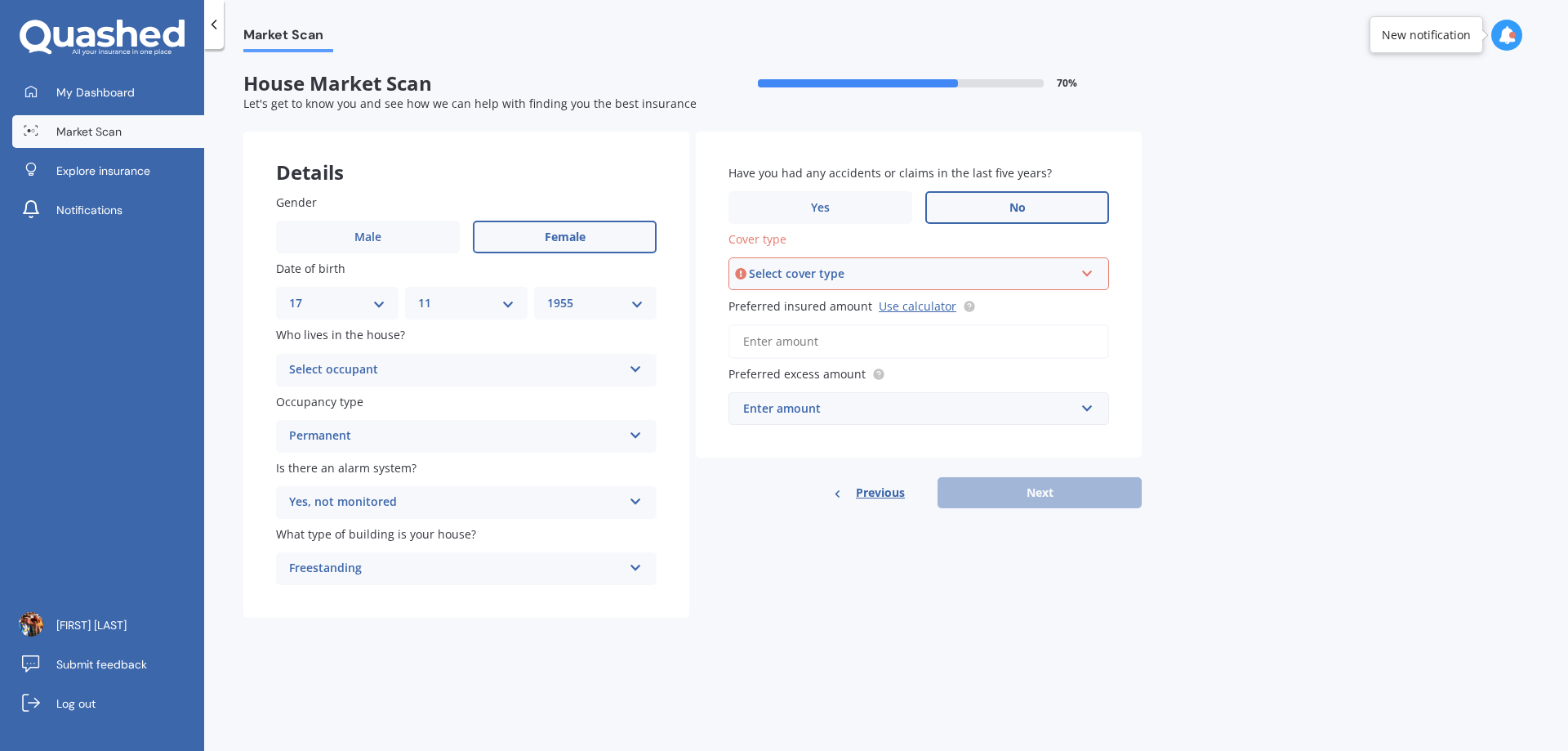 click on "Select cover type High" at bounding box center (919, 274) 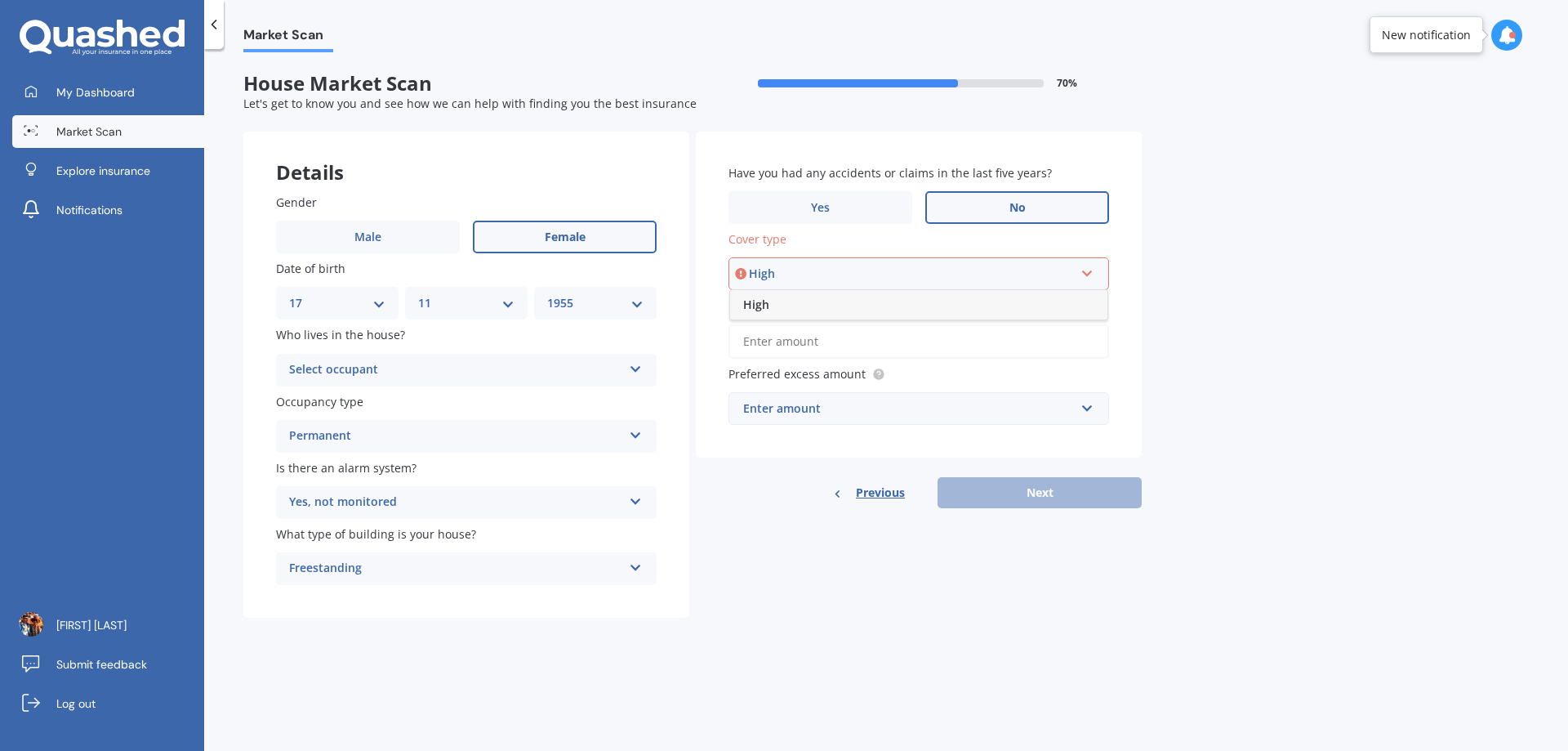 click on "High" at bounding box center (919, 305) 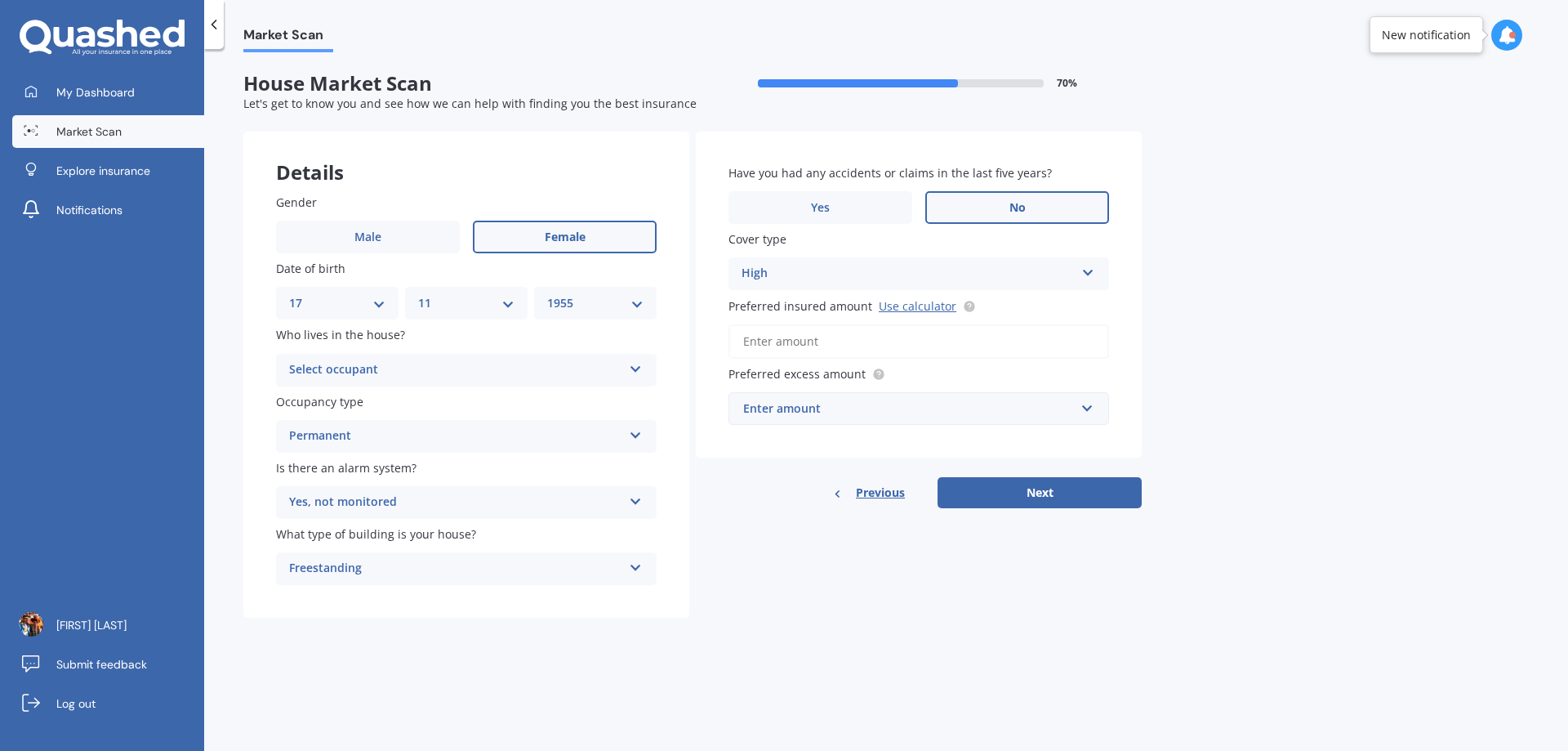 click on "Preferred insured amount Use calculator" at bounding box center (919, 342) 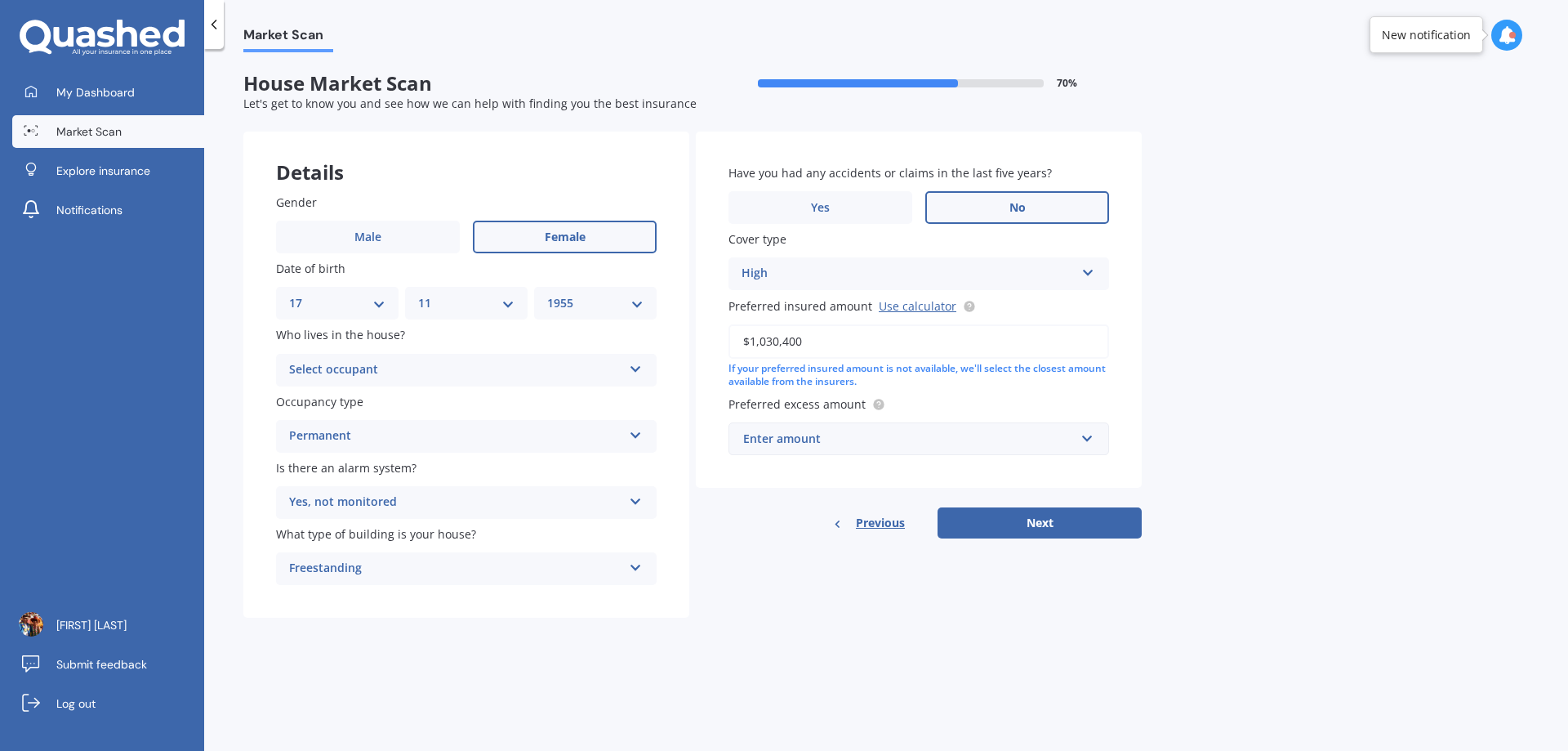 type on "$1,030,400" 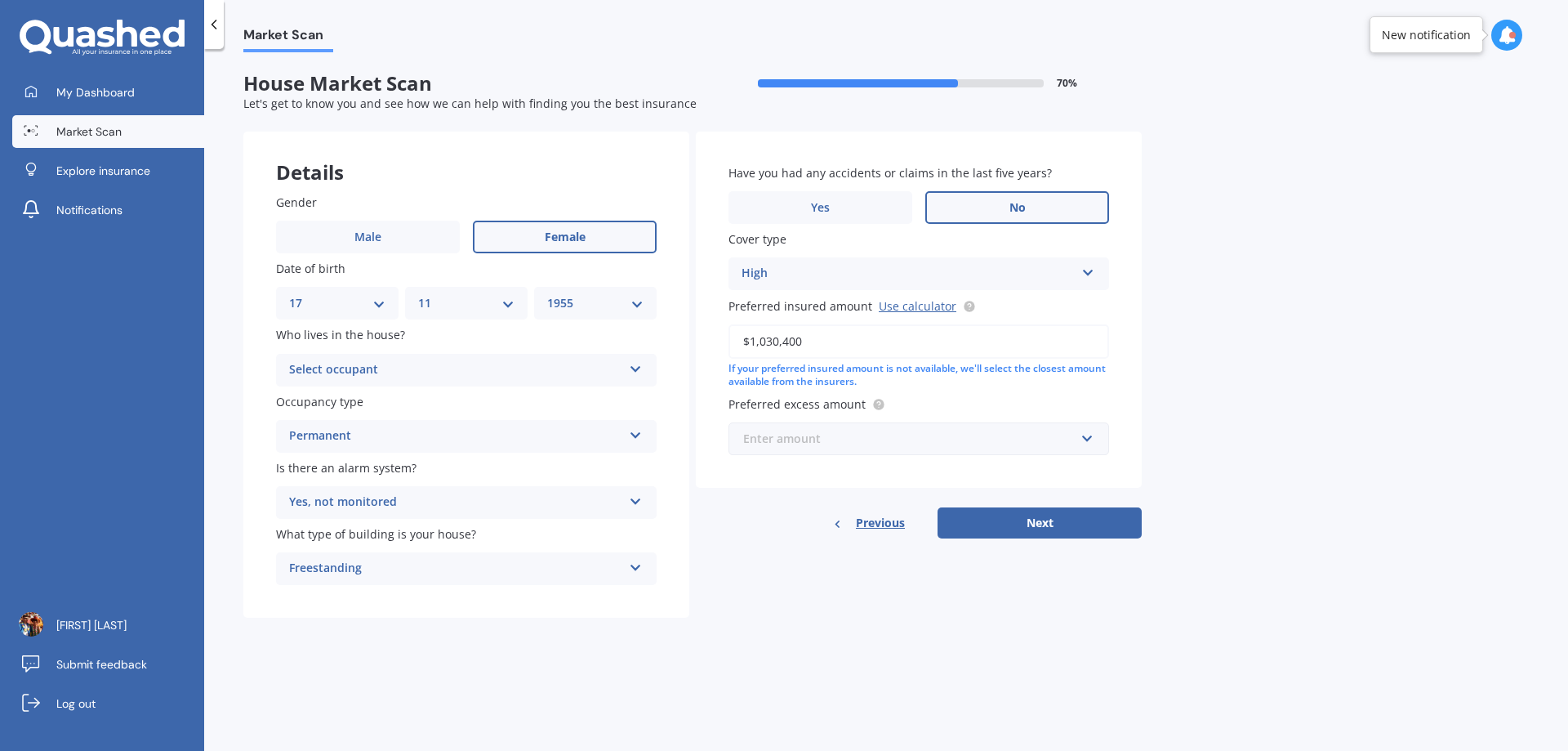 click at bounding box center (913, 439) 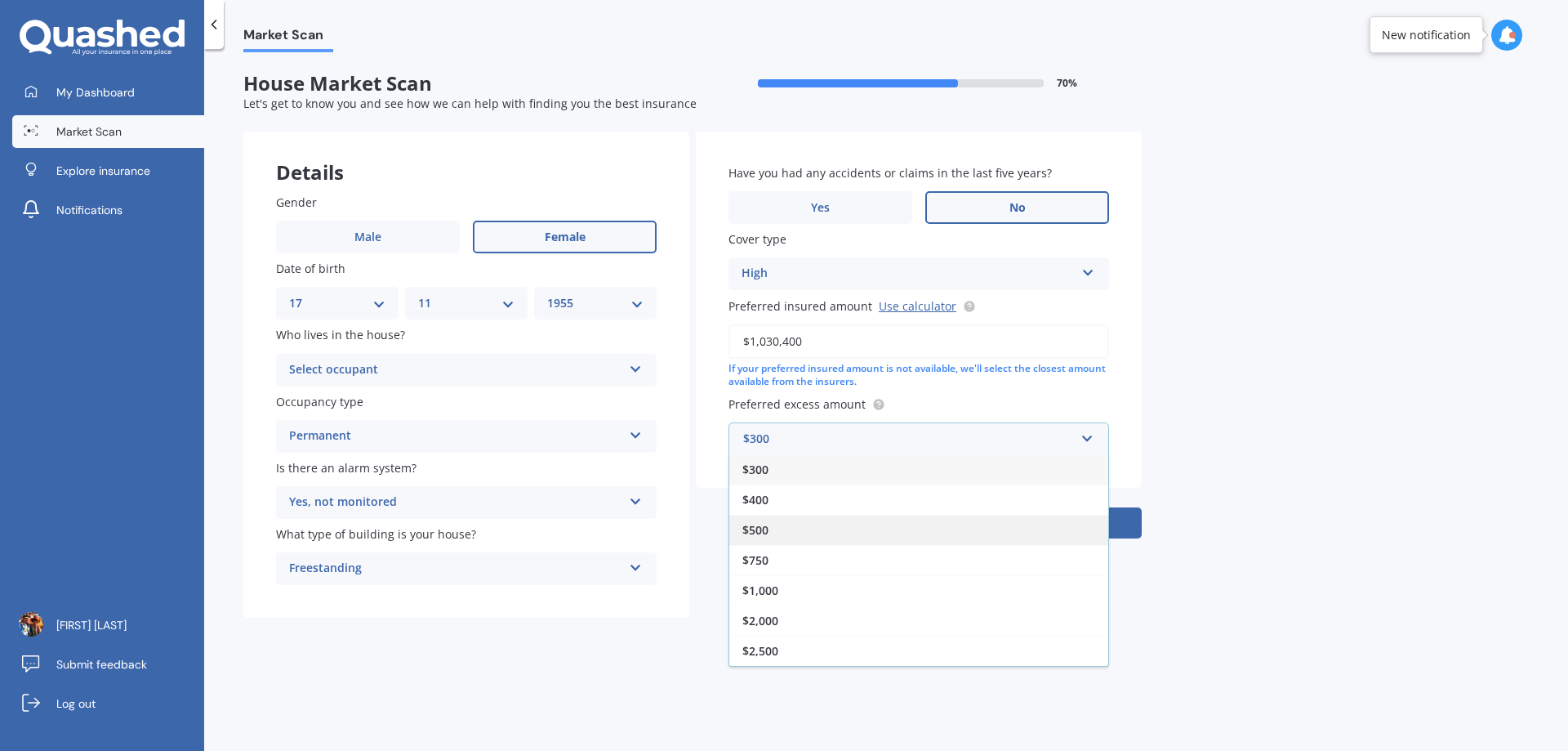 click on "$500" at bounding box center (755, 530) 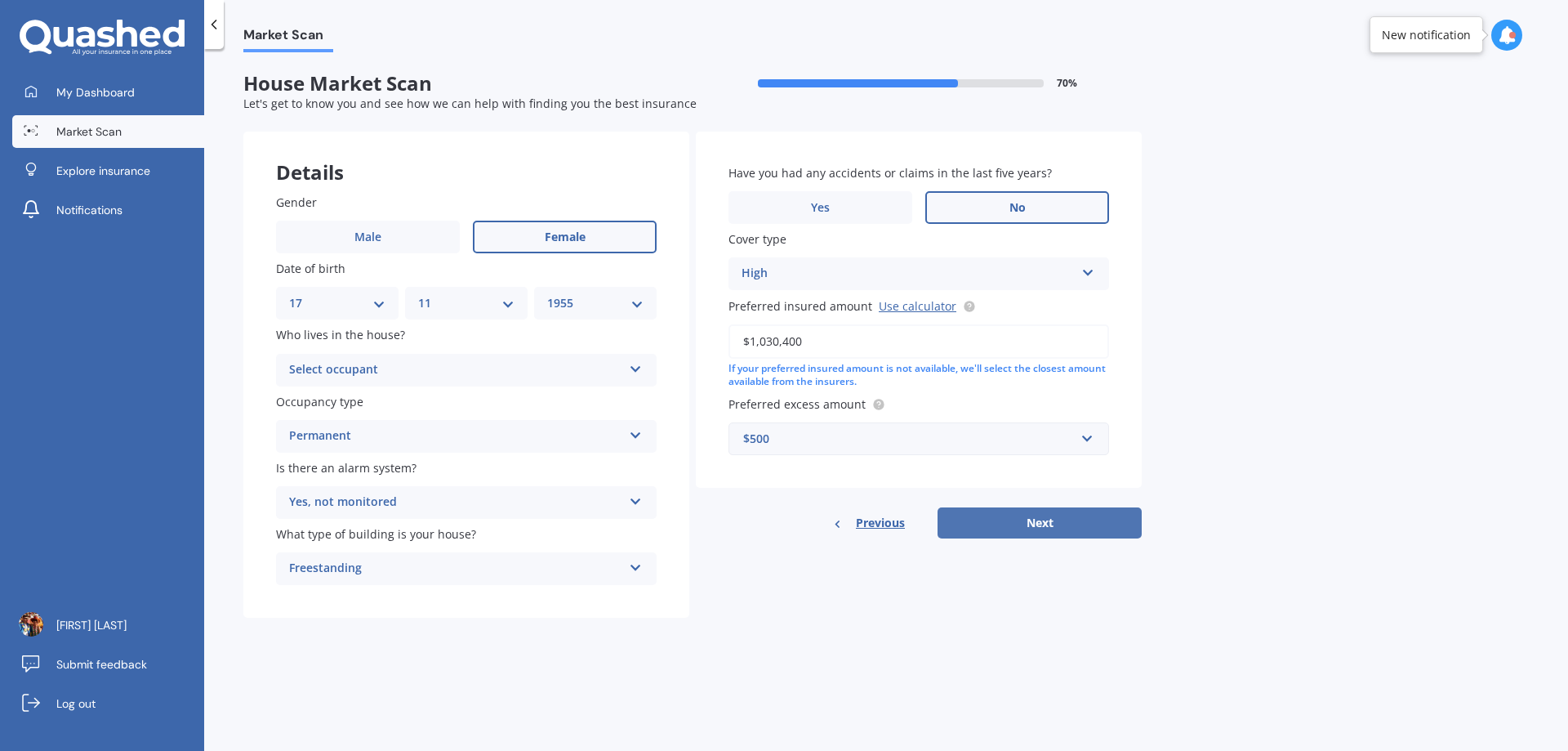 click on "Next" at bounding box center [1040, 523] 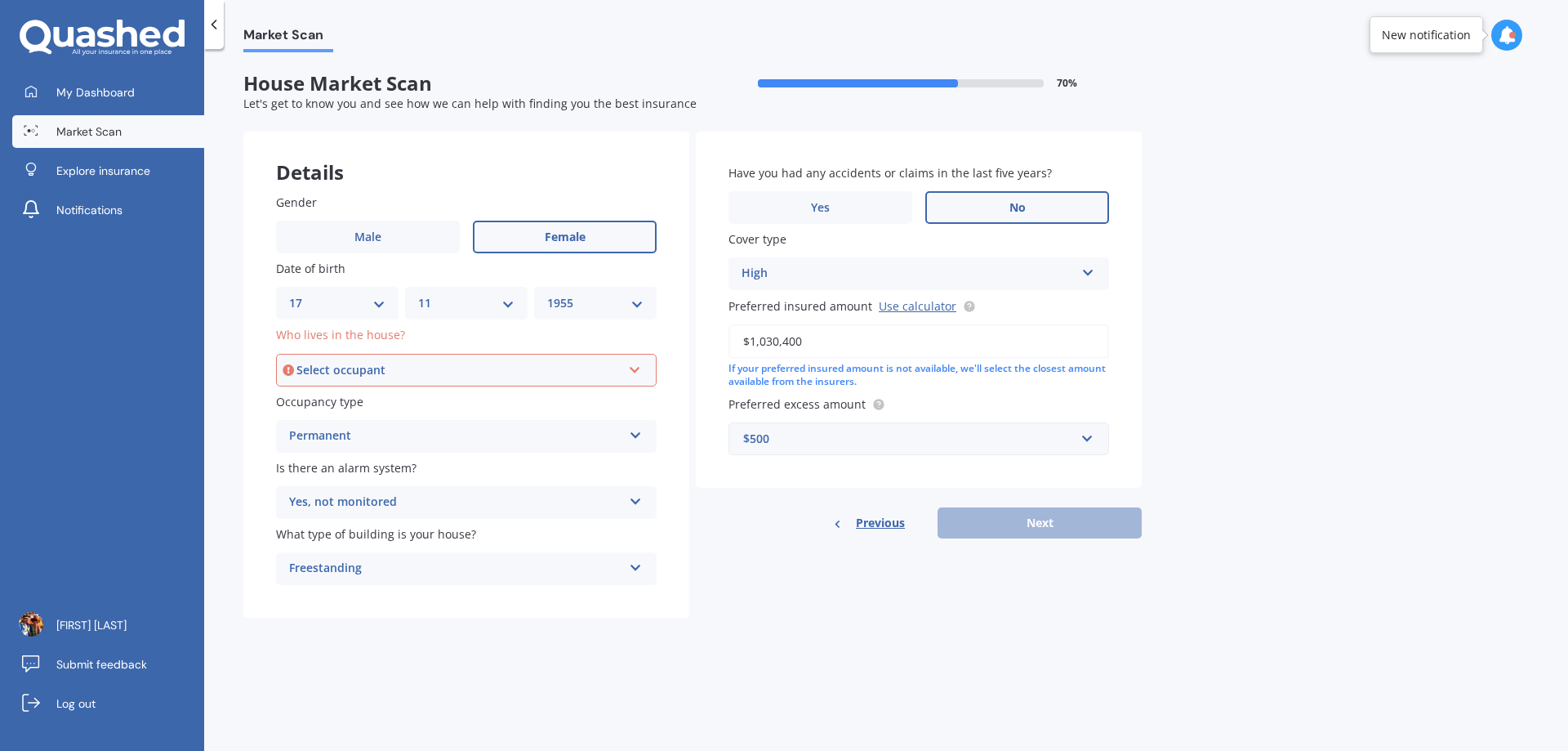 click at bounding box center [635, 367] 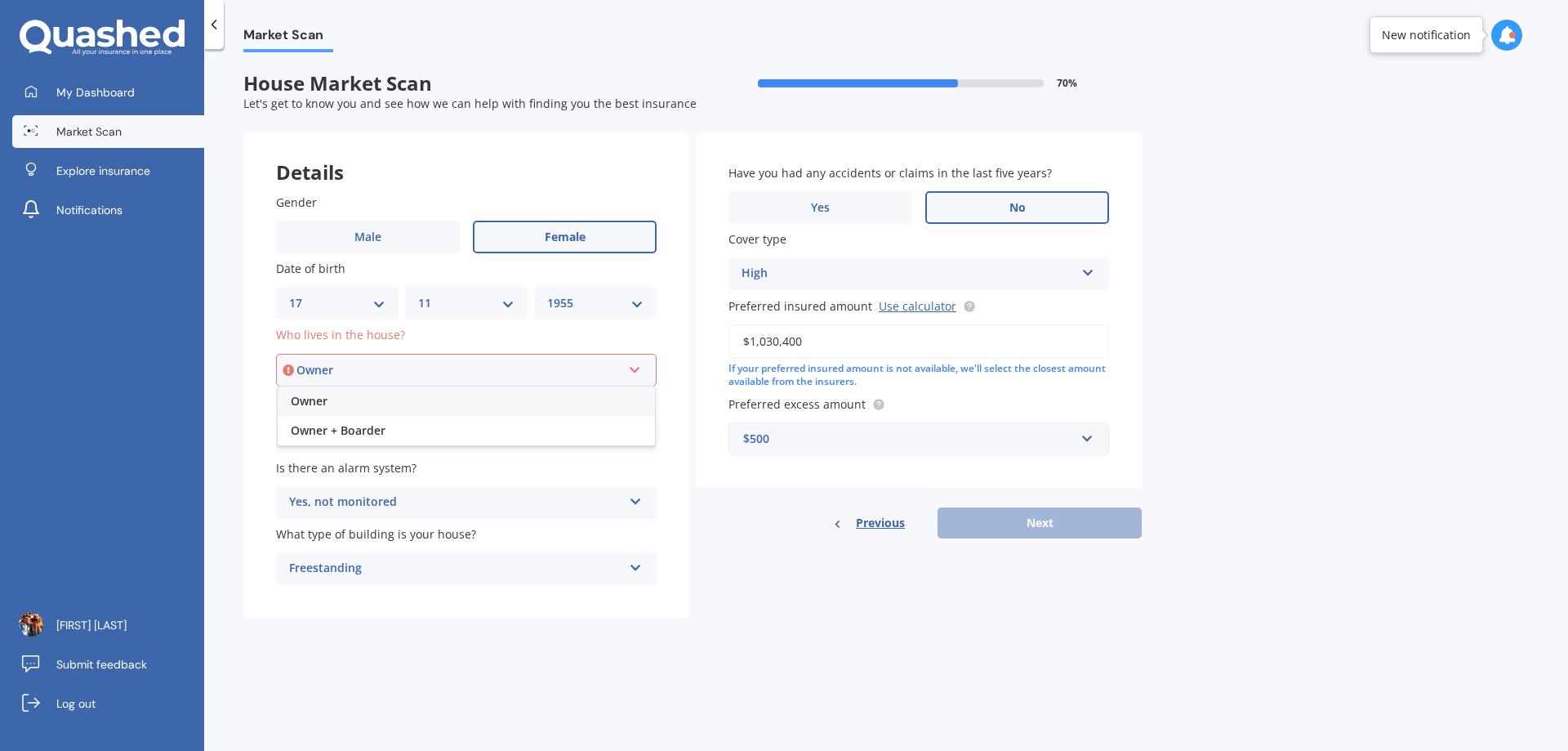 click on "Owner" at bounding box center [466, 401] 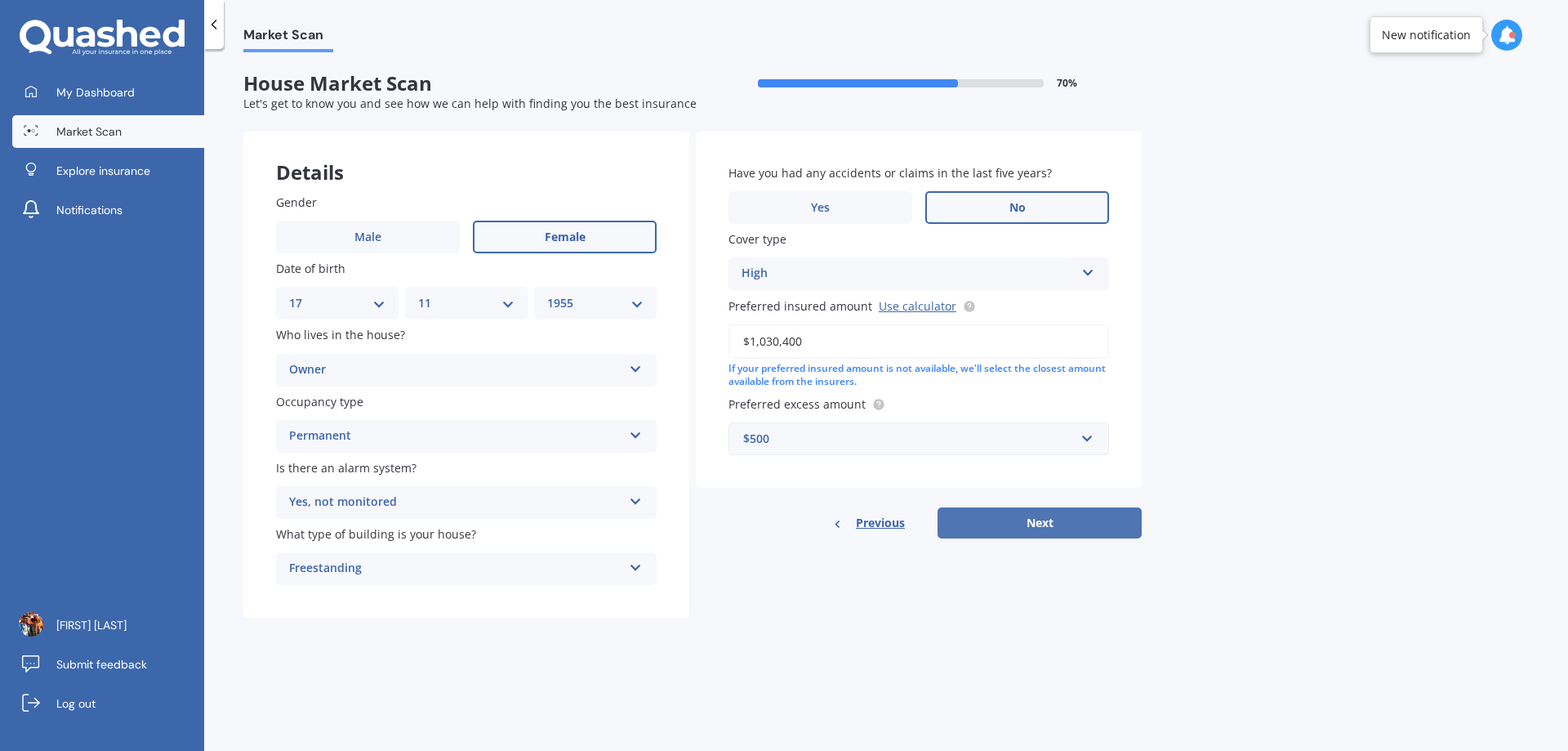 click on "Next" at bounding box center (1040, 523) 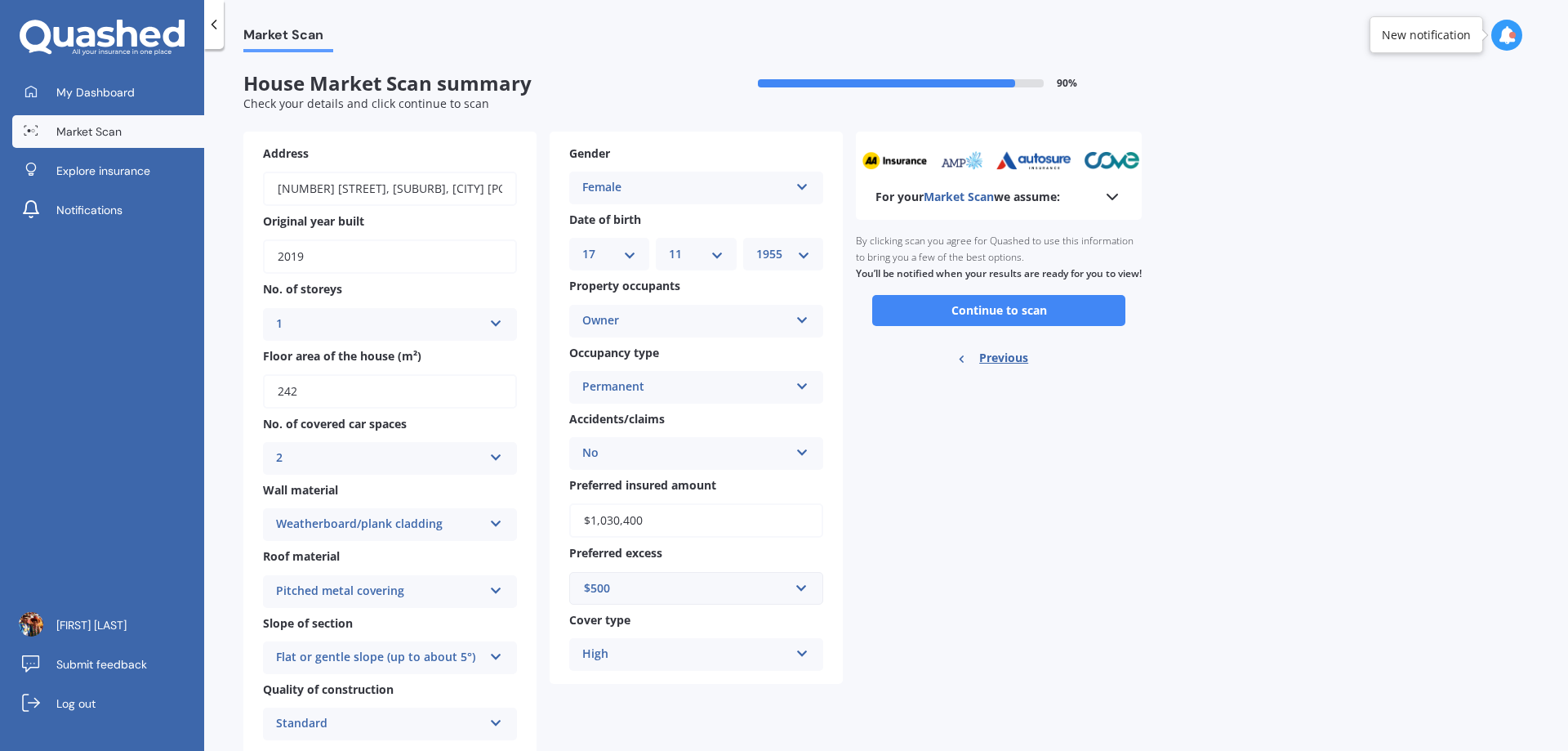 click 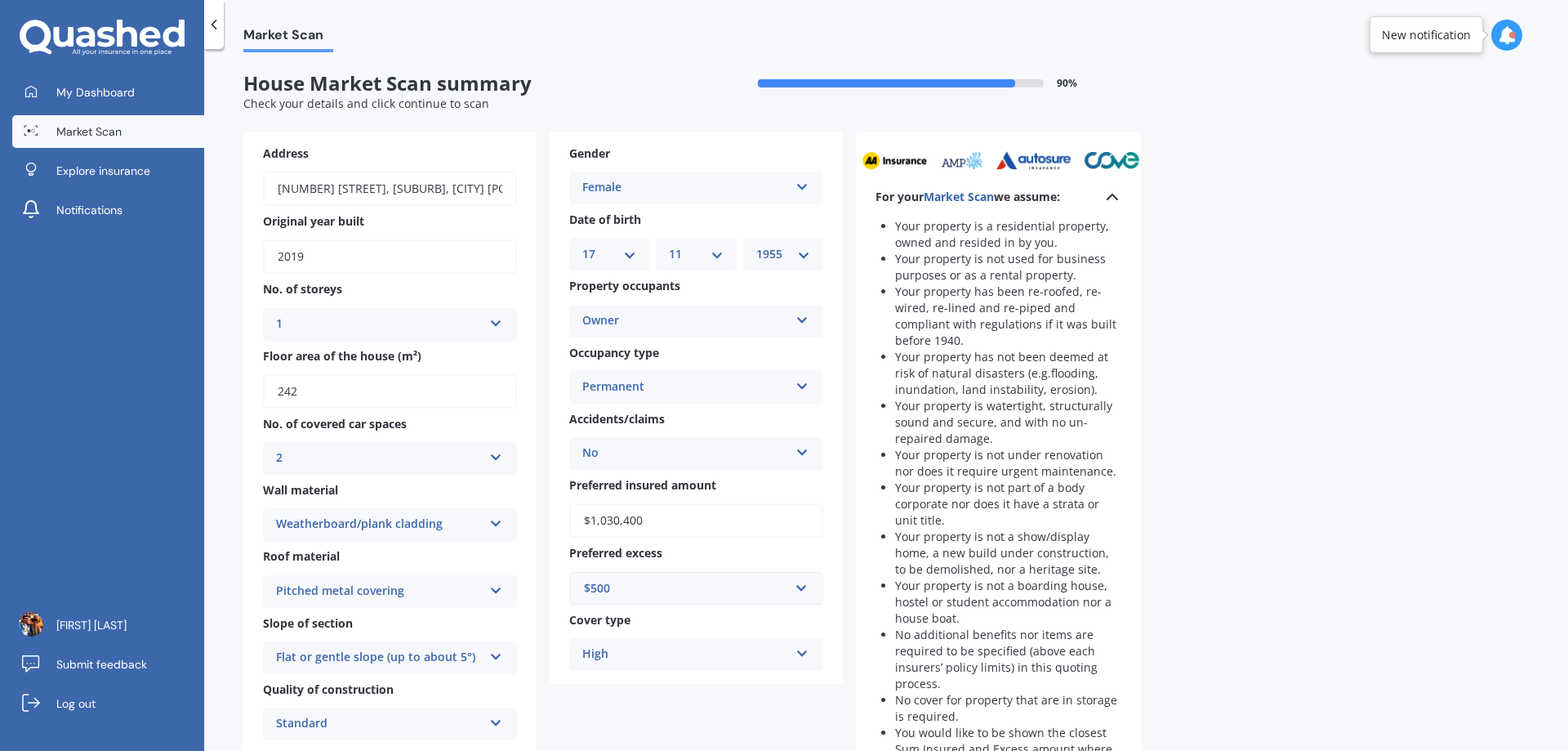 click 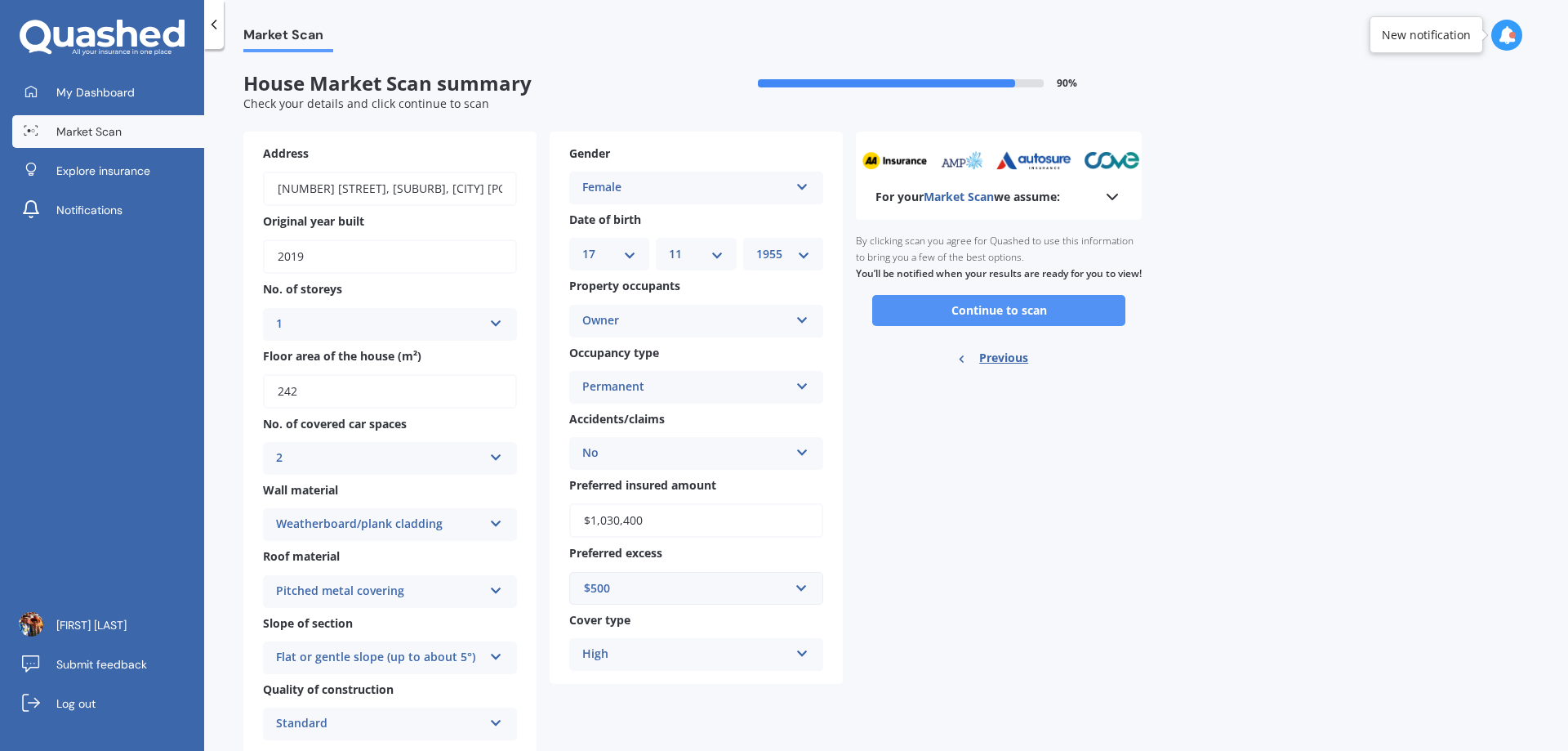 click on "Continue to scan" at bounding box center [999, 311] 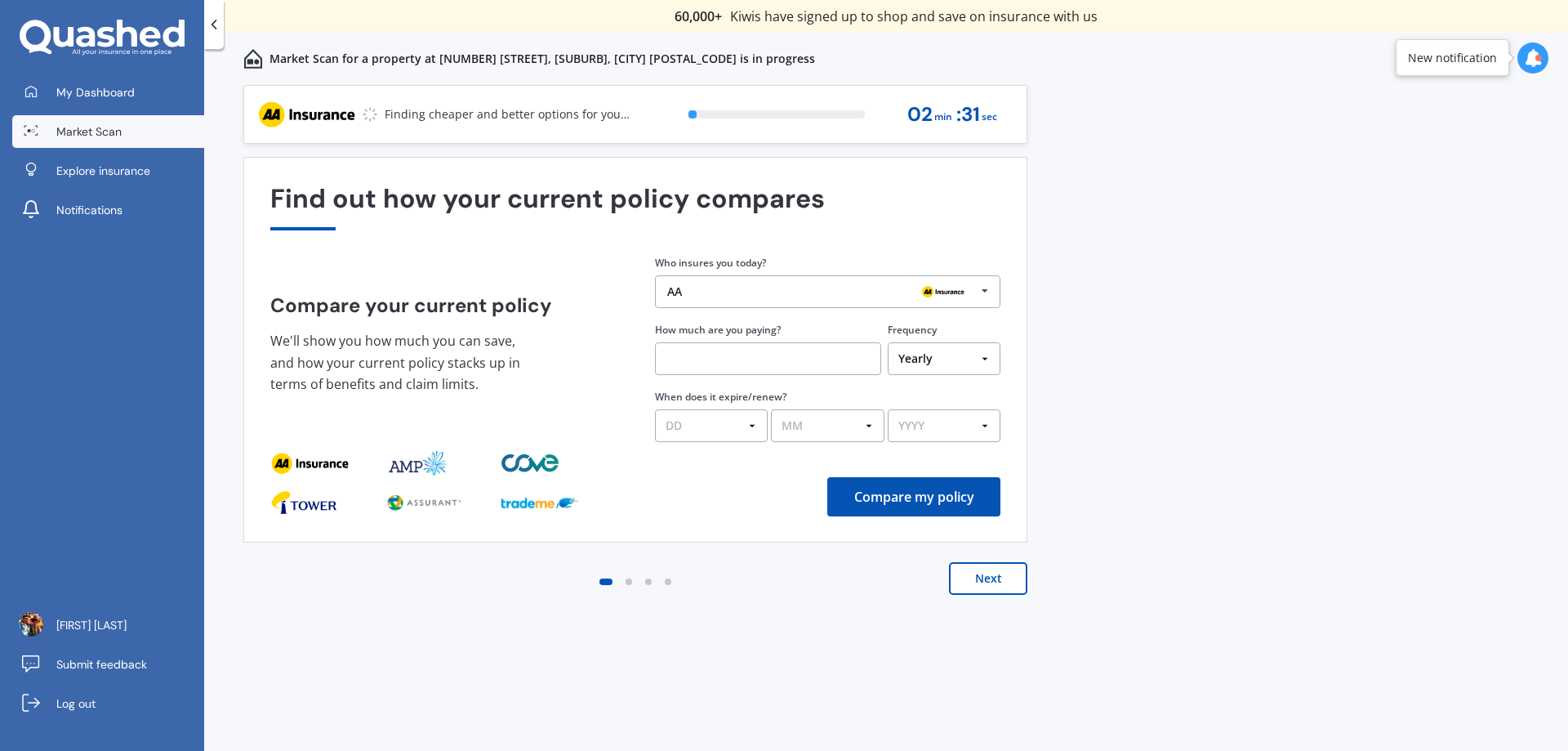 click at bounding box center (985, 291) 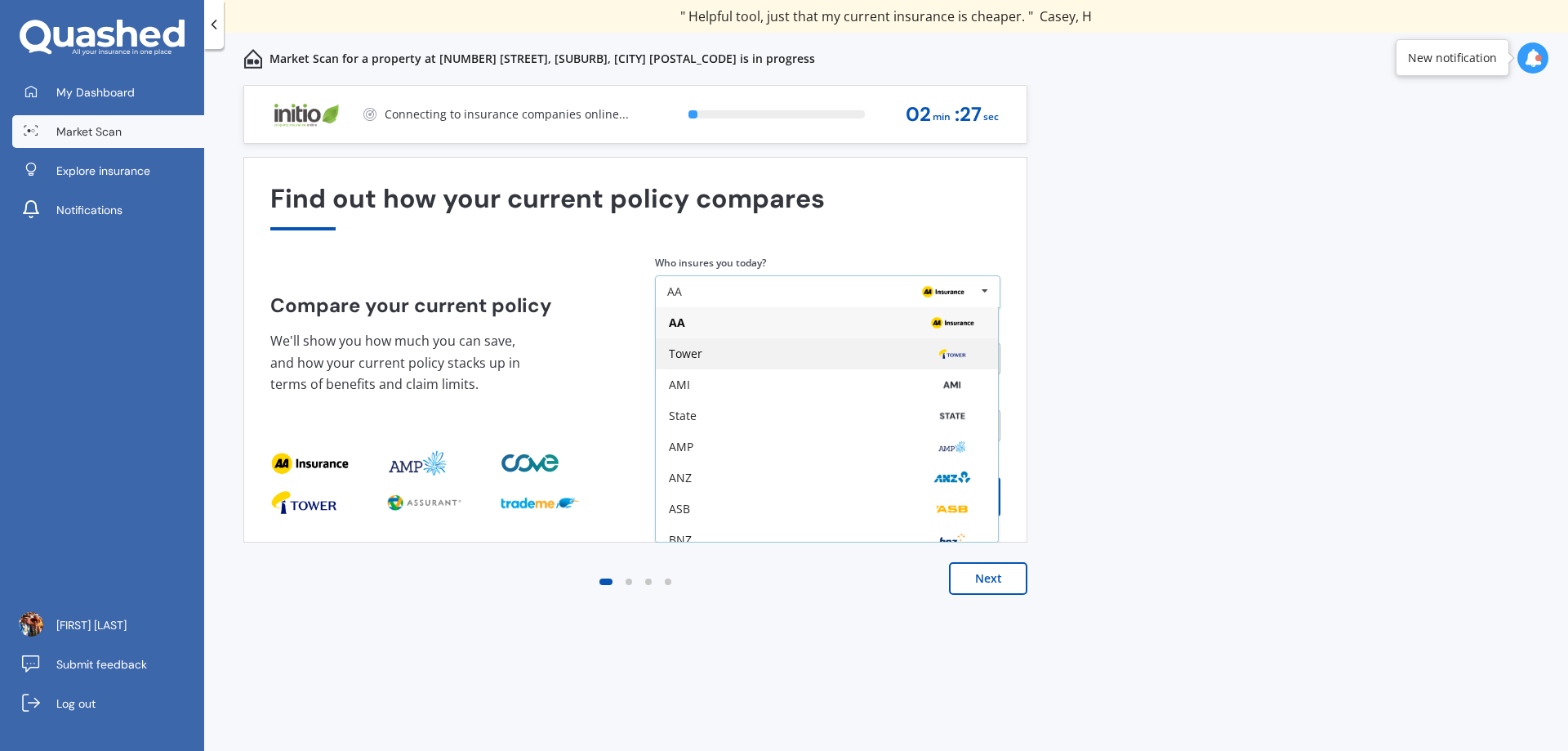 click at bounding box center [952, 354] 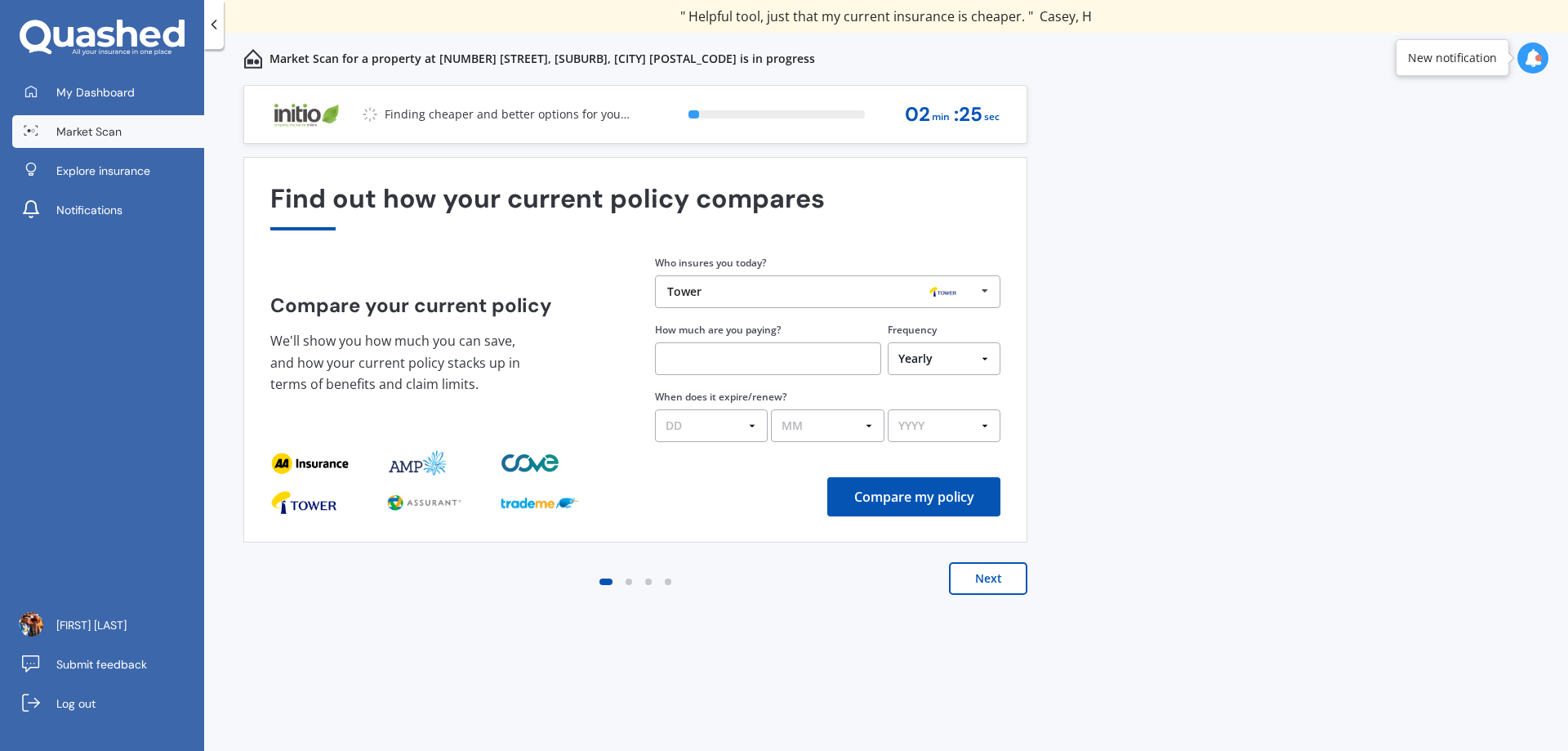 click at bounding box center [768, 359] 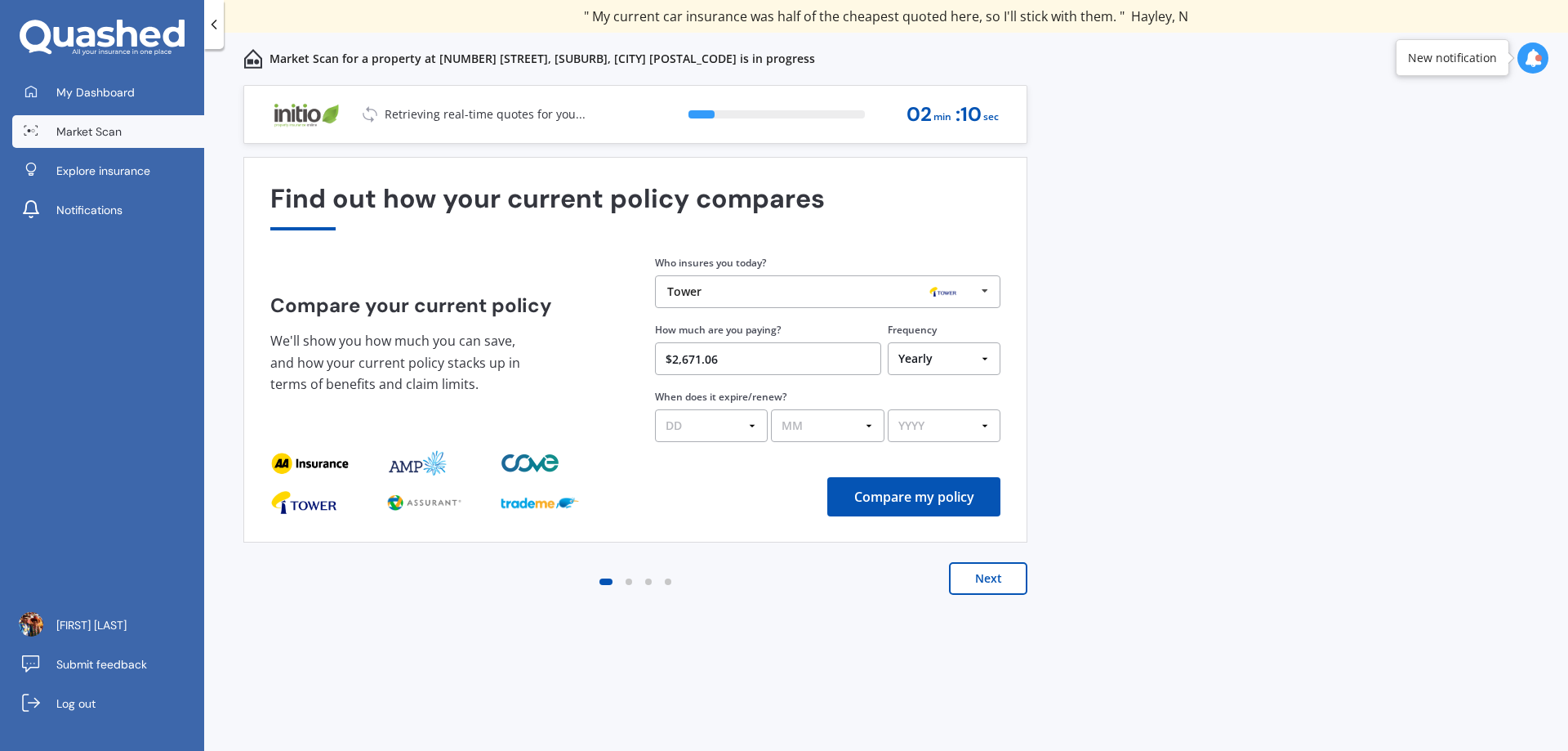 type on "$2,671.06" 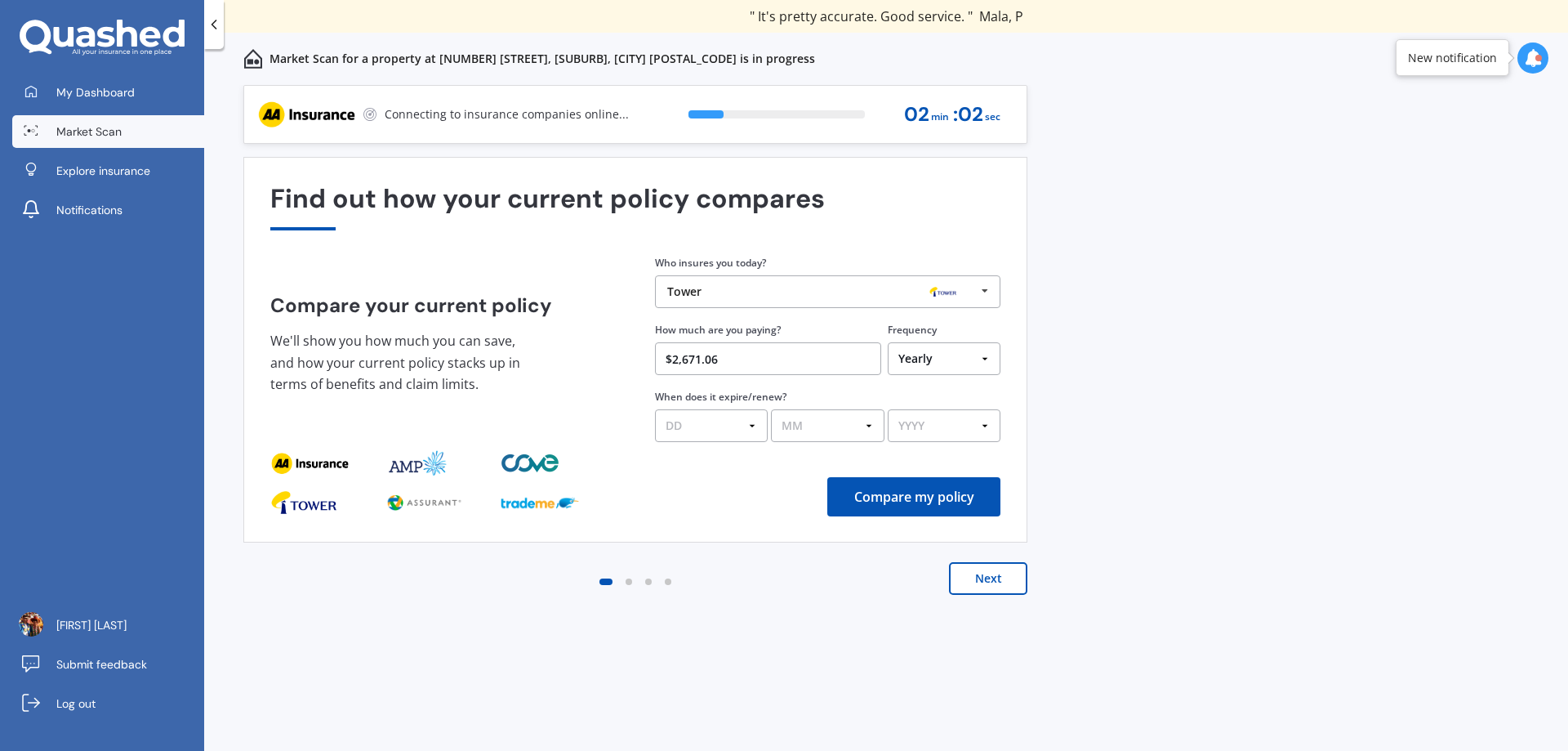 select on "26" 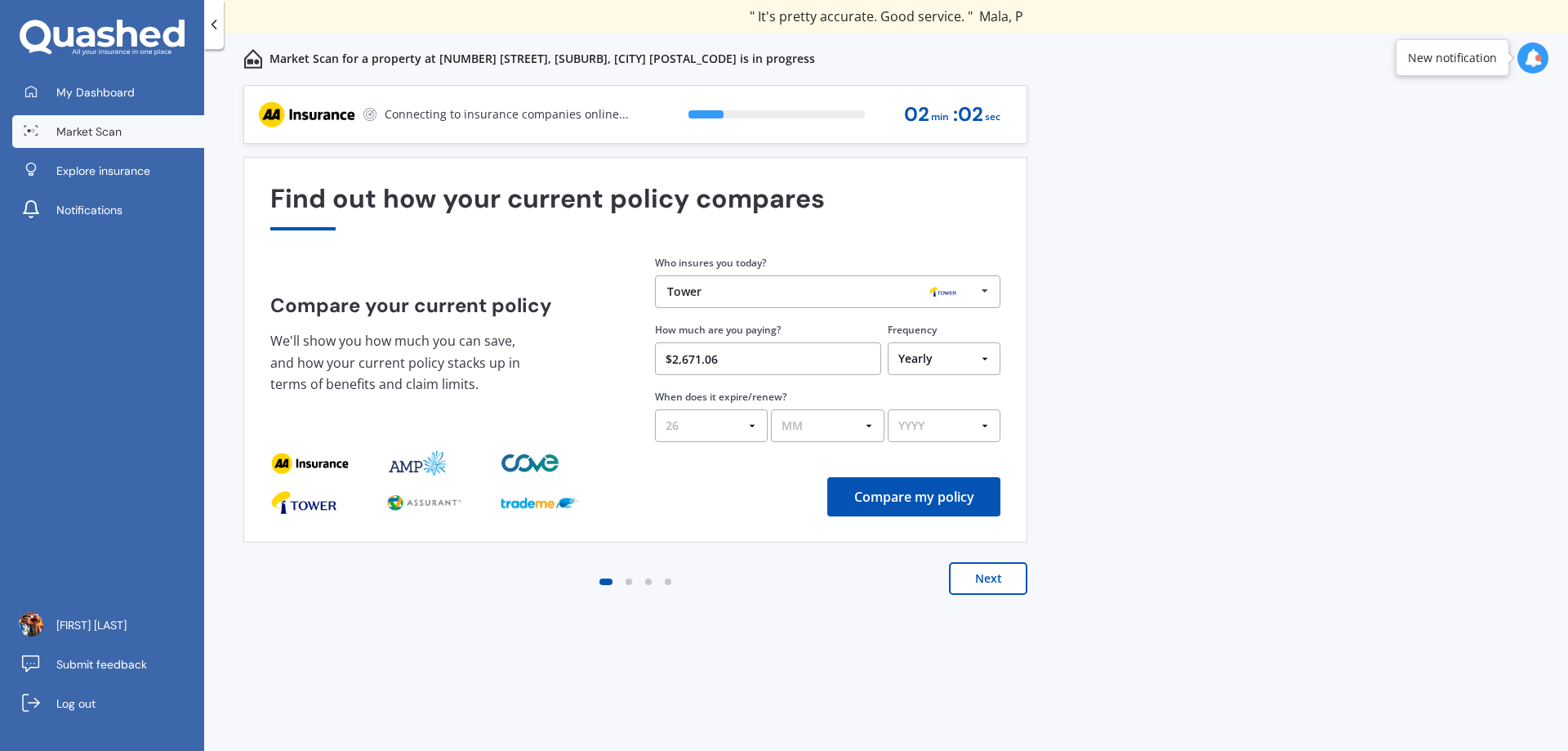 click on "DD 01 02 03 04 05 06 07 08 09 10 11 12 13 14 15 16 17 18 19 20 21 22 23 24 25 26 27 28 29 30 31" at bounding box center (711, 426) 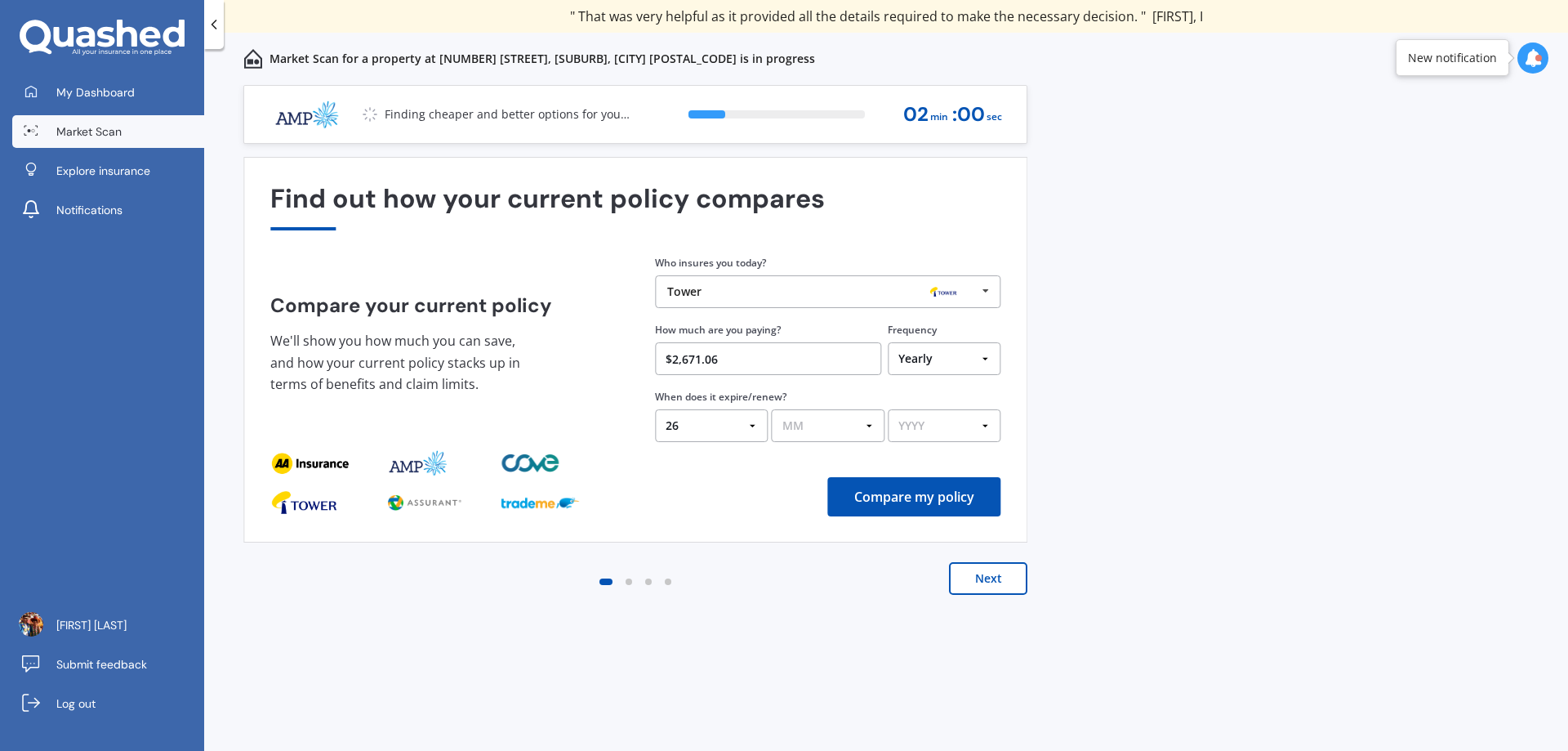 click on "MM 01 02 03 04 05 06 07 08 09 10 11 12" at bounding box center [828, 426] 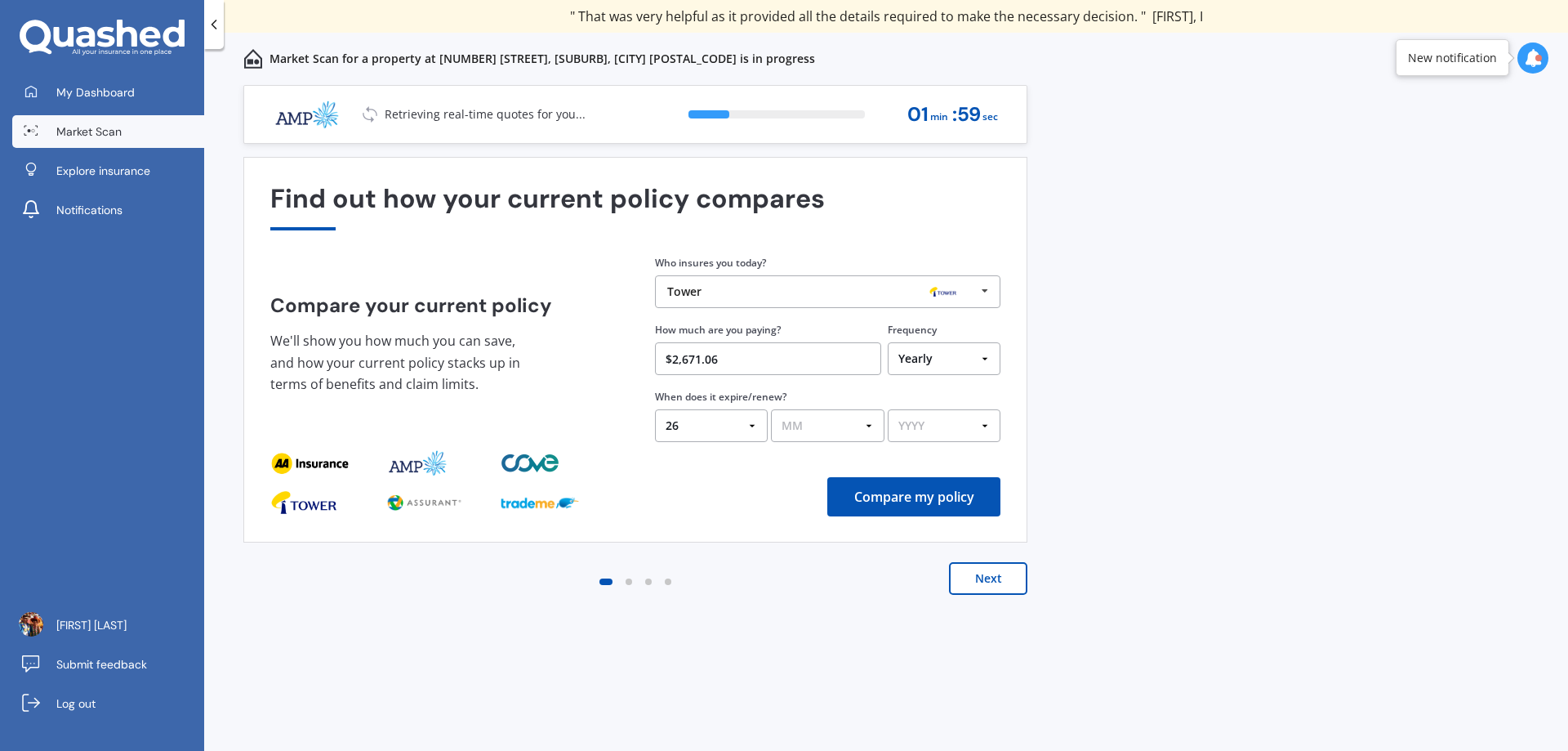 select on "07" 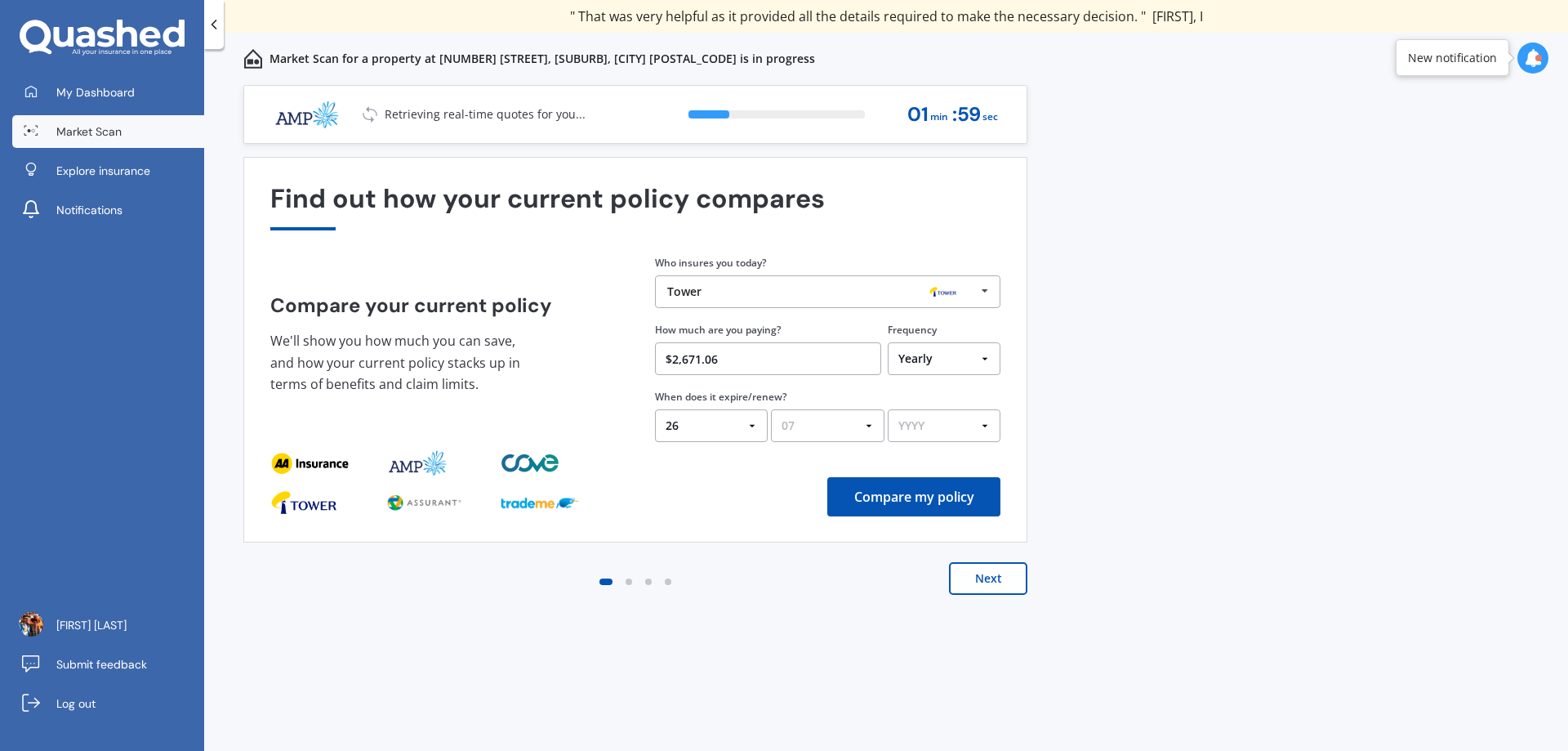 click on "MM 01 02 03 04 05 06 07 08 09 10 11 12" at bounding box center (827, 426) 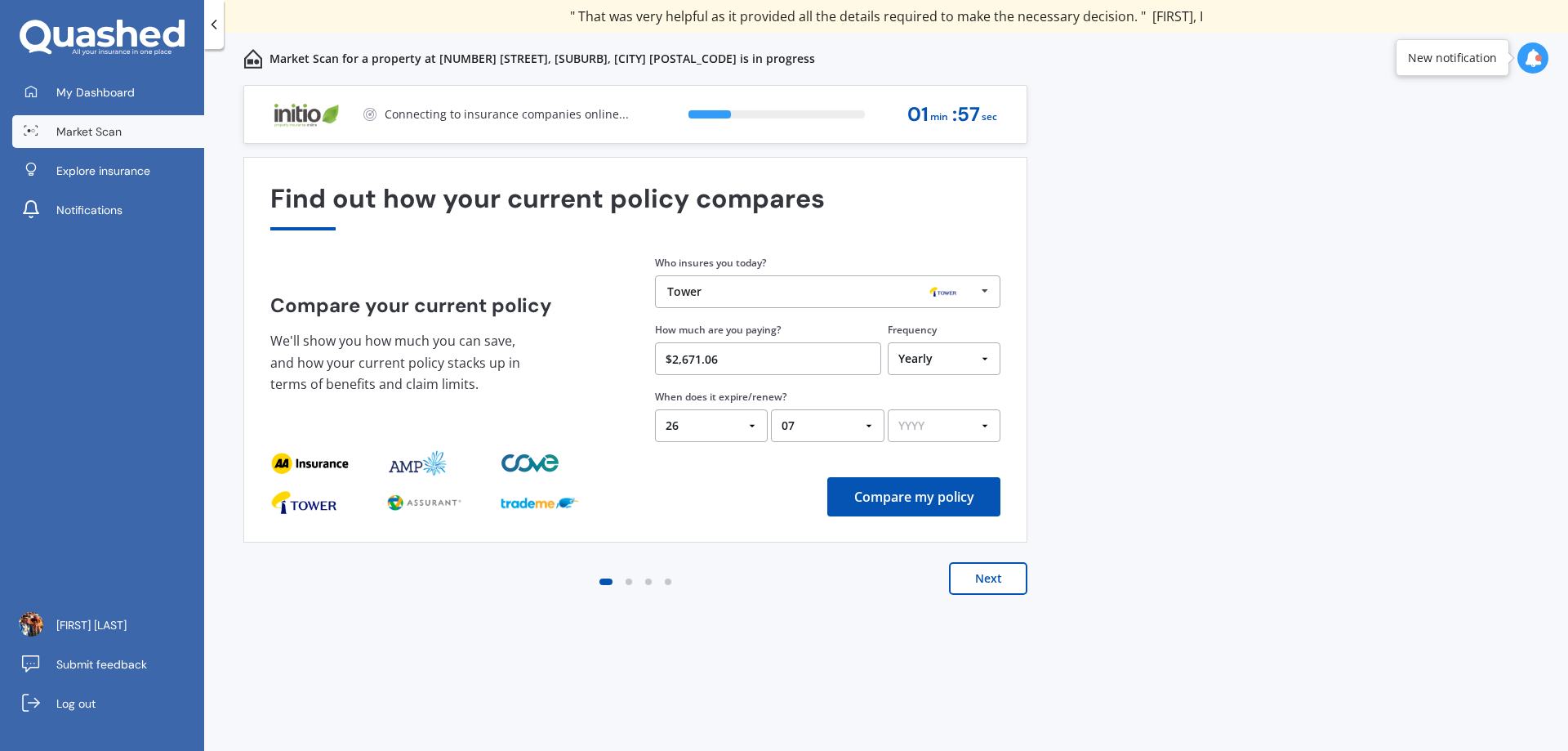 click on "YYYY 2026 2025 2024" at bounding box center (944, 426) 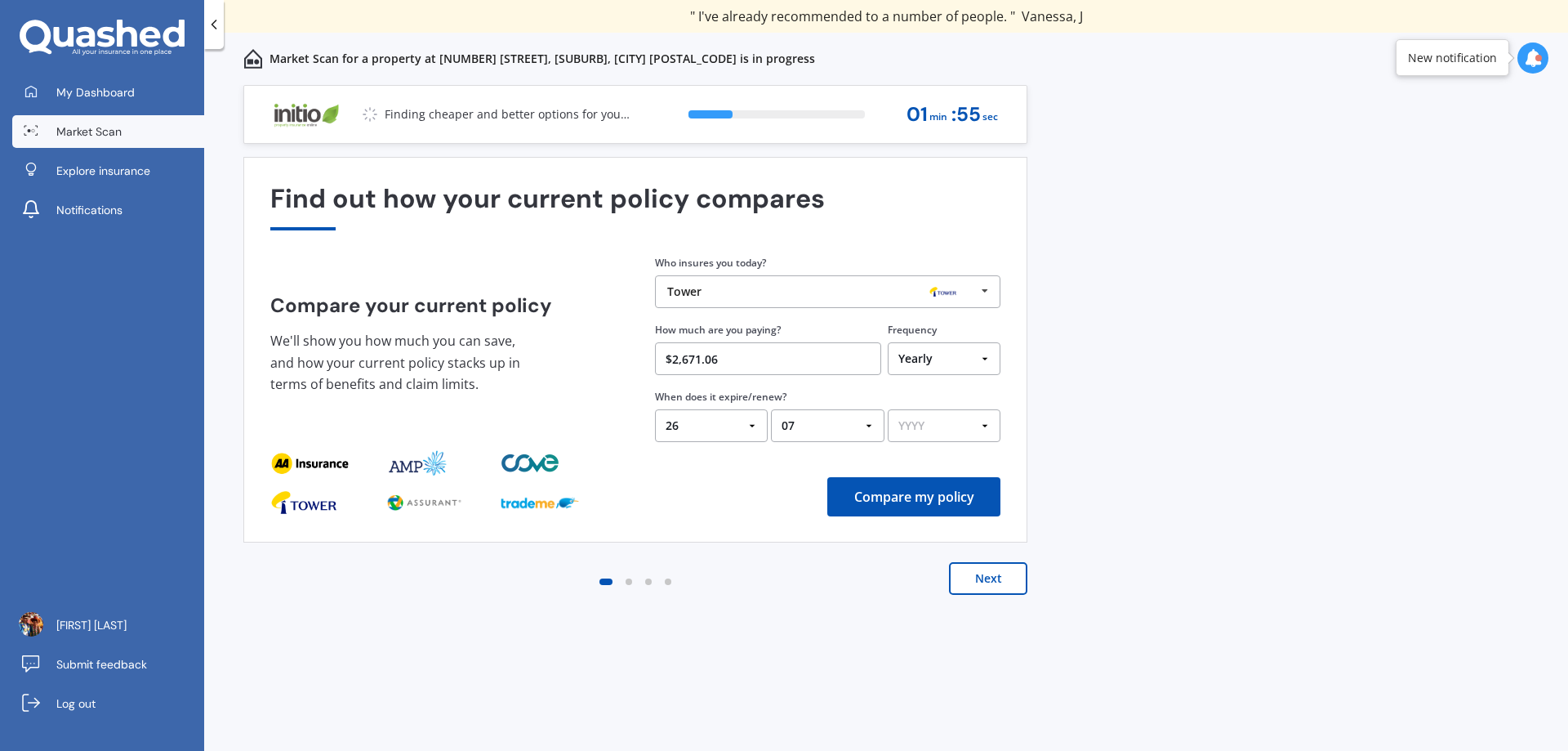 select on "2025" 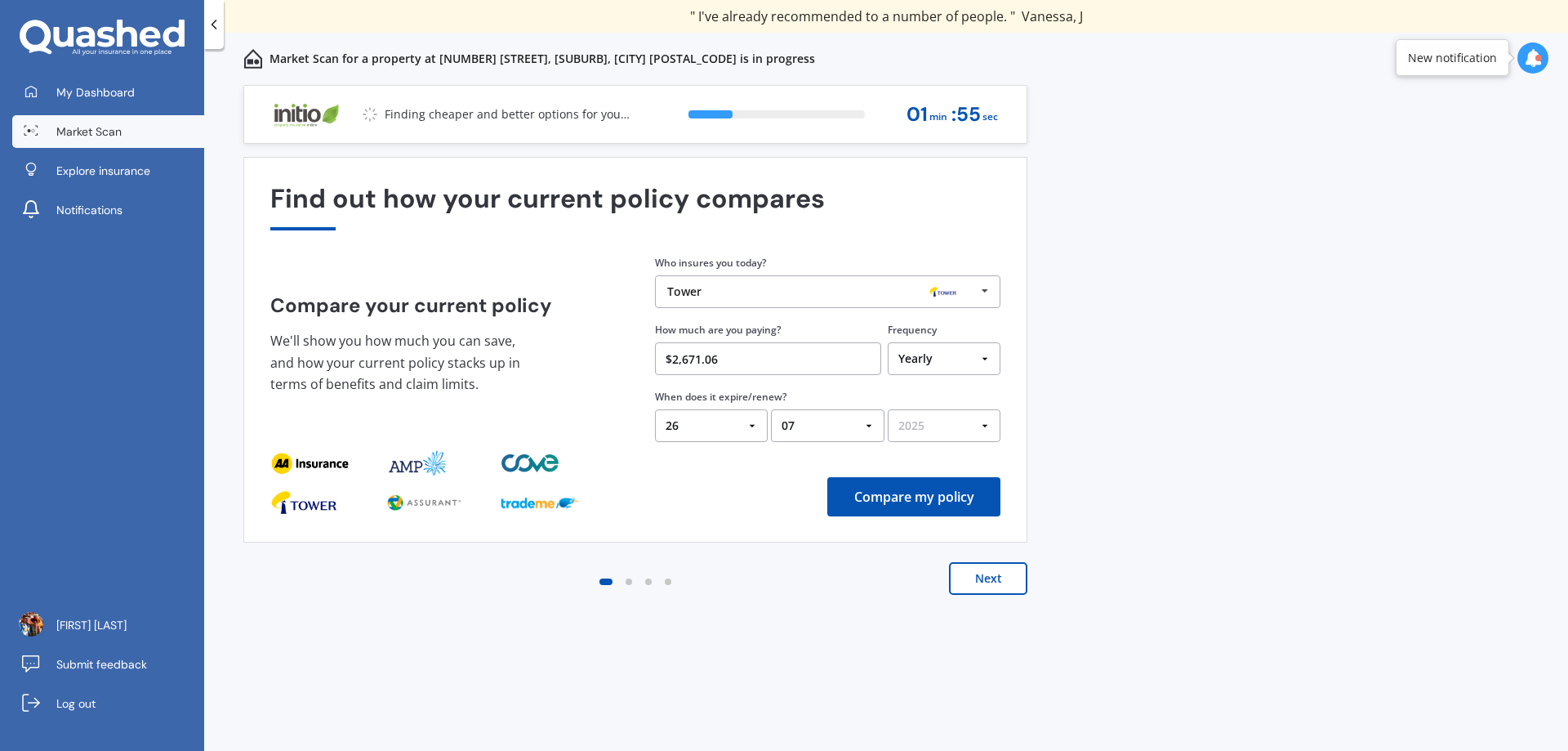 click on "YYYY 2026 2025 2024" at bounding box center [944, 426] 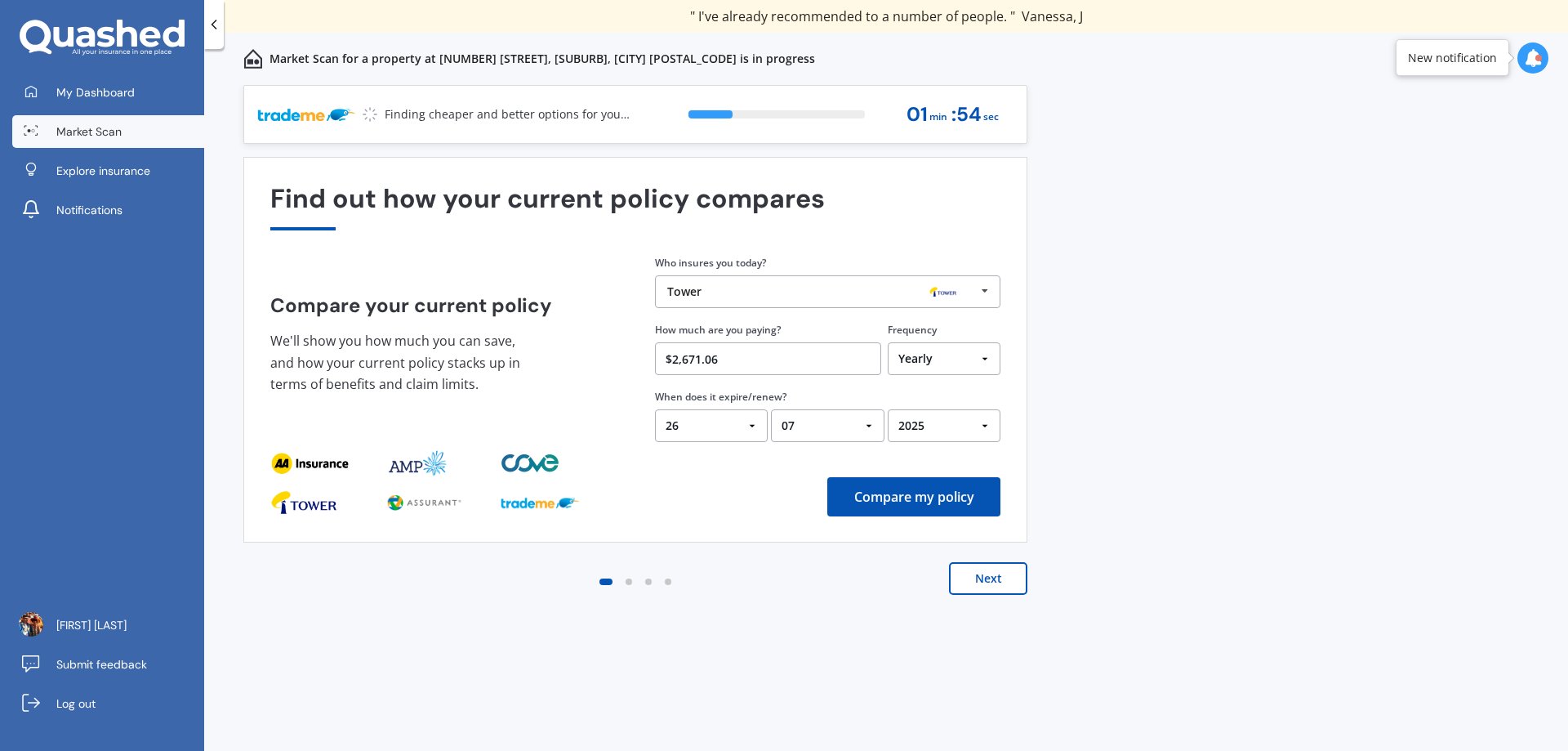 click on "Next" at bounding box center [988, 579] 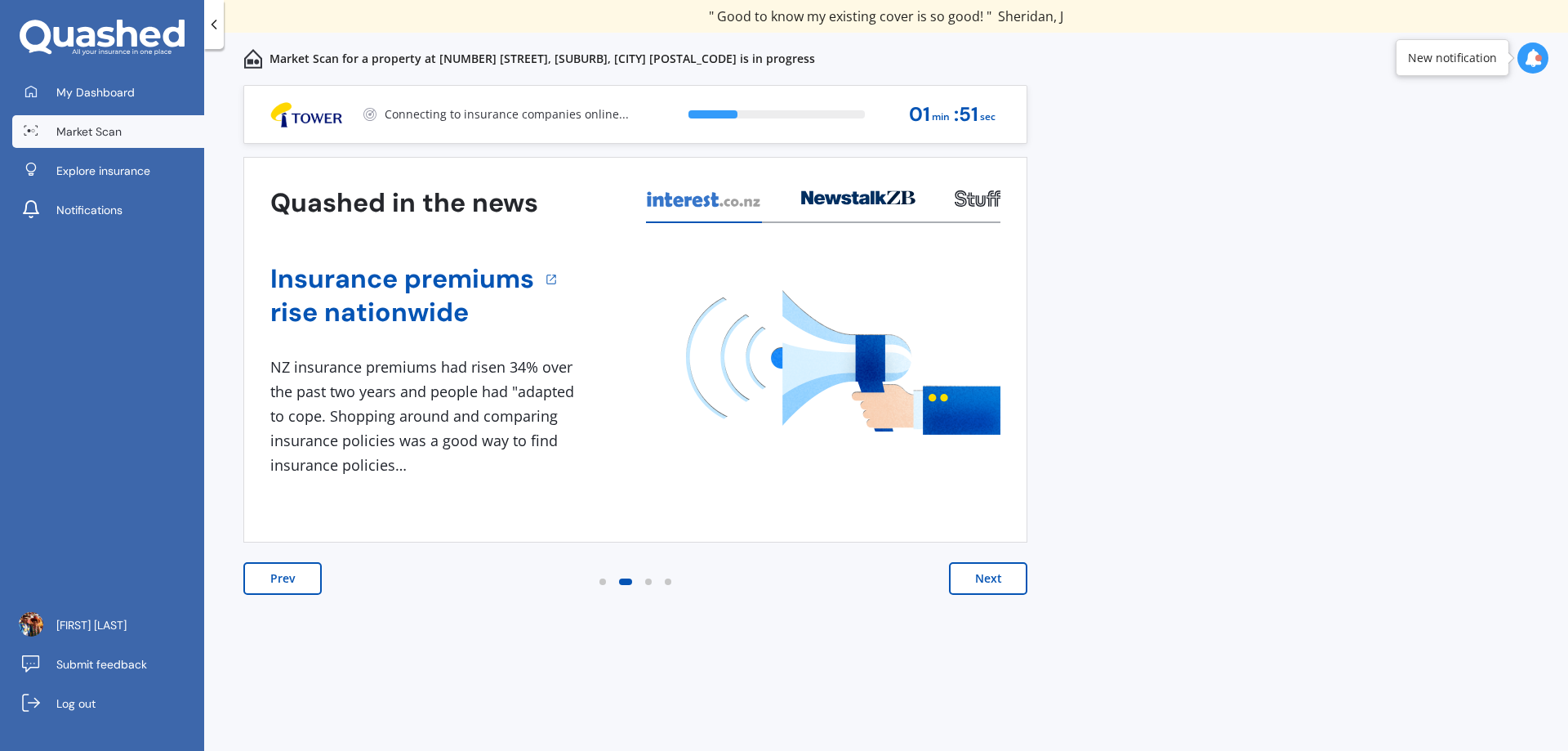 click on "Prev" at bounding box center [283, 579] 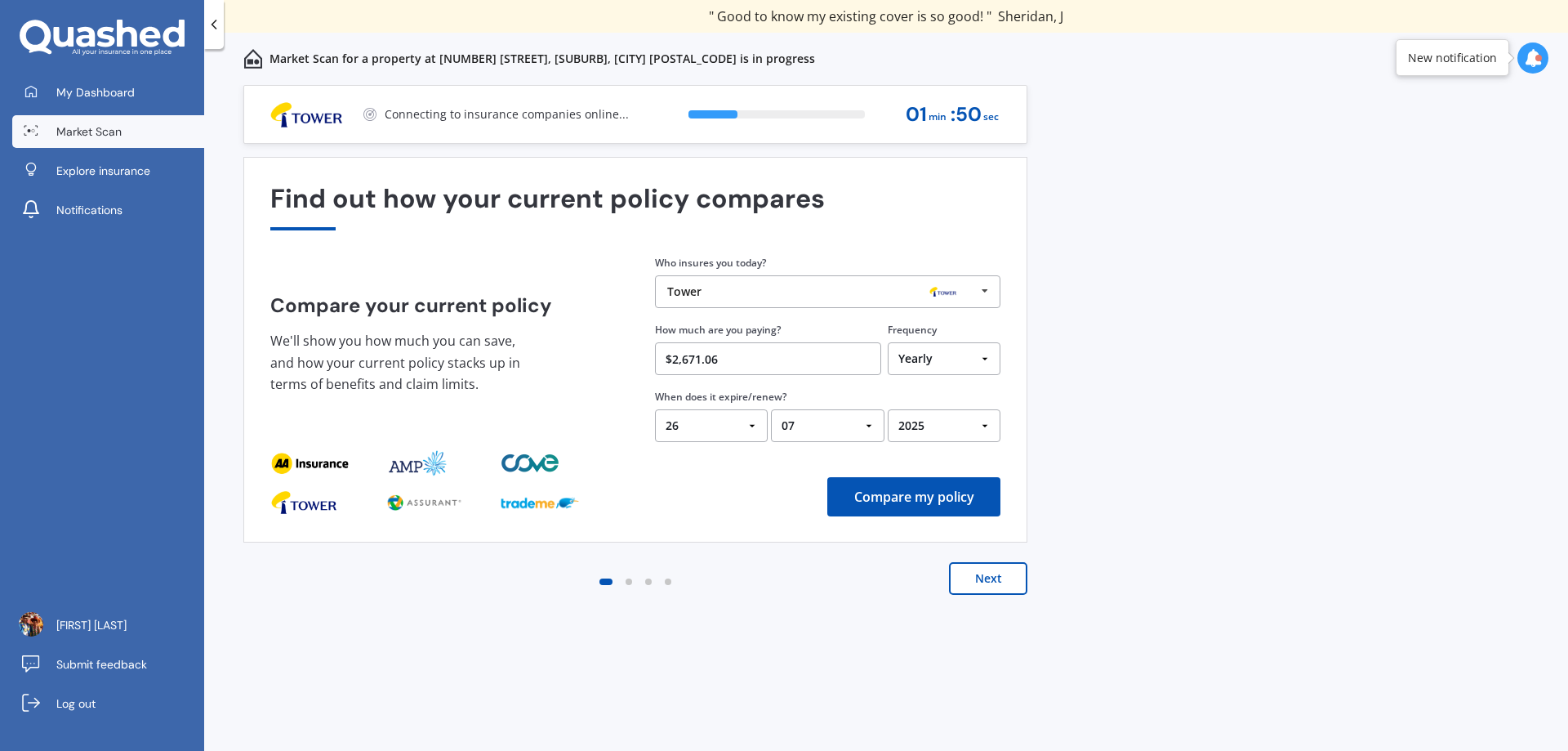 click on "Compare my policy" at bounding box center [914, 497] 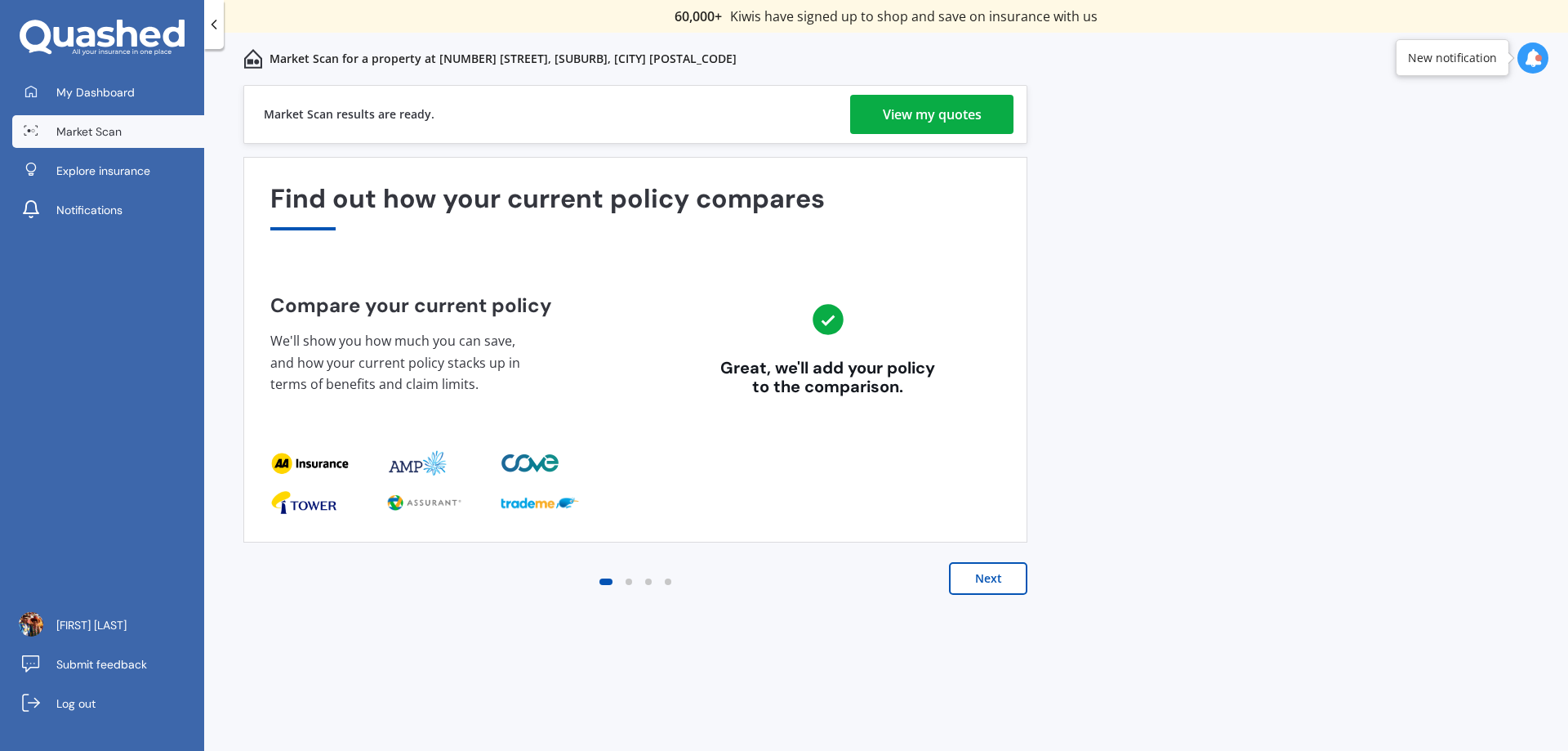 click on "View my quotes" at bounding box center (932, 114) 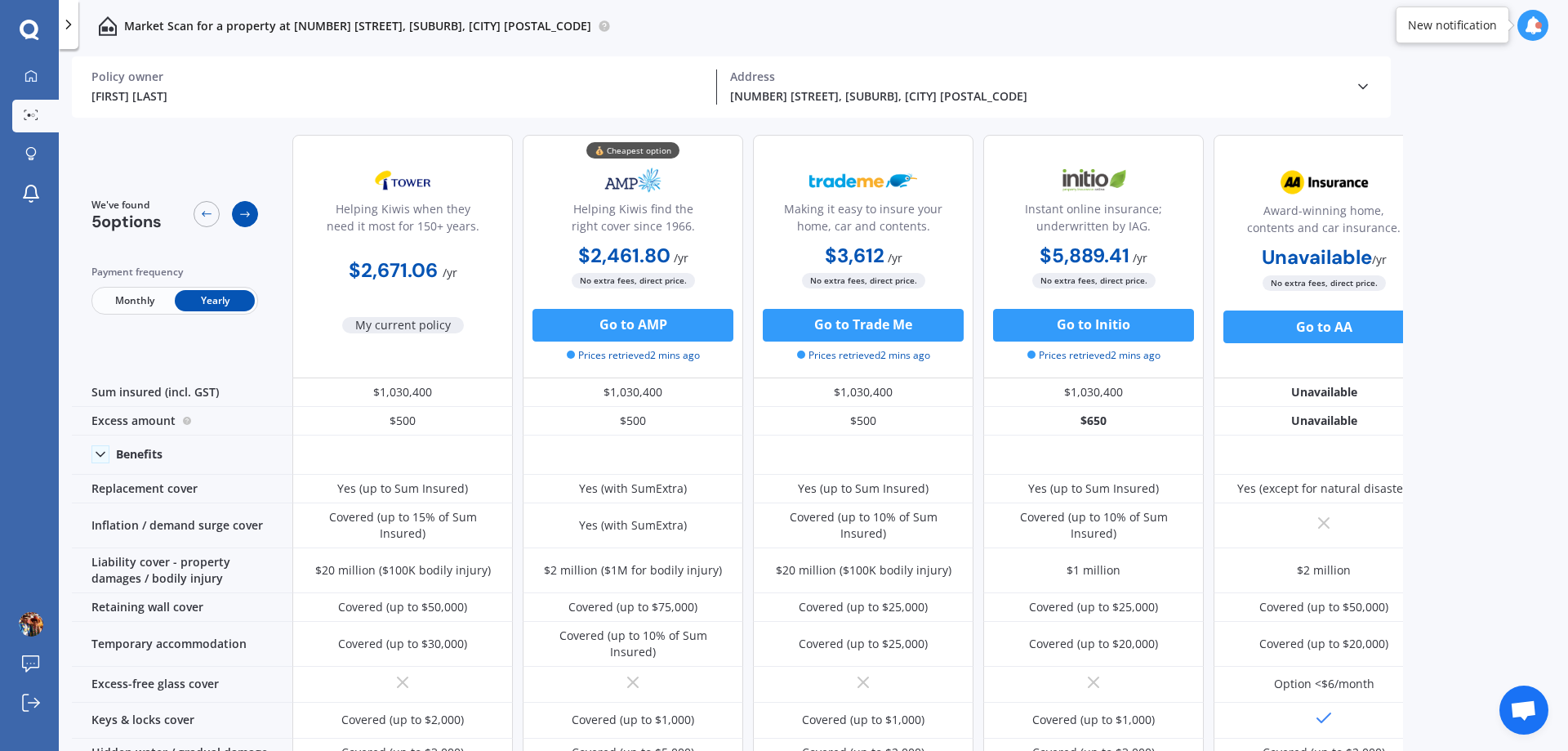 click 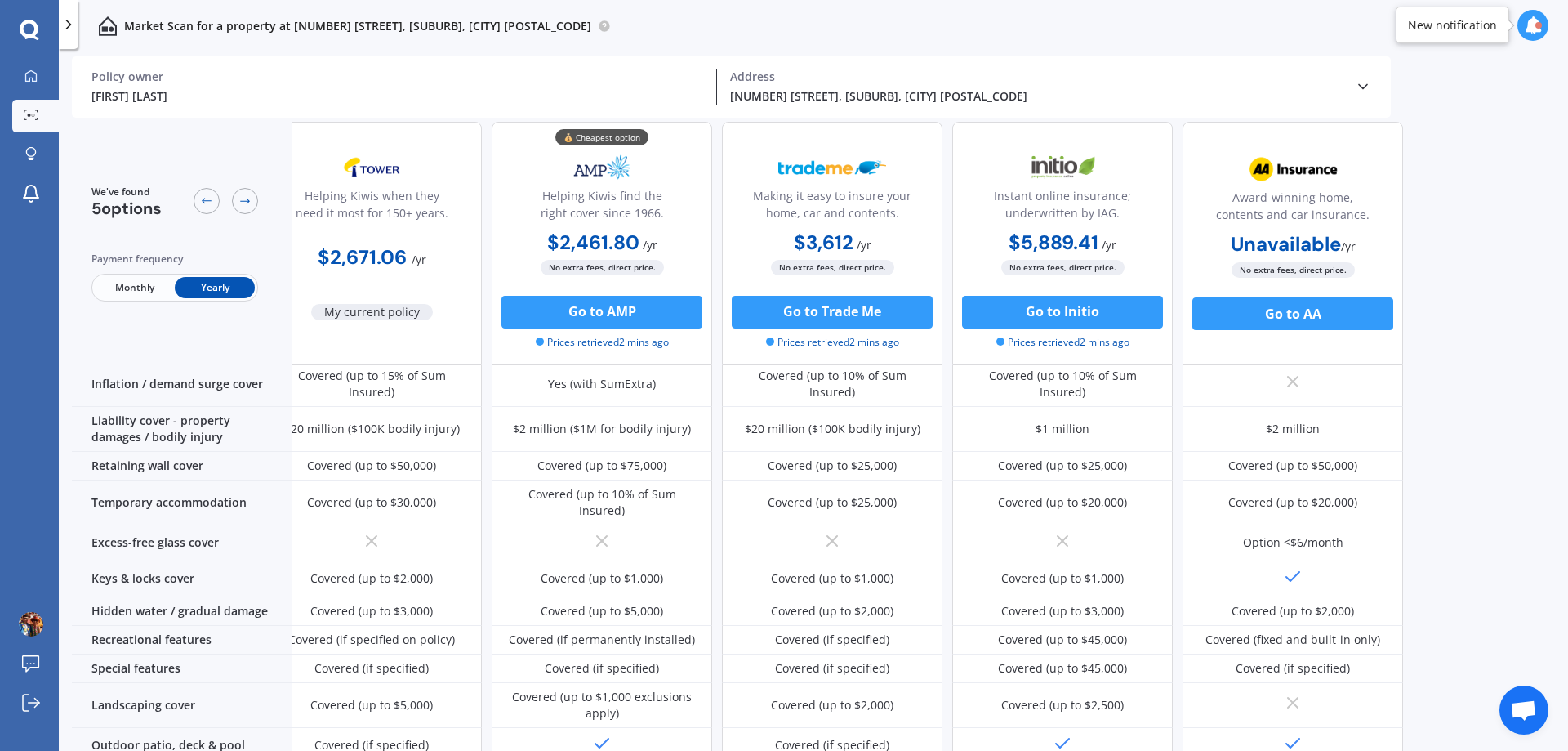 scroll, scrollTop: 0, scrollLeft: 39, axis: horizontal 